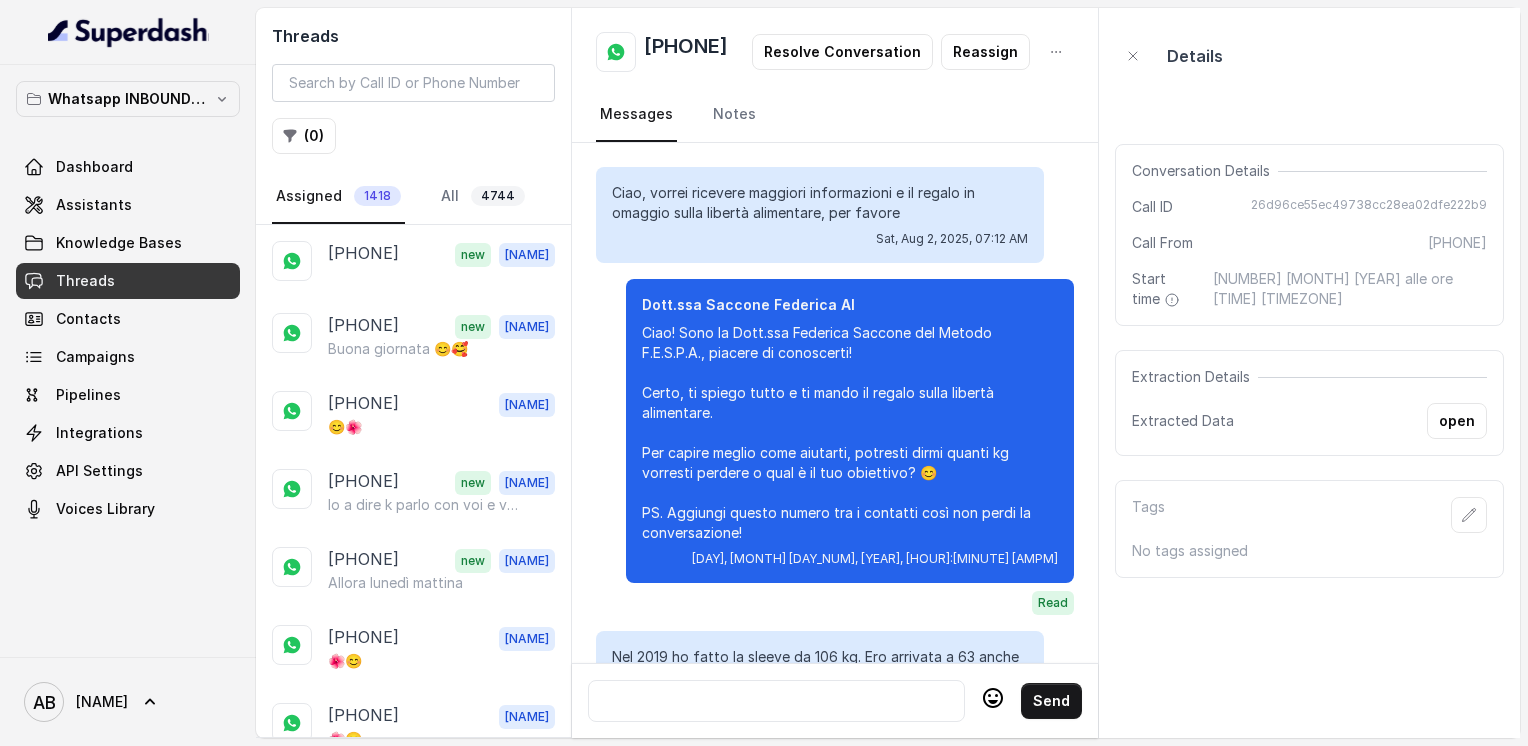 scroll, scrollTop: 0, scrollLeft: 0, axis: both 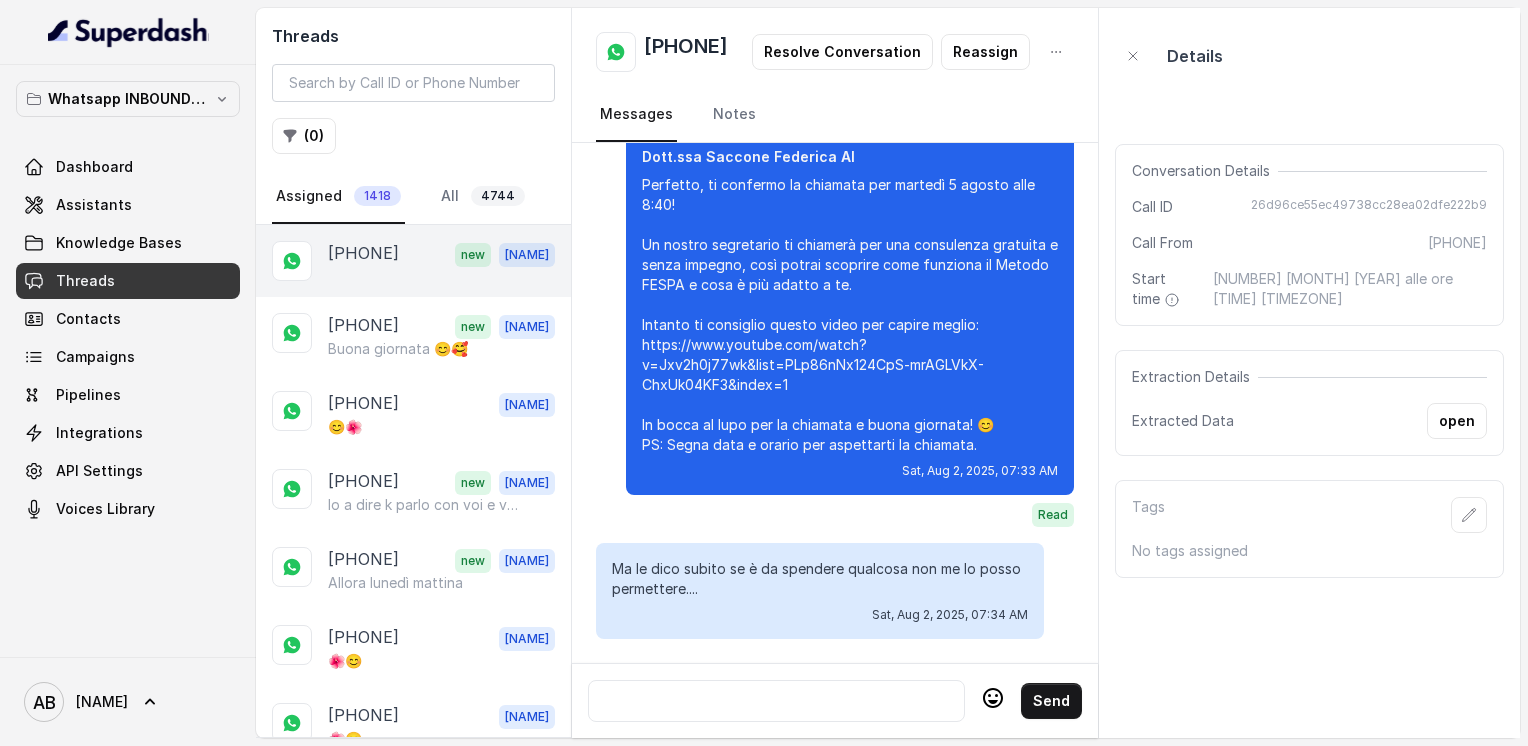 click on "[PHONE]   new [FIRST]" at bounding box center (413, 261) 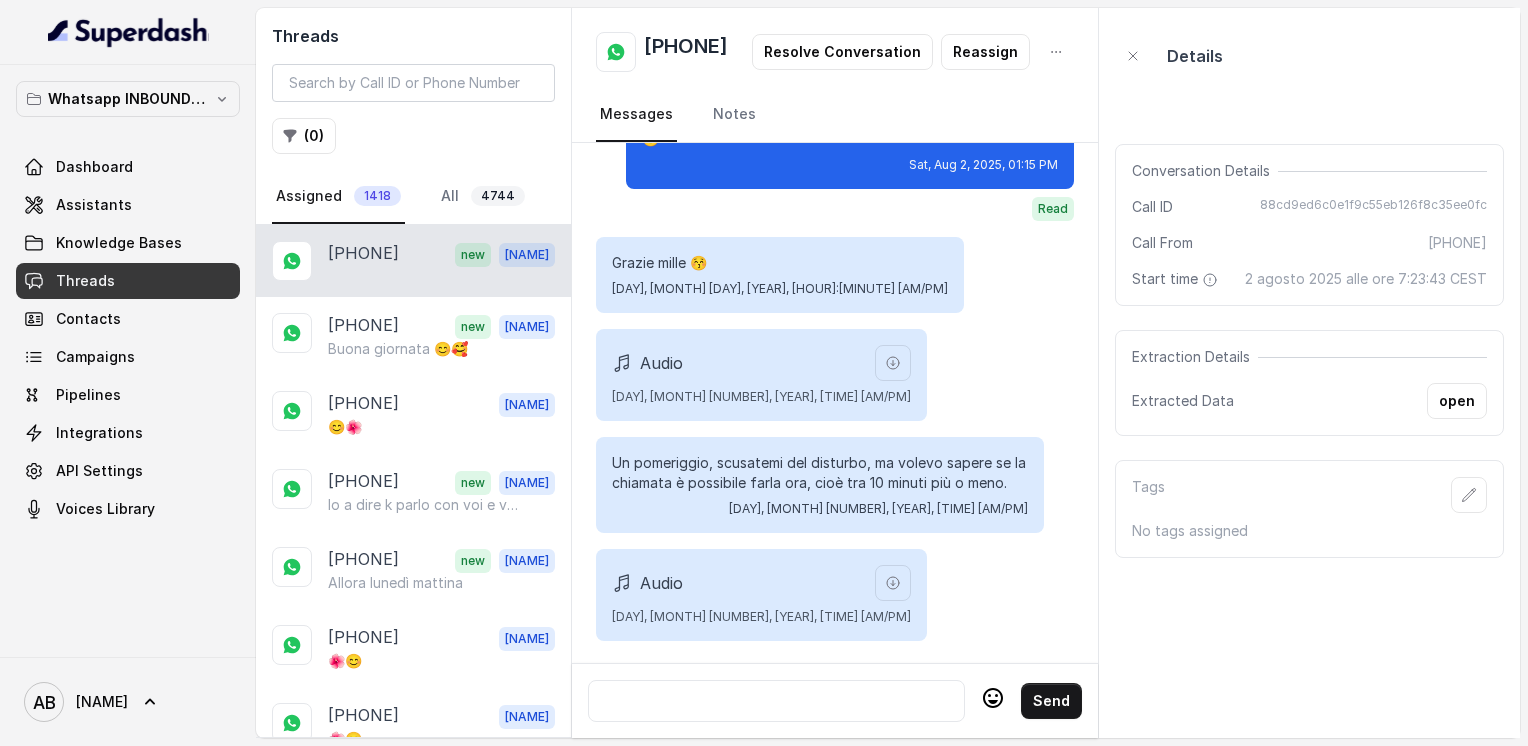 scroll, scrollTop: 8208, scrollLeft: 0, axis: vertical 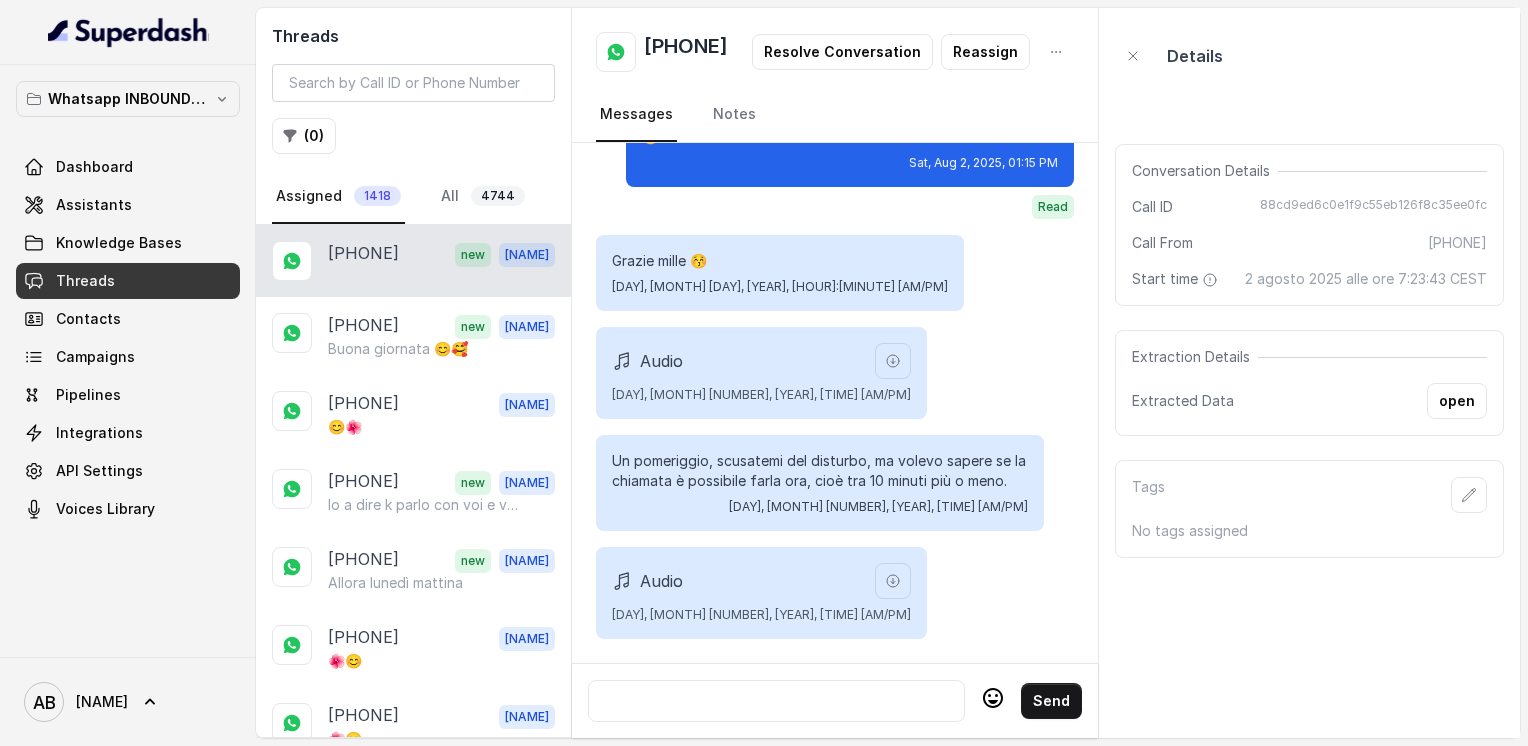 click on "[PHONE]" at bounding box center (686, 52) 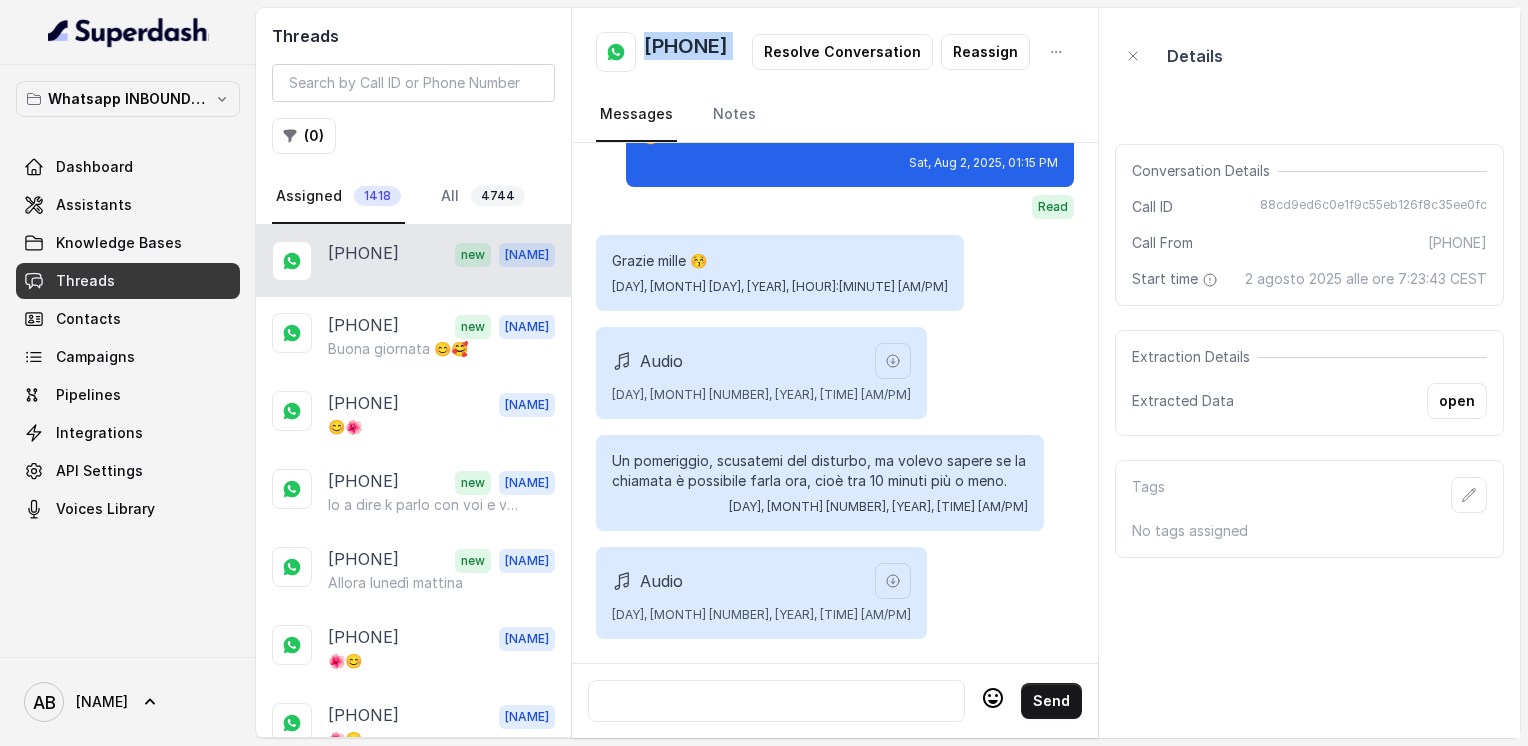 click on "[PHONE]" at bounding box center [686, 52] 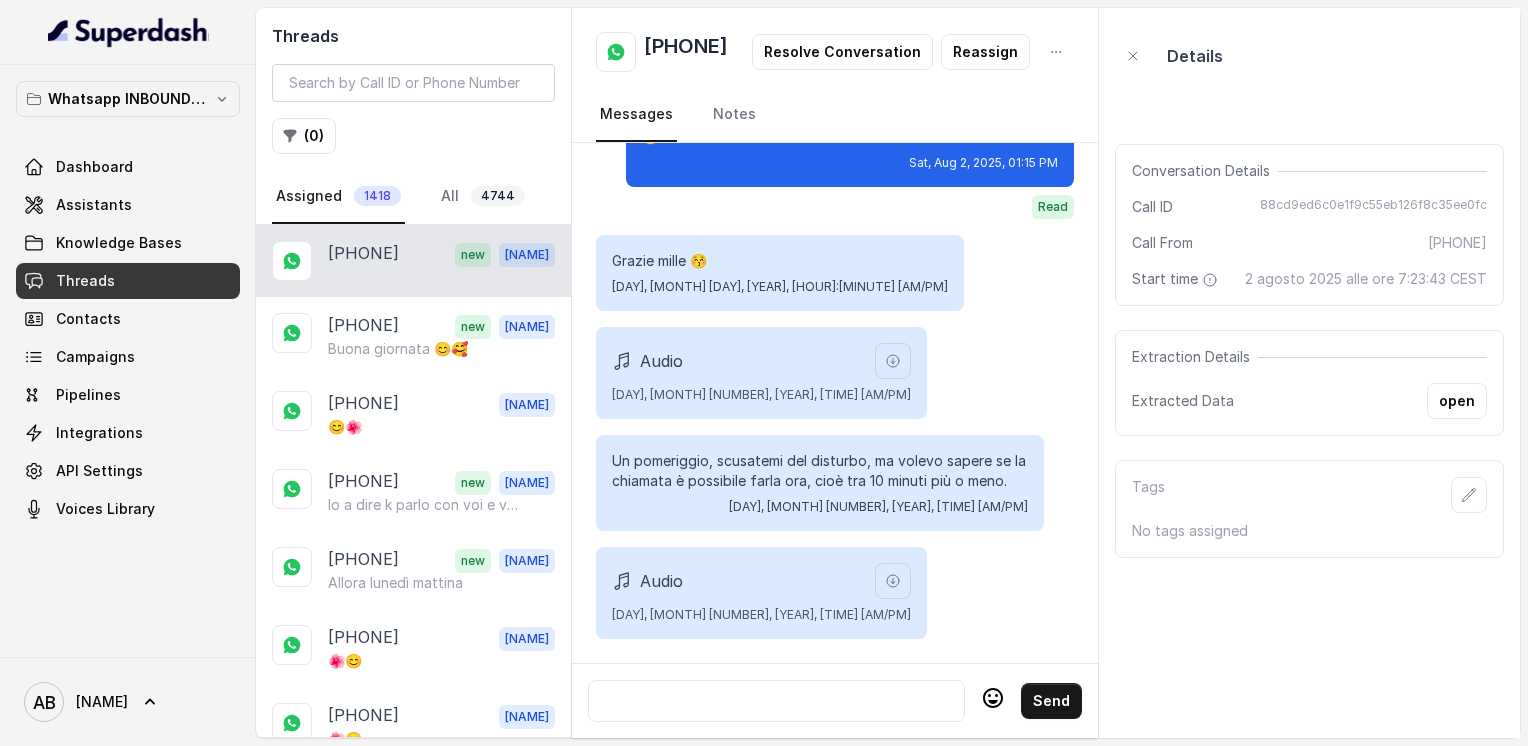 click at bounding box center (776, 701) 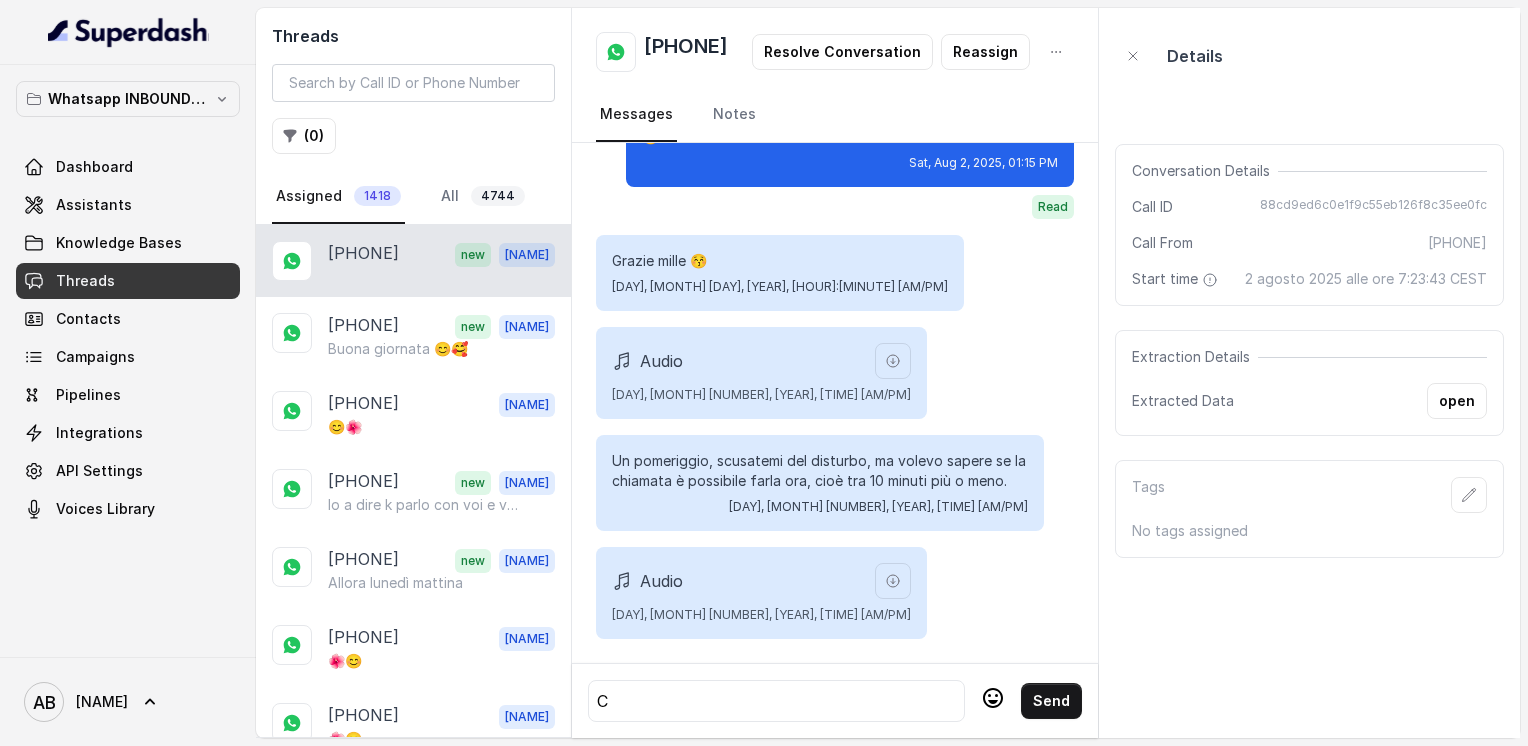 type 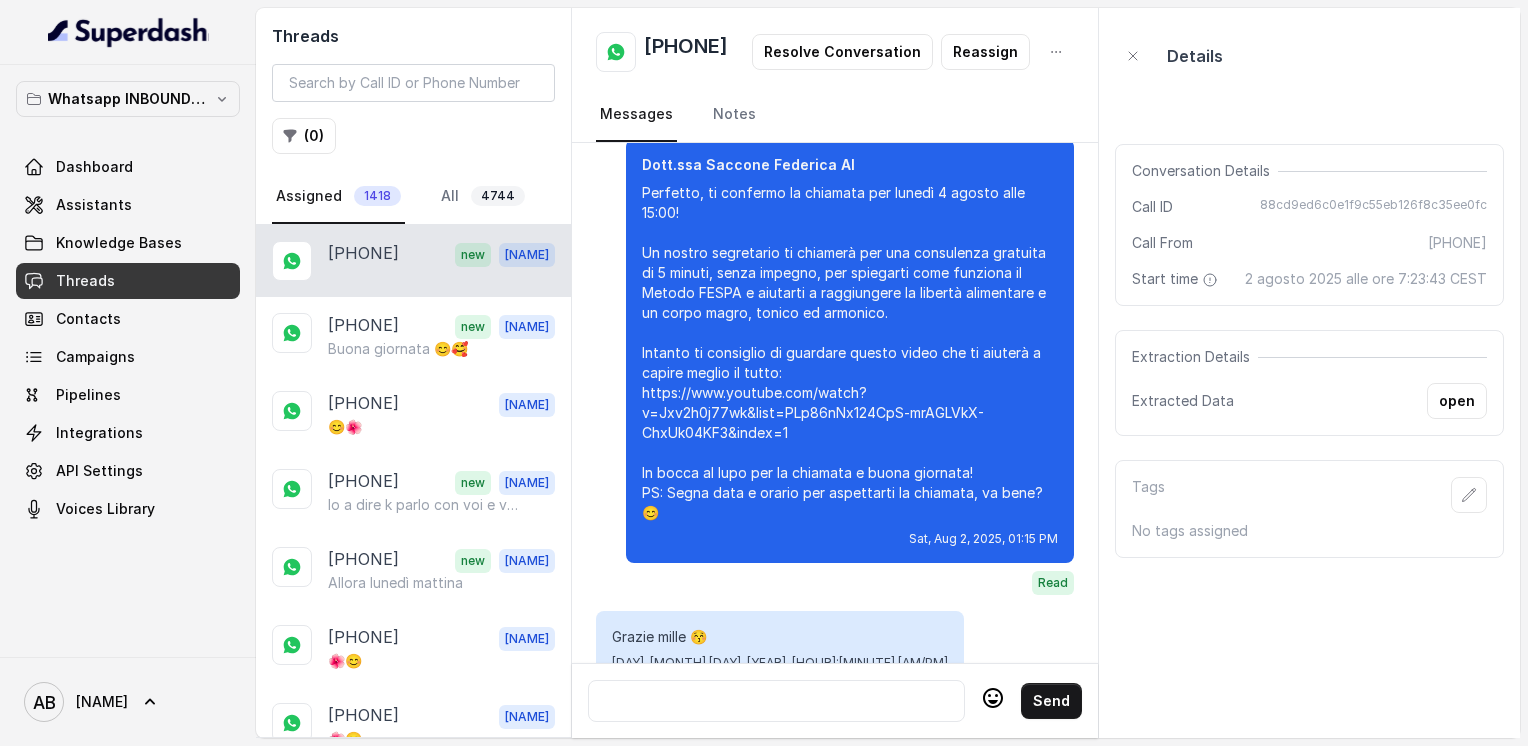 scroll, scrollTop: 7808, scrollLeft: 0, axis: vertical 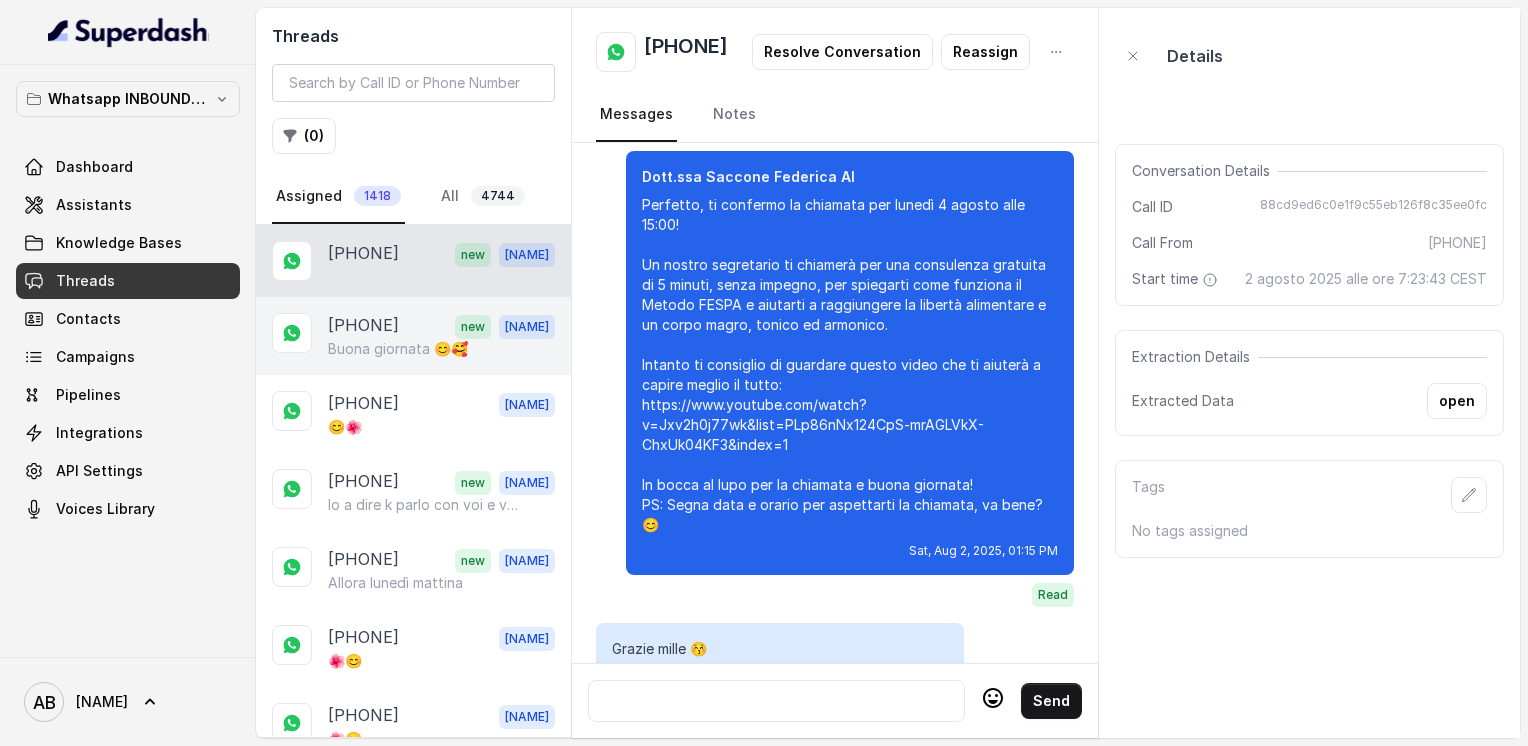click on "[PHONE]" at bounding box center [363, 326] 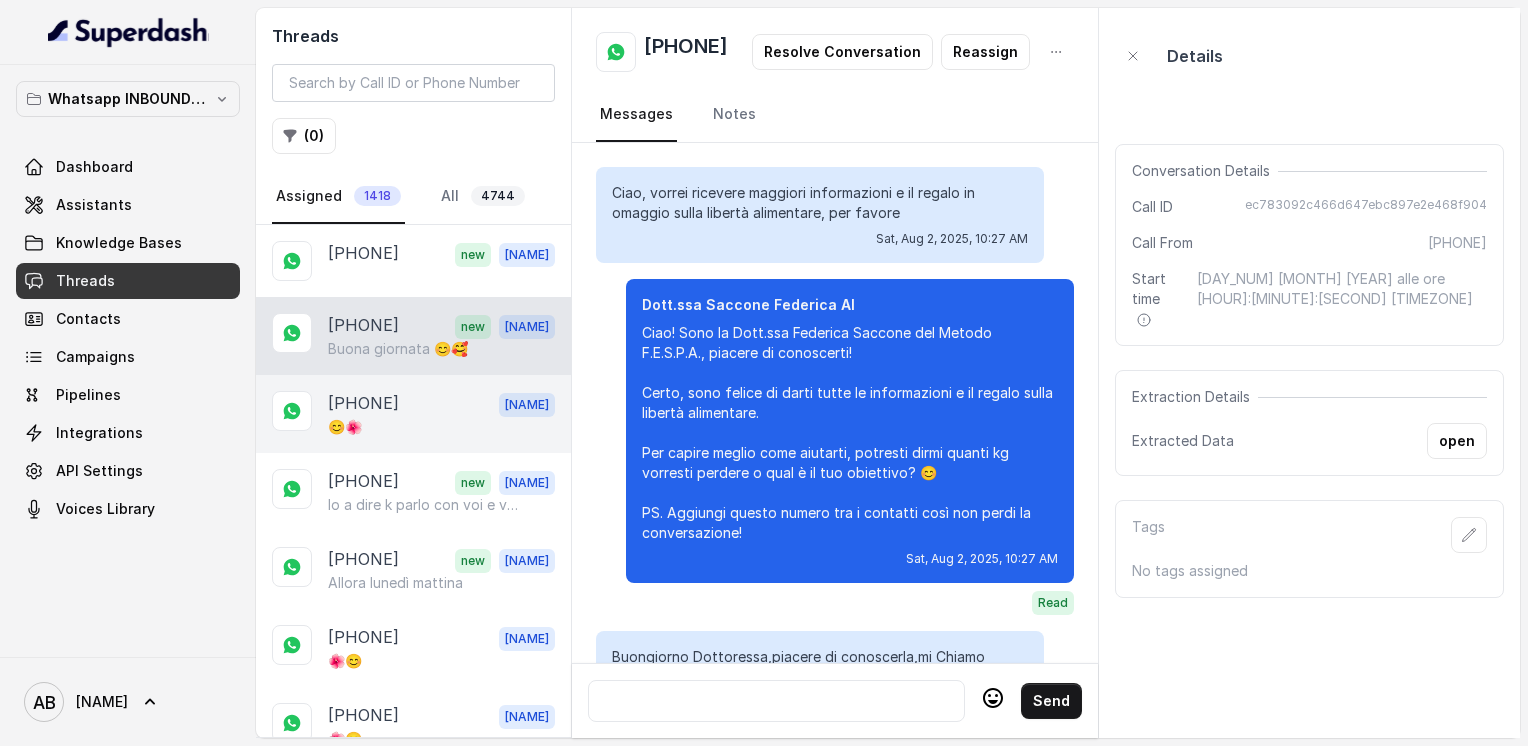 scroll, scrollTop: 7188, scrollLeft: 0, axis: vertical 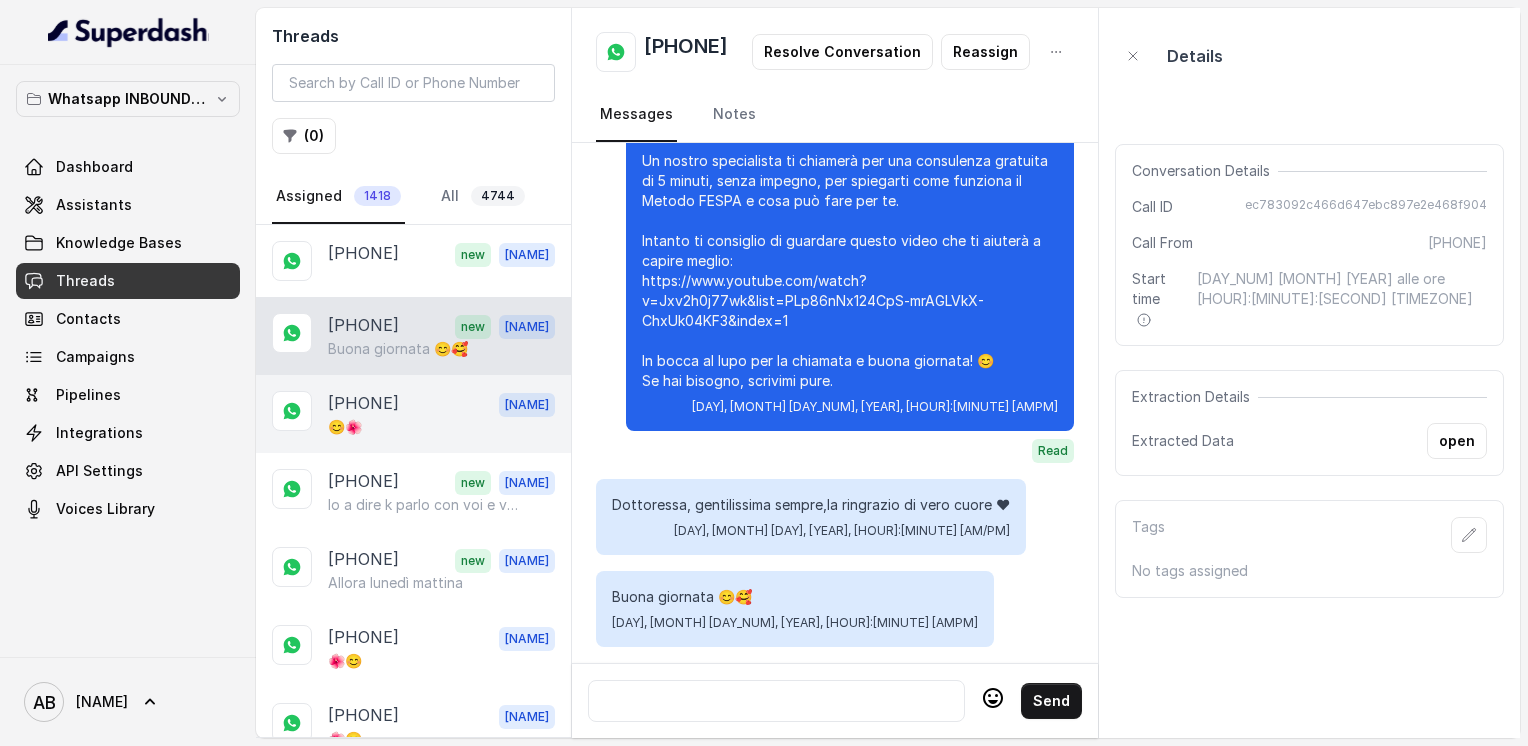 click on "[PHONE]" at bounding box center (363, 404) 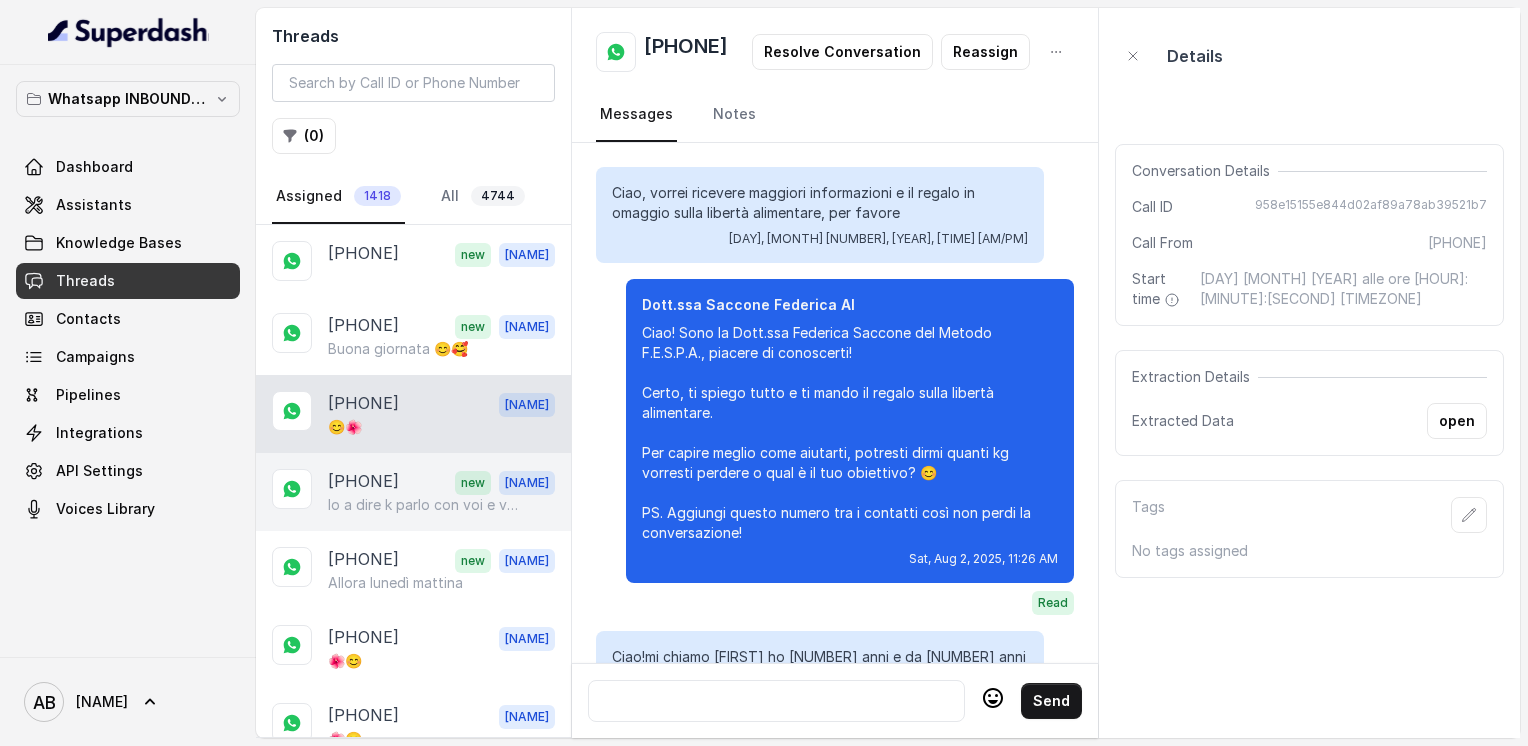 scroll, scrollTop: 2376, scrollLeft: 0, axis: vertical 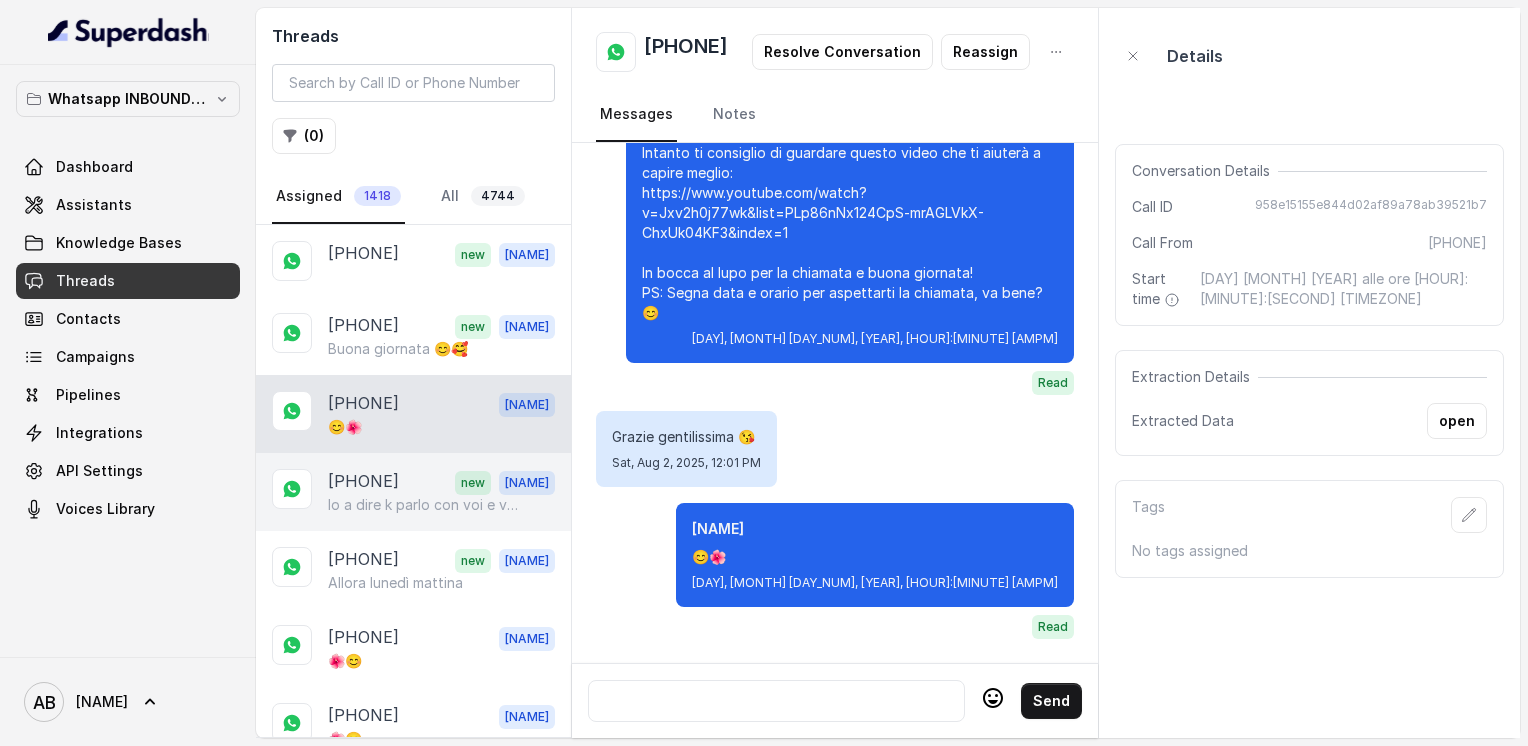 click on "[PHONE]" at bounding box center [363, 482] 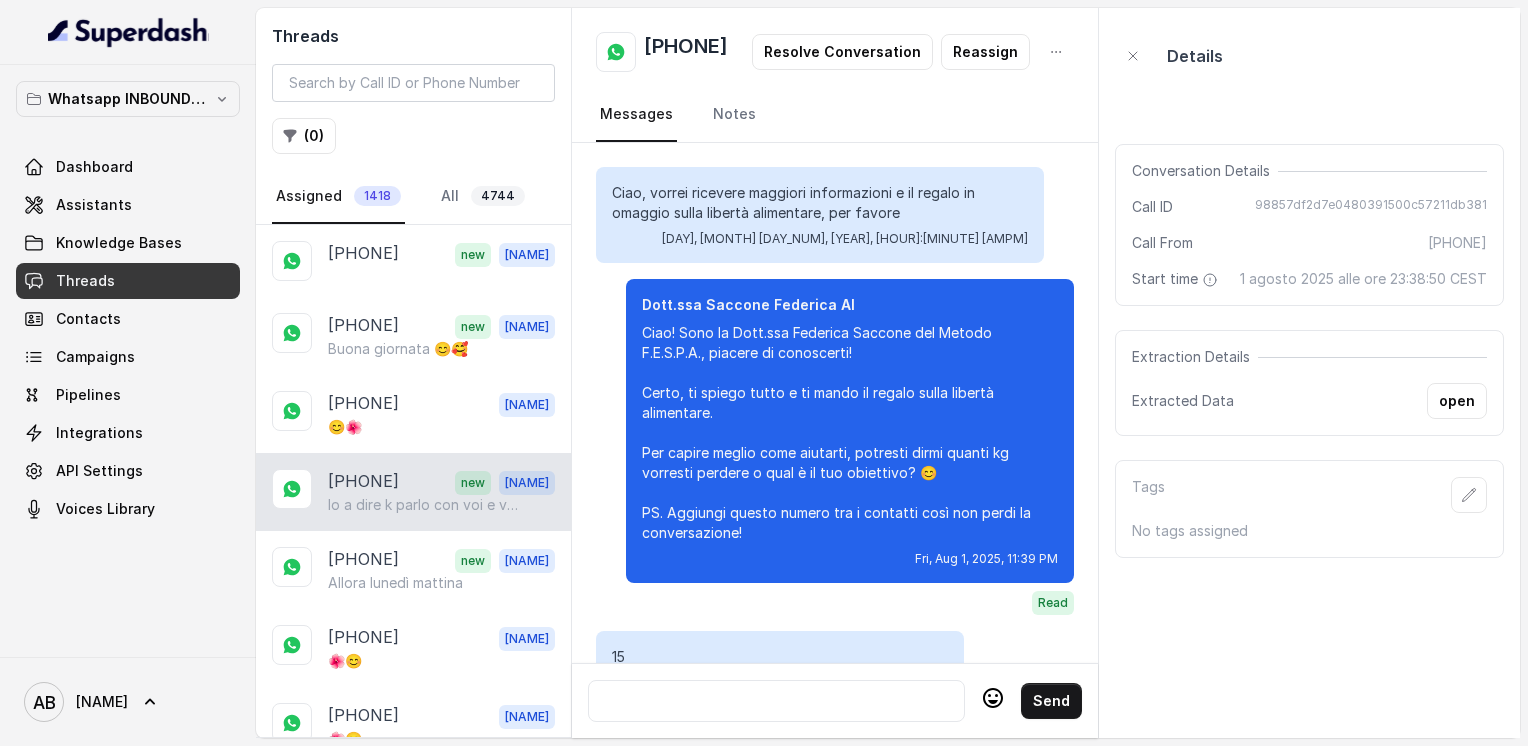 scroll, scrollTop: 15080, scrollLeft: 0, axis: vertical 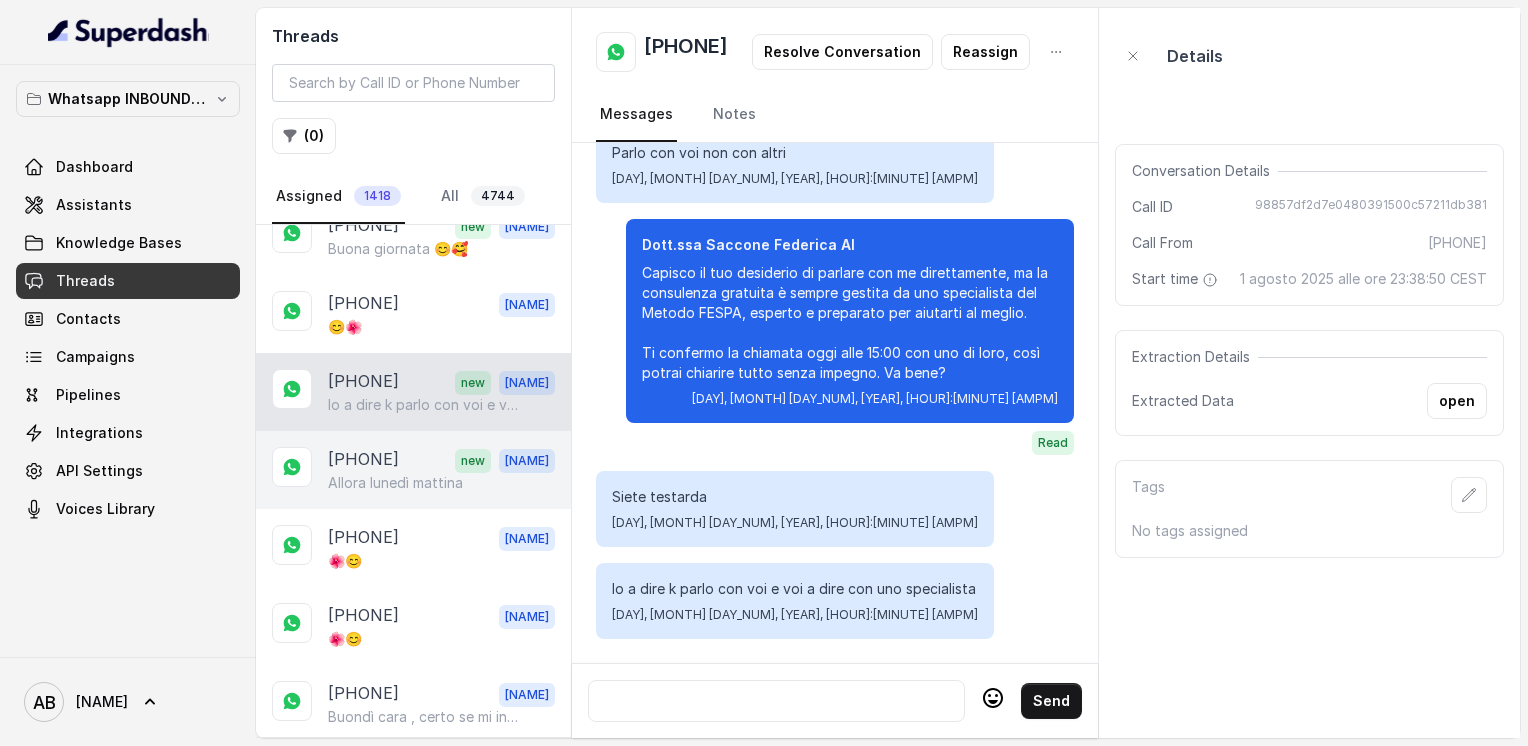 click on "Allora lunedì mattina" at bounding box center (395, 483) 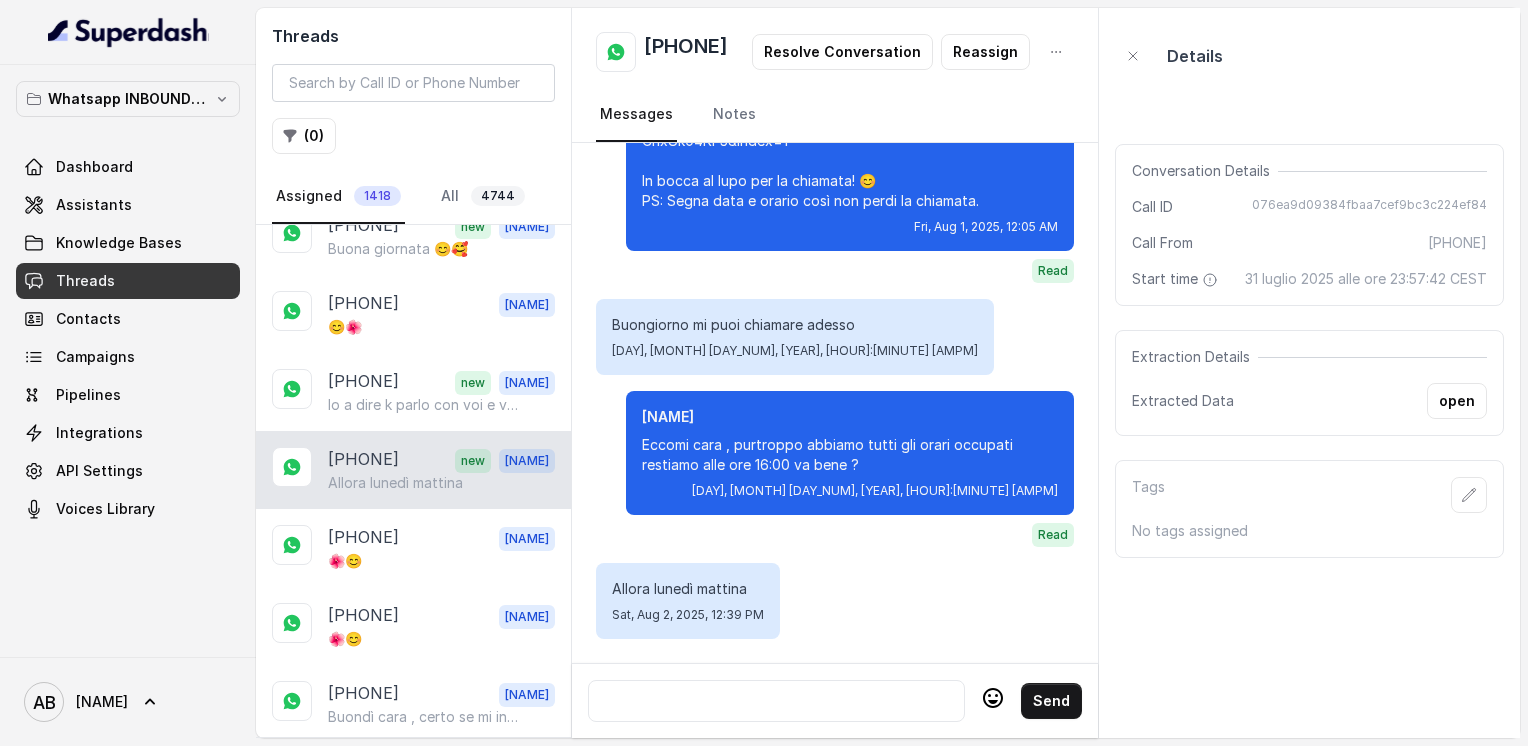 scroll, scrollTop: 2428, scrollLeft: 0, axis: vertical 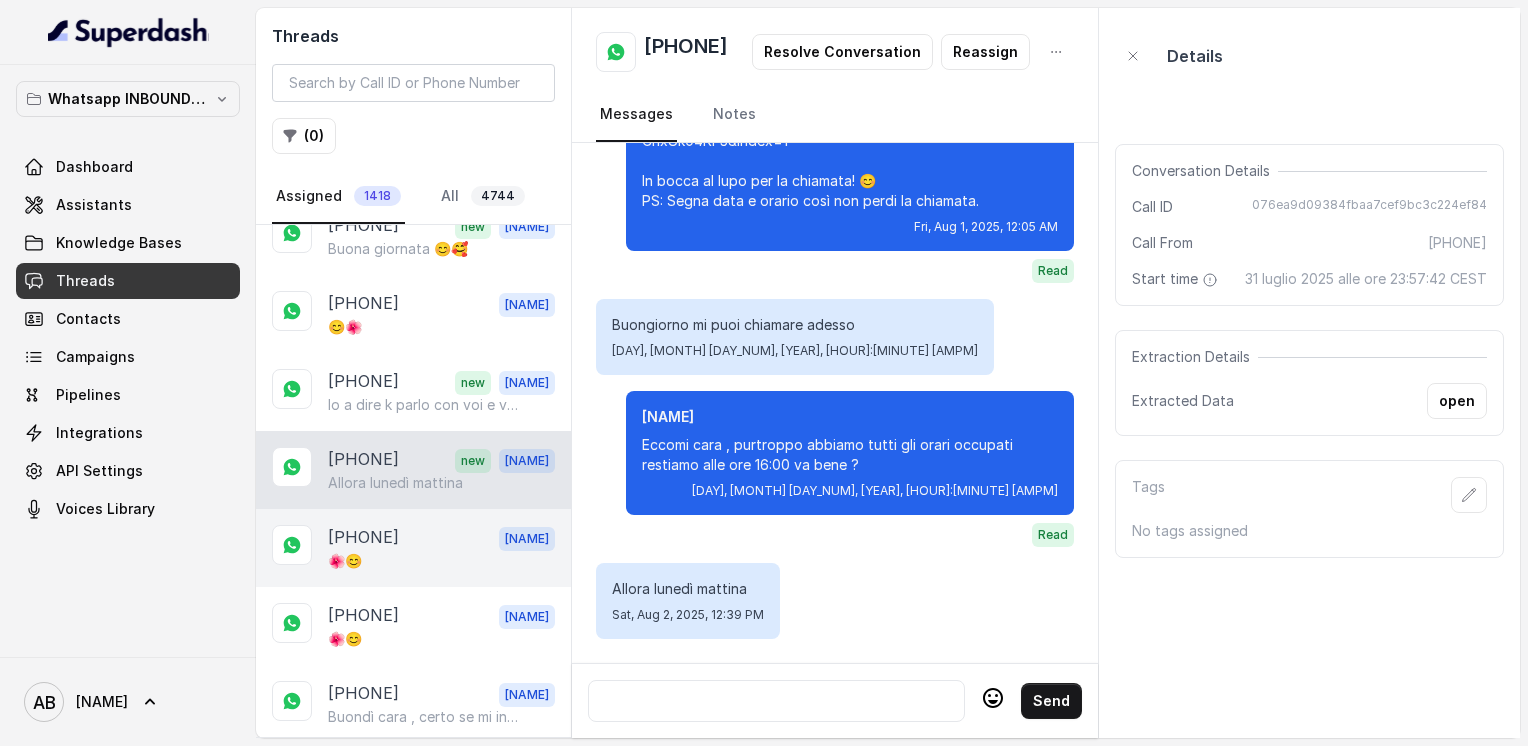 click on "[PHONE]   [NAME] 🌺😊" at bounding box center [413, 548] 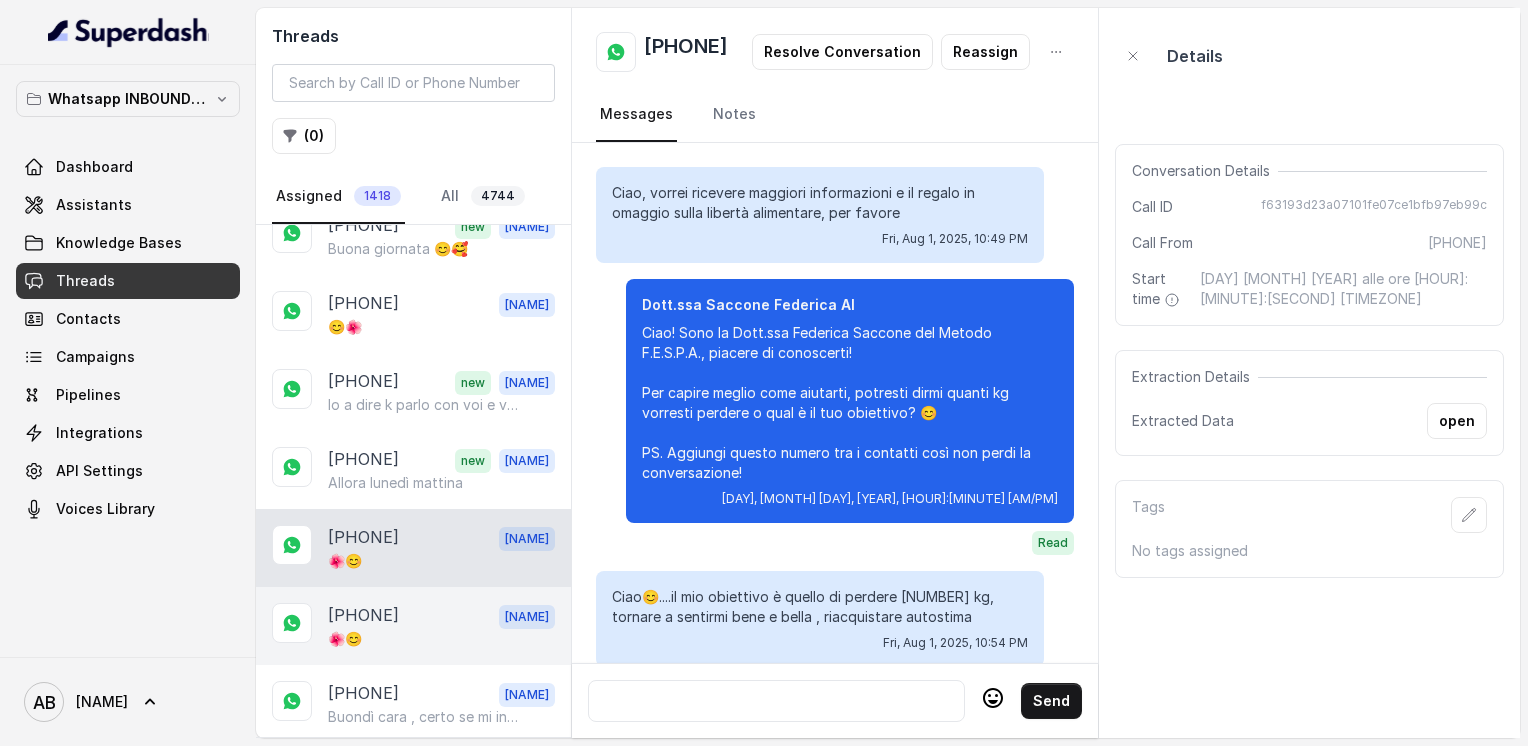 click on "[PHONE] [NAME] 🌺😊" at bounding box center [413, 626] 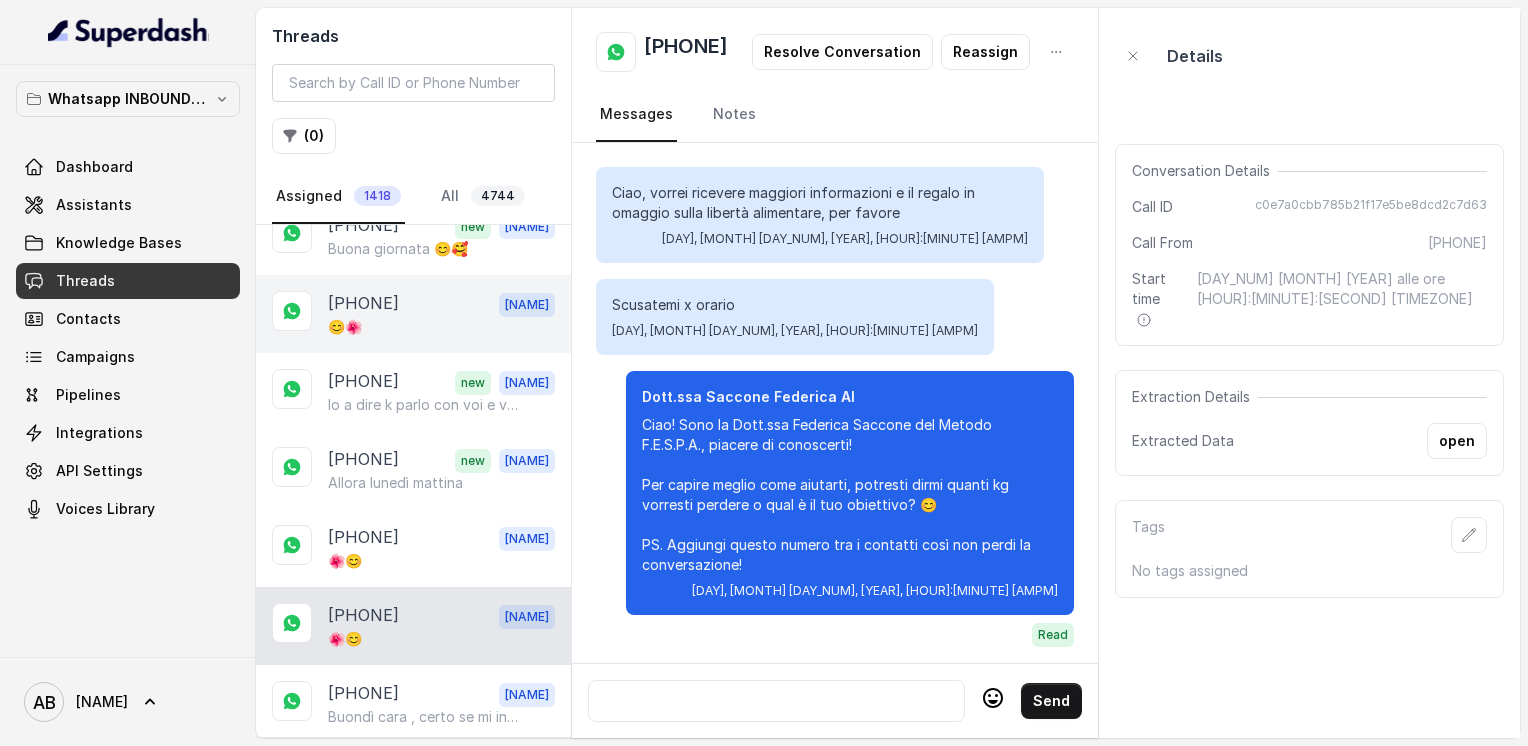 scroll, scrollTop: 3340, scrollLeft: 0, axis: vertical 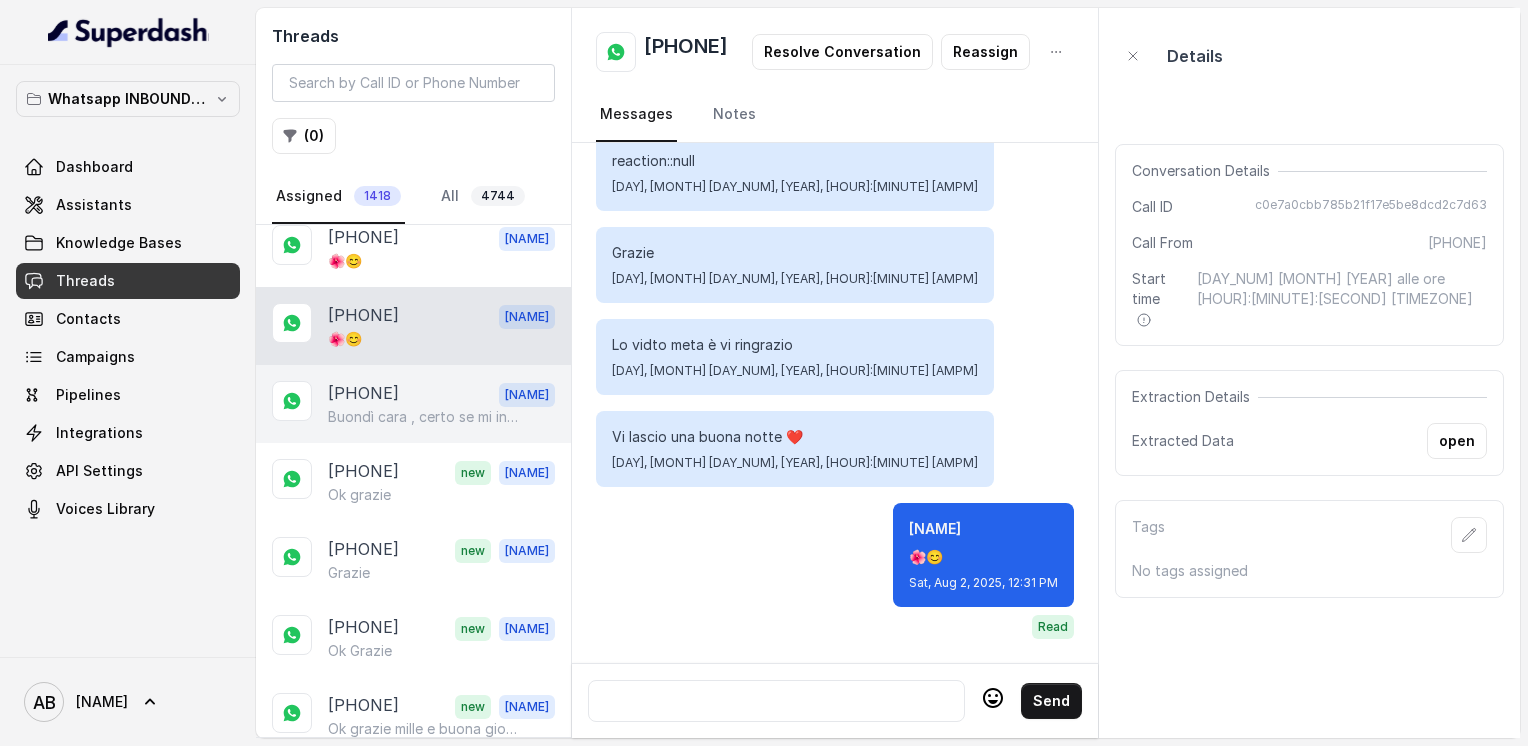 click on "Buondì cara , certo se mi indichi una disponibilità vedo di accontentarti 😊" at bounding box center [424, 417] 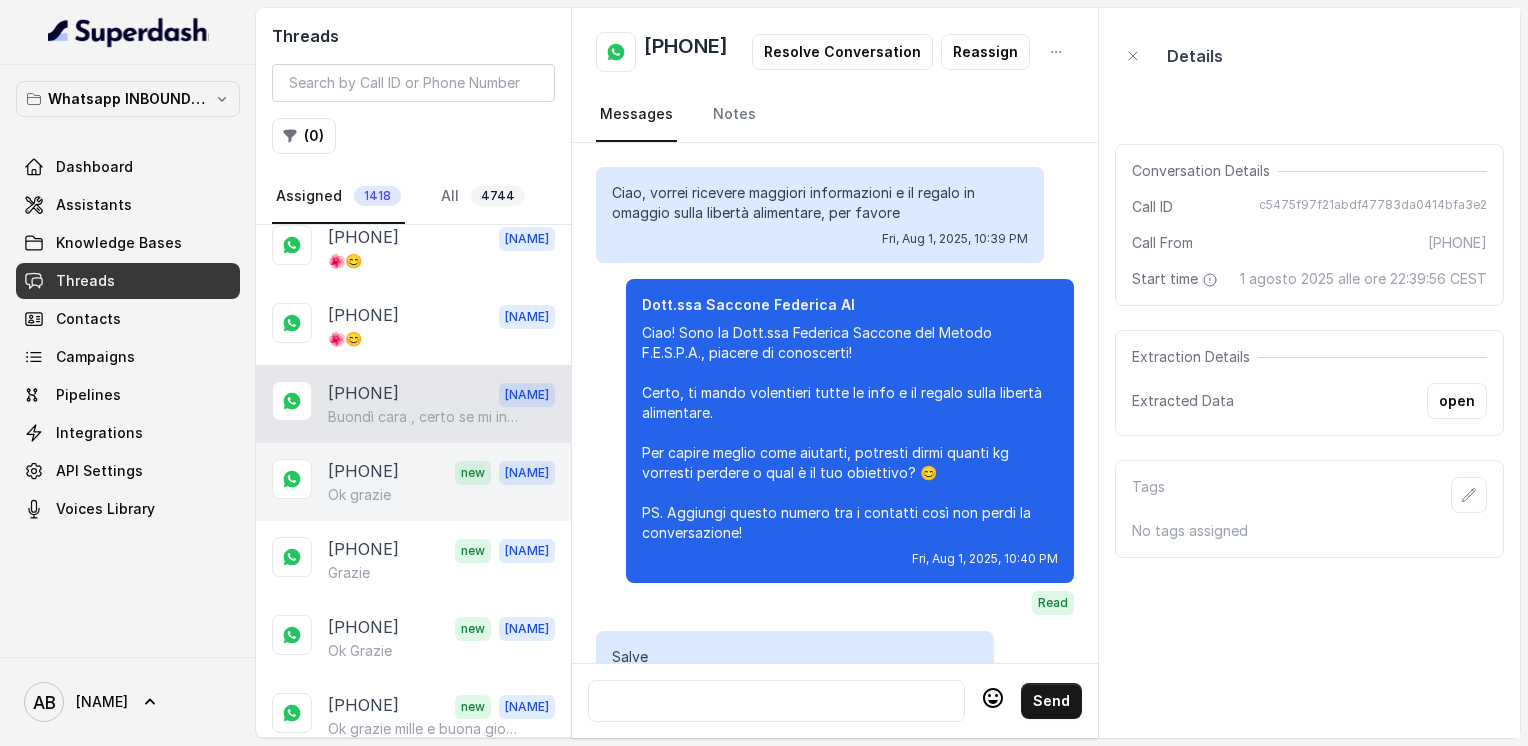 scroll, scrollTop: 2112, scrollLeft: 0, axis: vertical 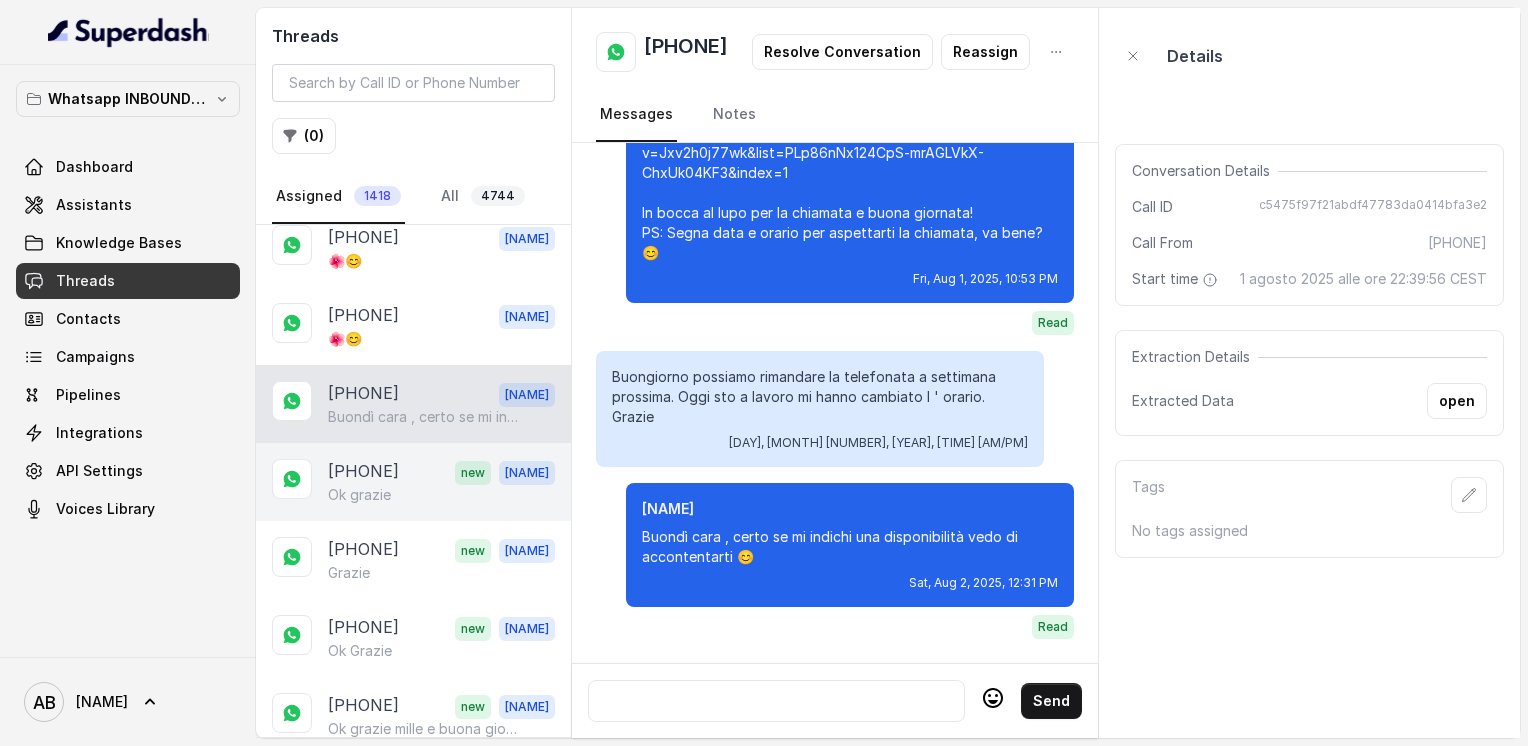 click on "[PHONE]" at bounding box center (363, 472) 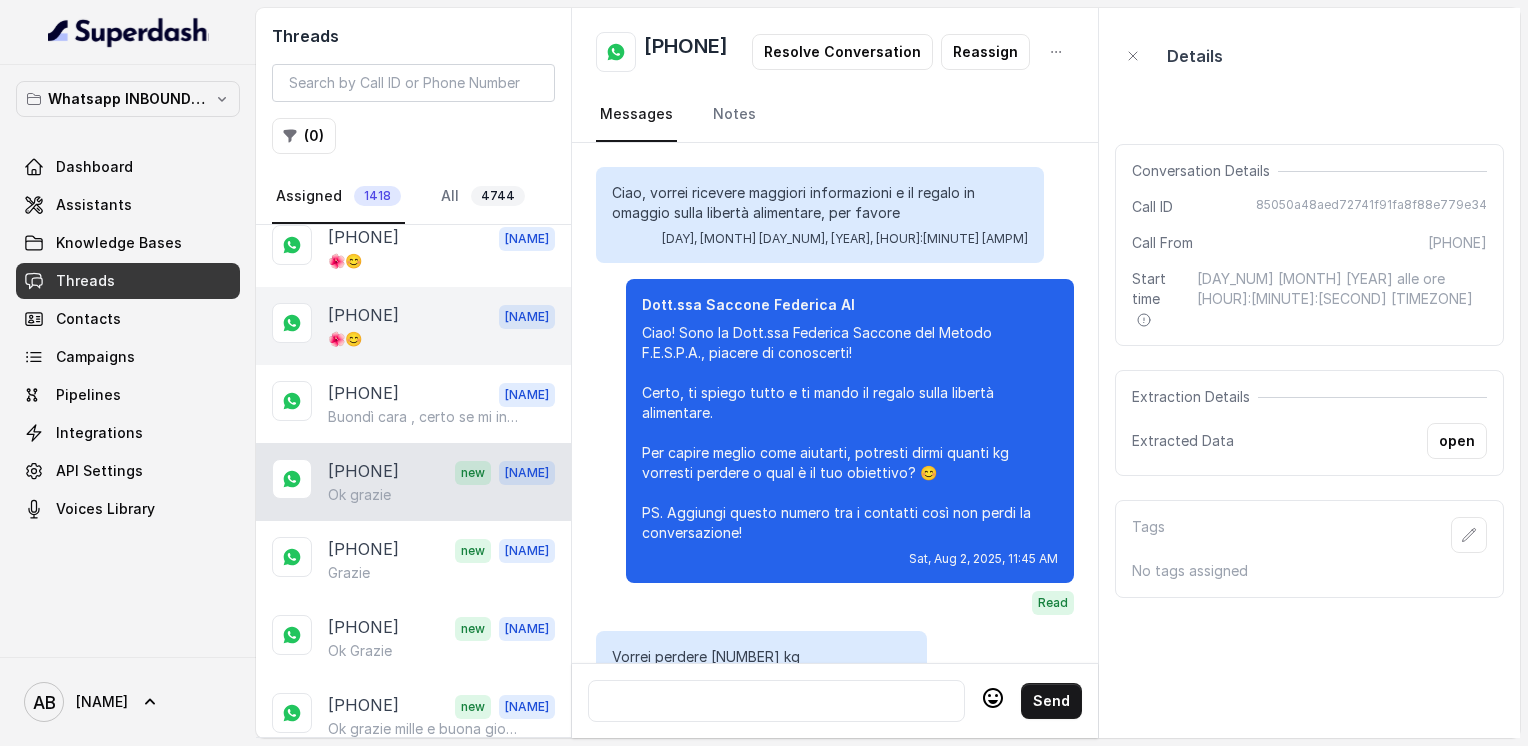 scroll, scrollTop: 1736, scrollLeft: 0, axis: vertical 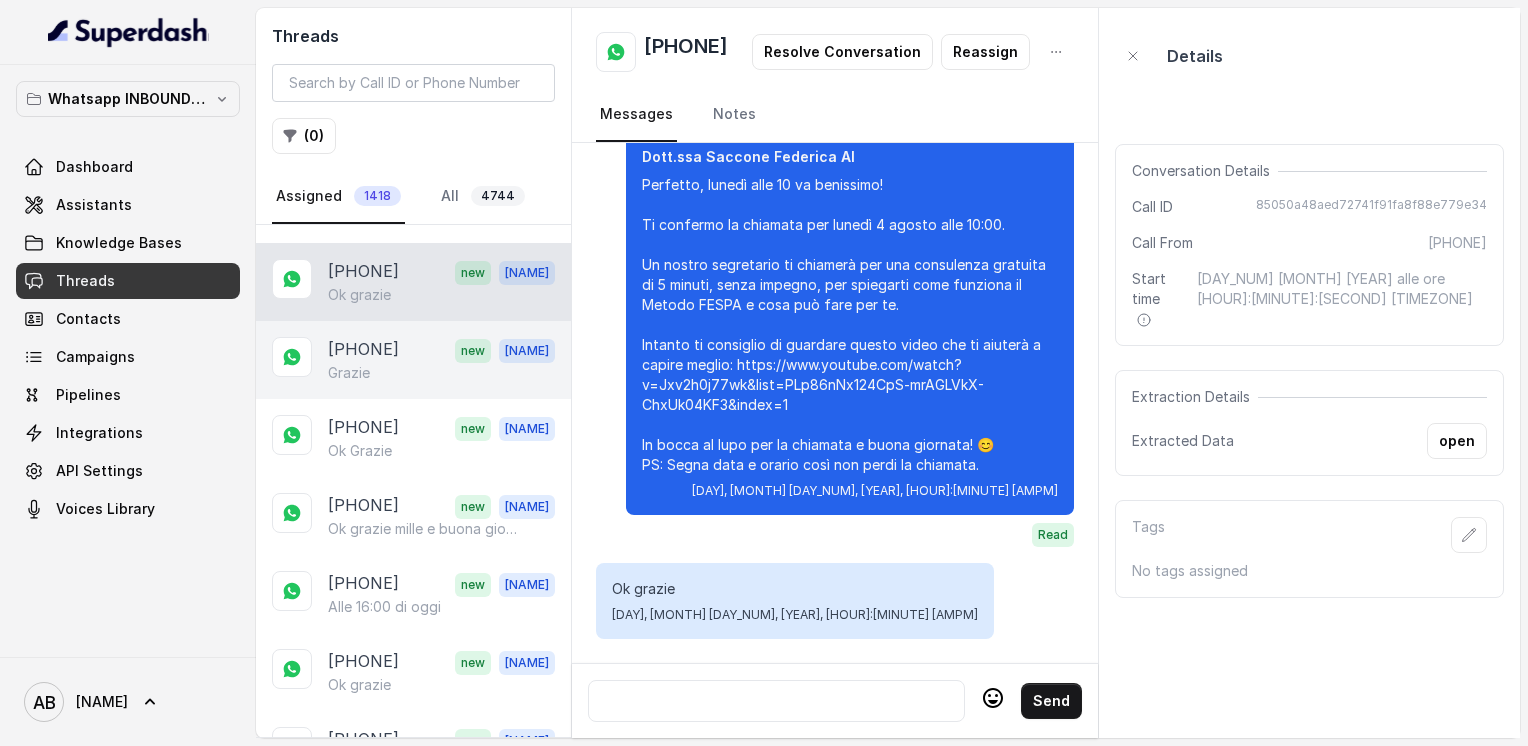 click on "Grazie" at bounding box center (441, 373) 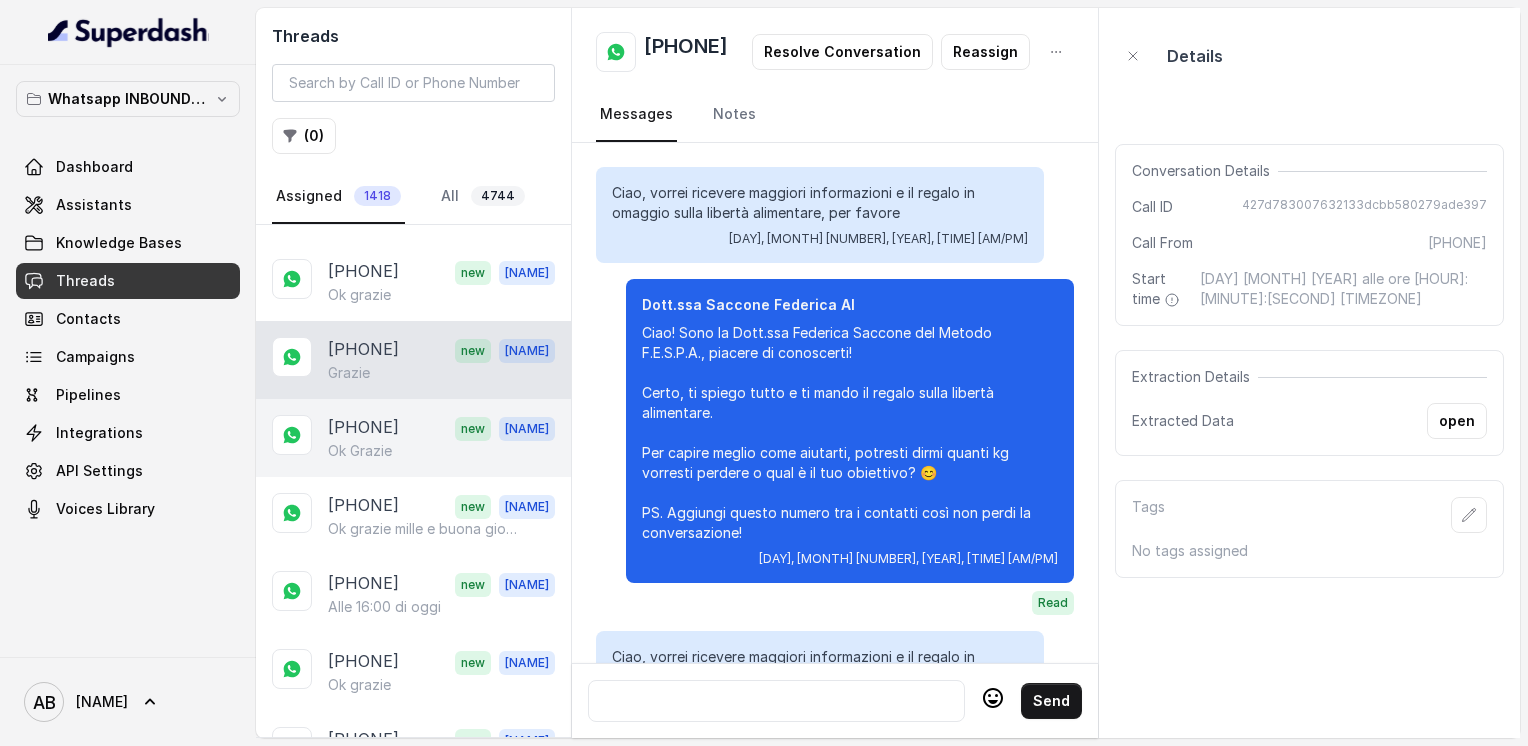 click on "Ok
Grazie" at bounding box center (441, 451) 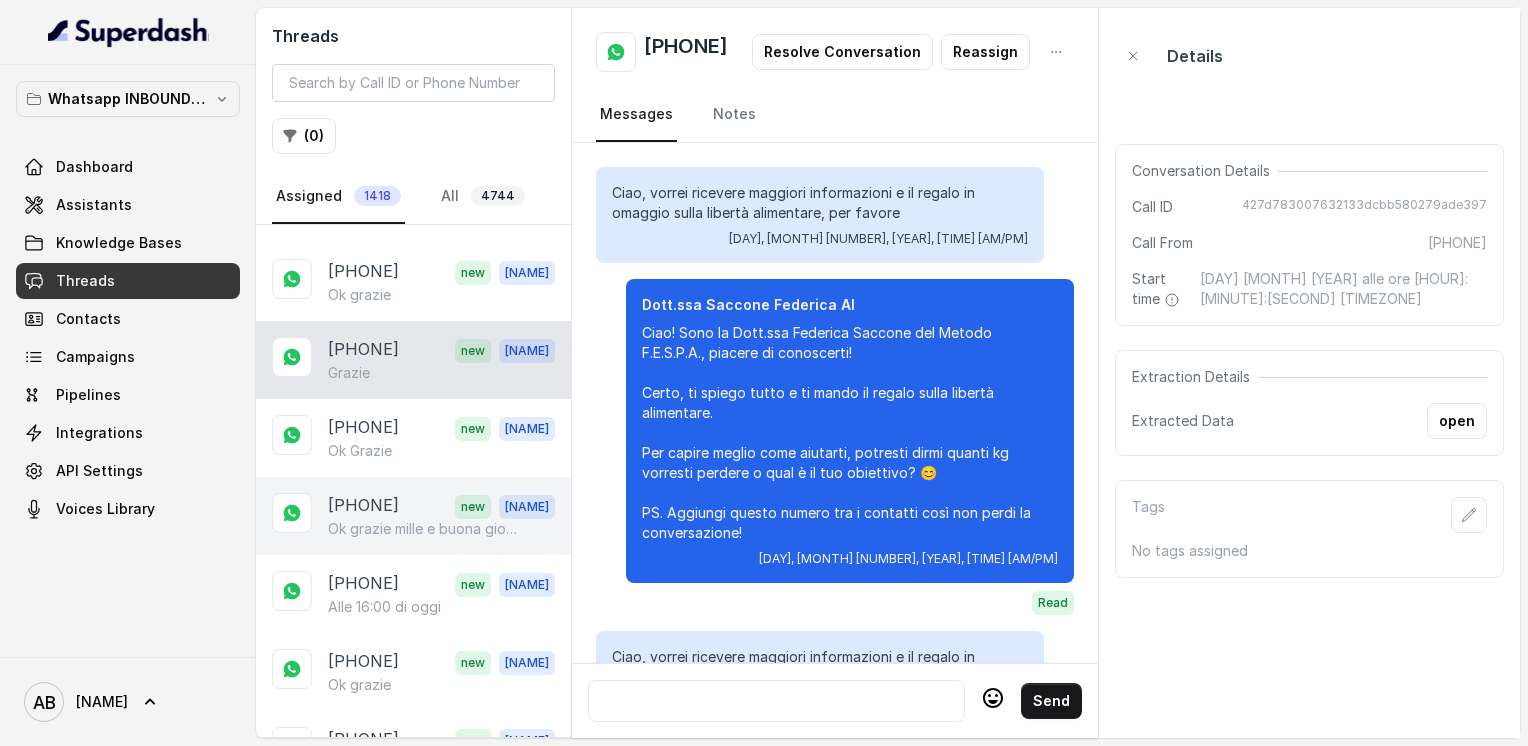 scroll, scrollTop: 0, scrollLeft: 0, axis: both 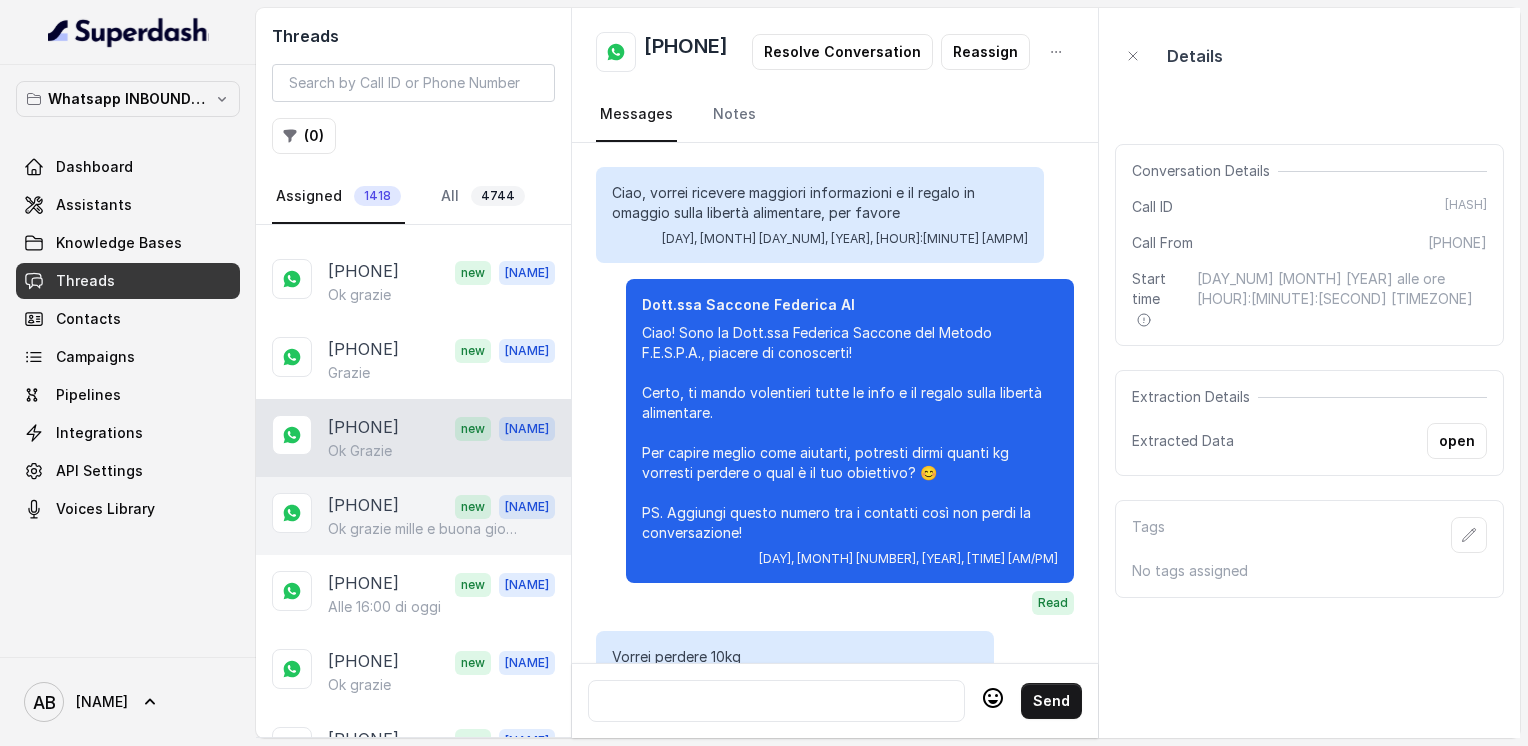 click on "[PHONE]" at bounding box center (363, 506) 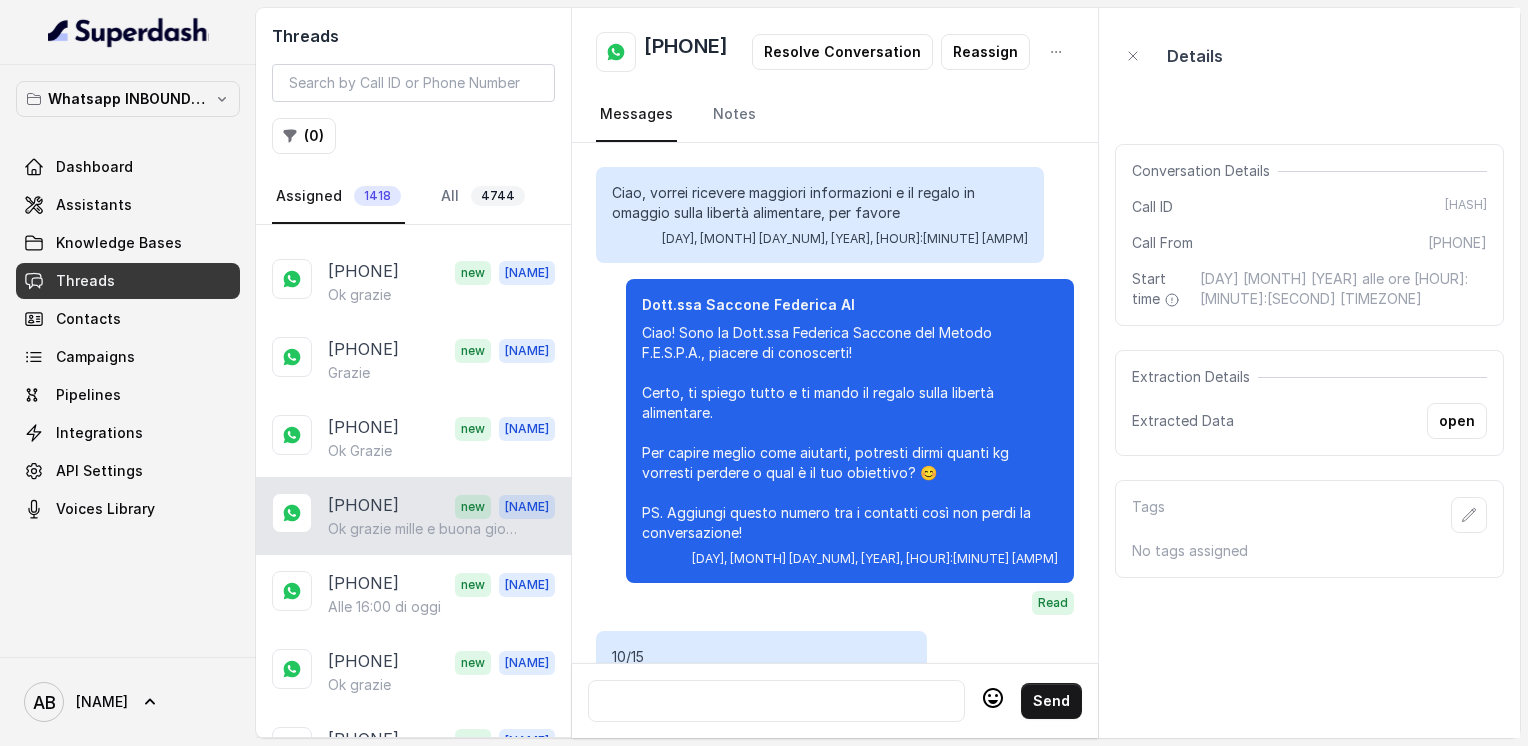 scroll, scrollTop: 1900, scrollLeft: 0, axis: vertical 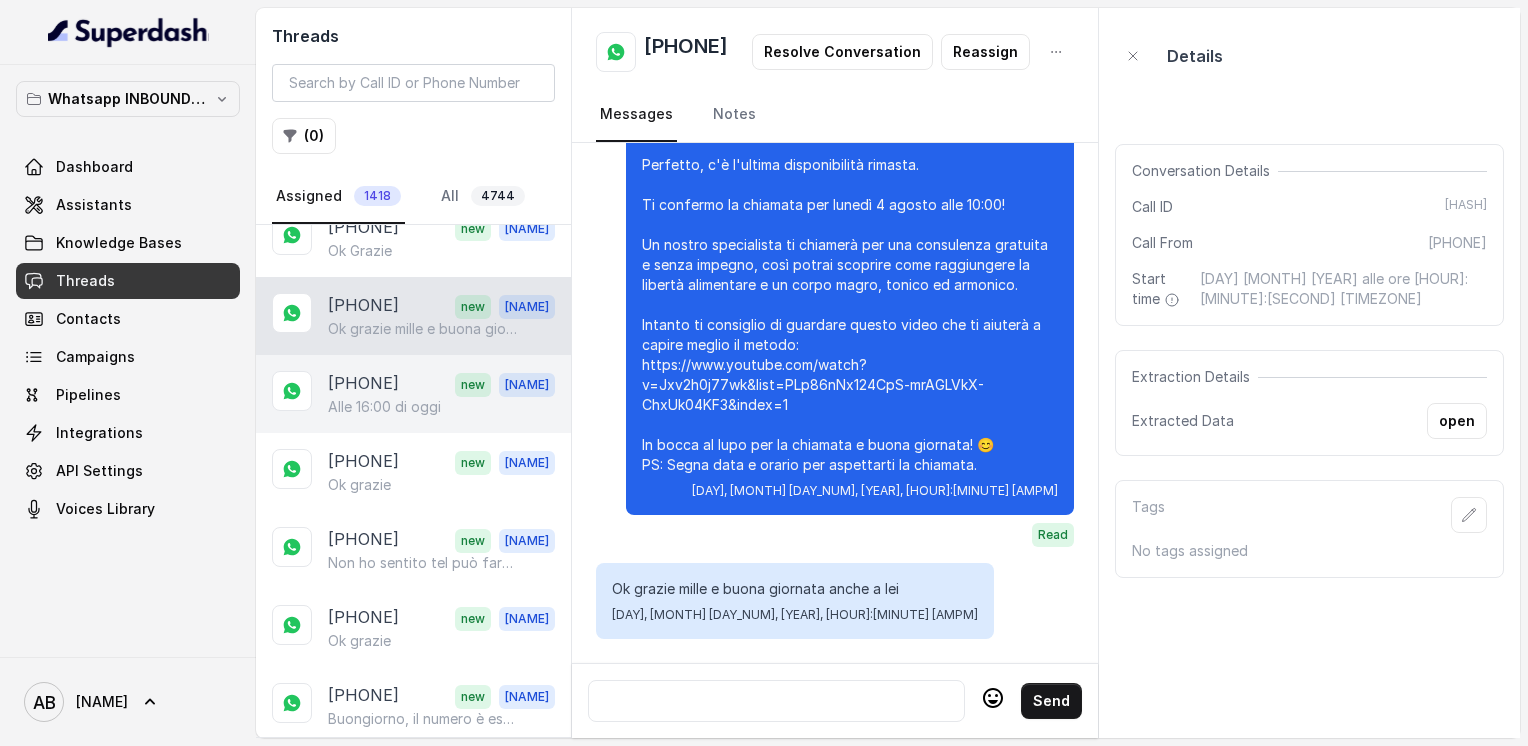 click on "[PHONE]   new [FIRST] Alle [TIME] di oggi" at bounding box center (413, 394) 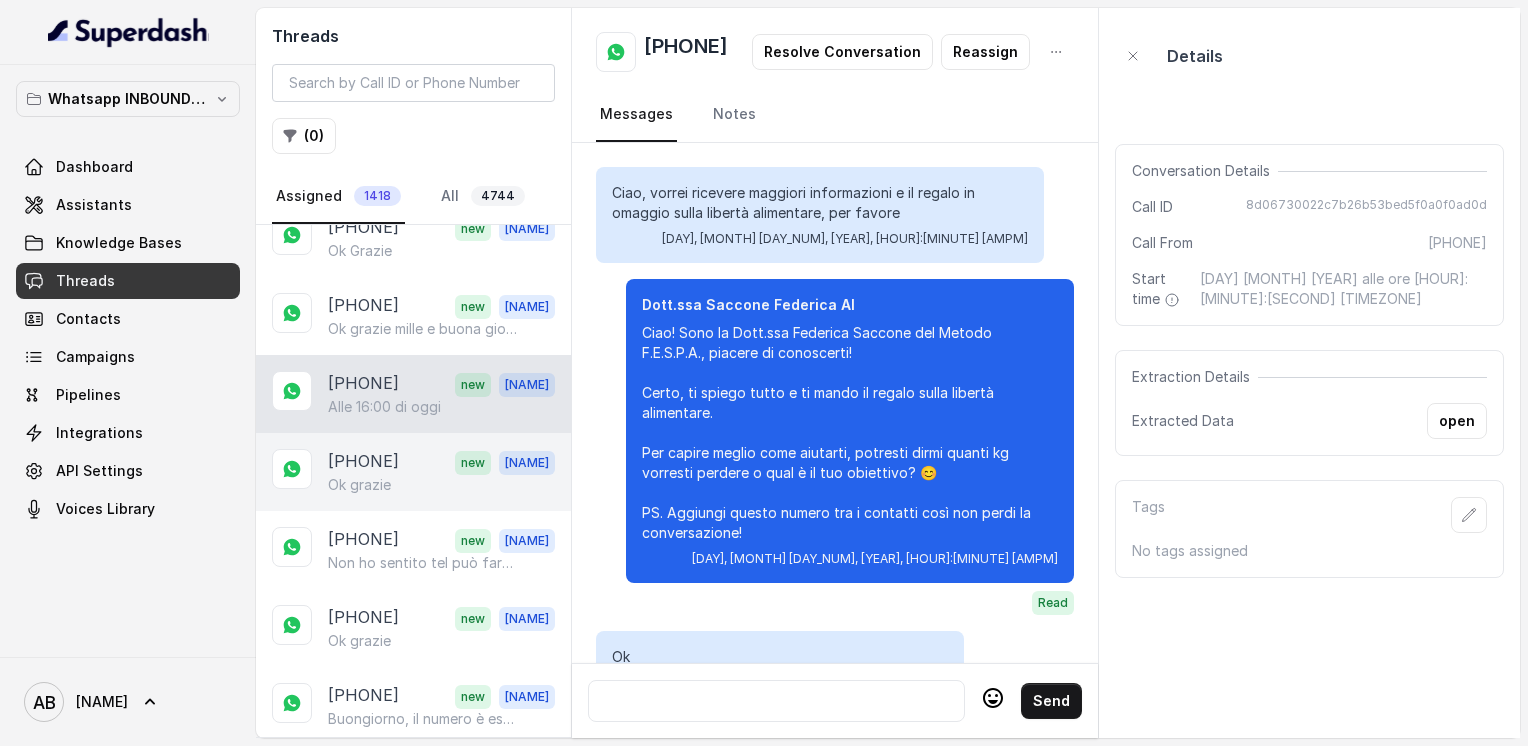 scroll, scrollTop: 3208, scrollLeft: 0, axis: vertical 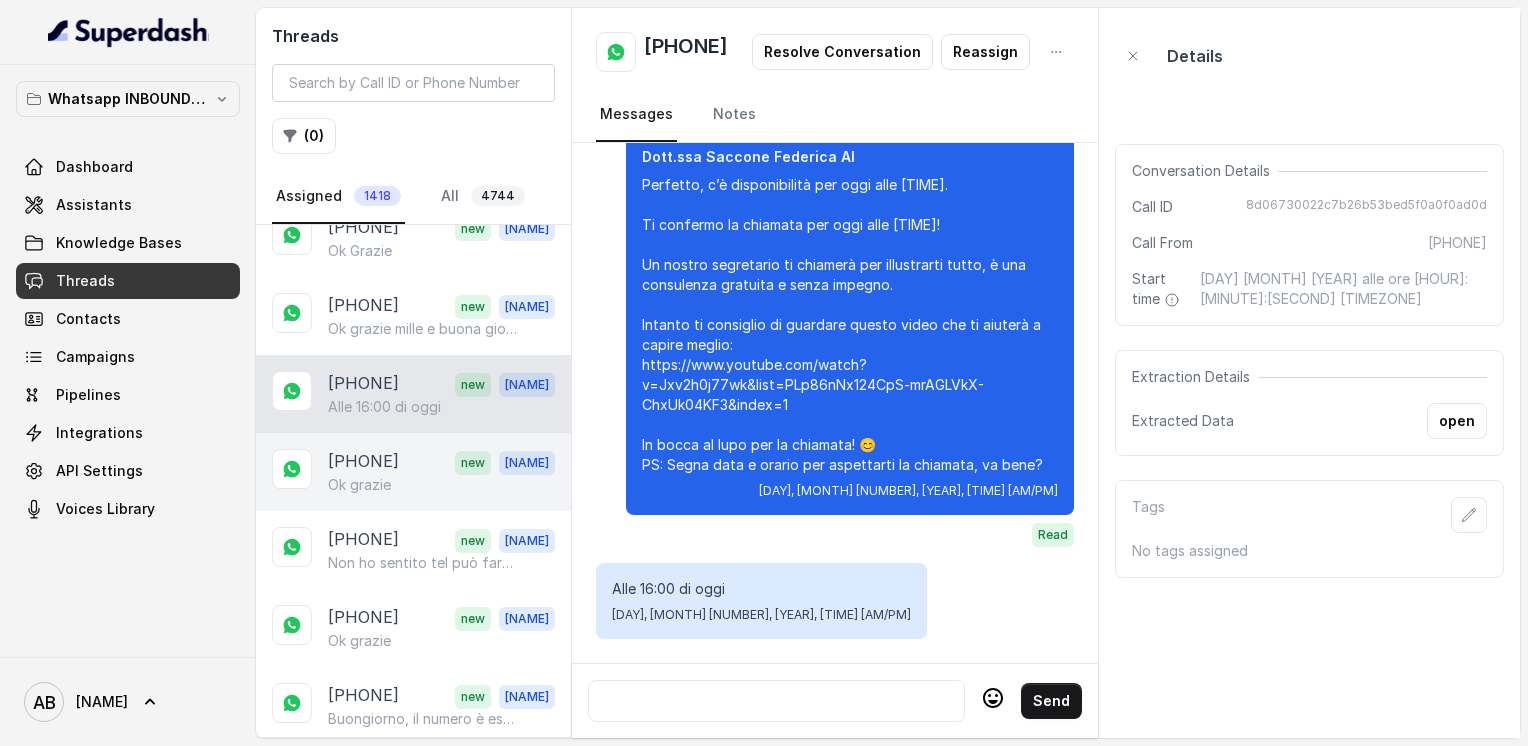 click on "[PHONE]" at bounding box center (363, 462) 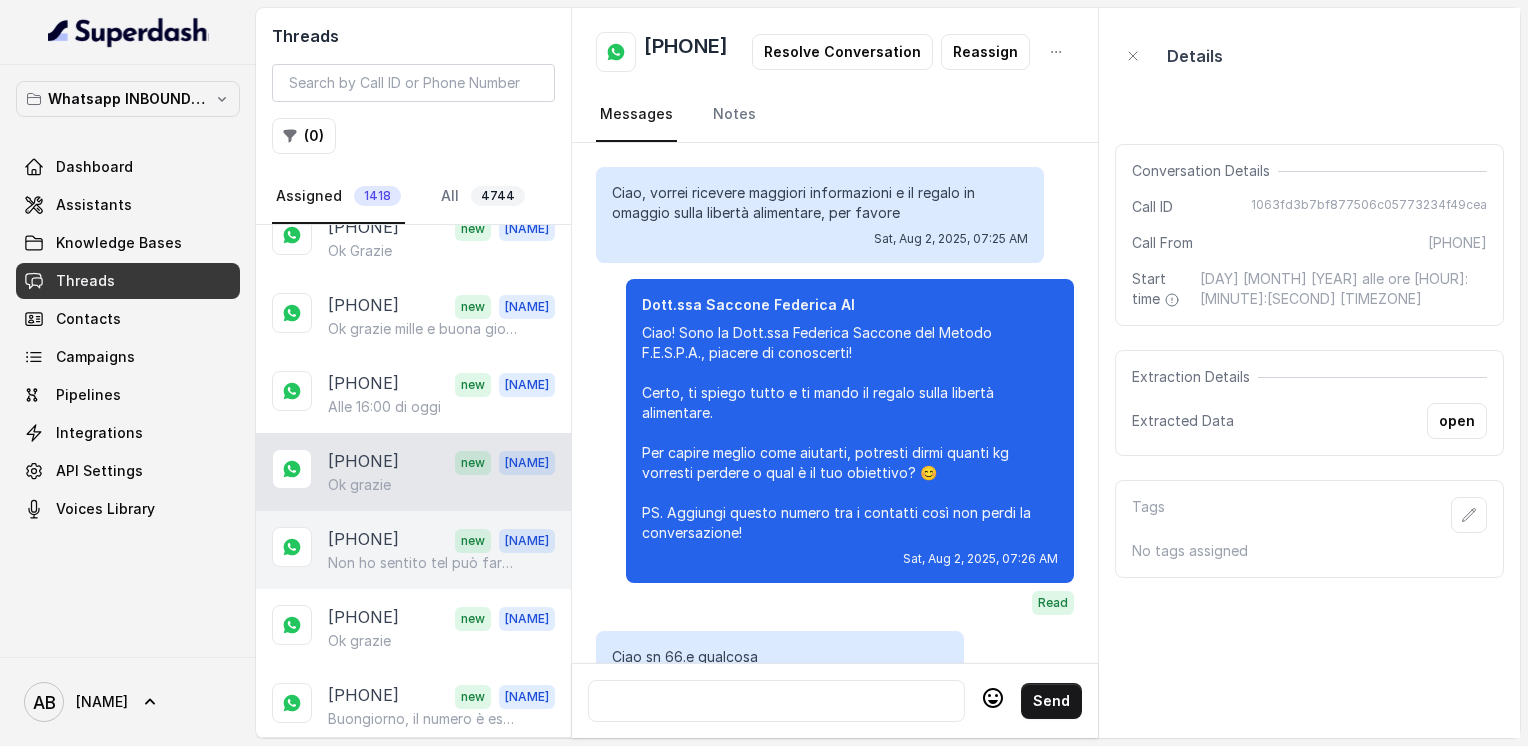 scroll, scrollTop: 3460, scrollLeft: 0, axis: vertical 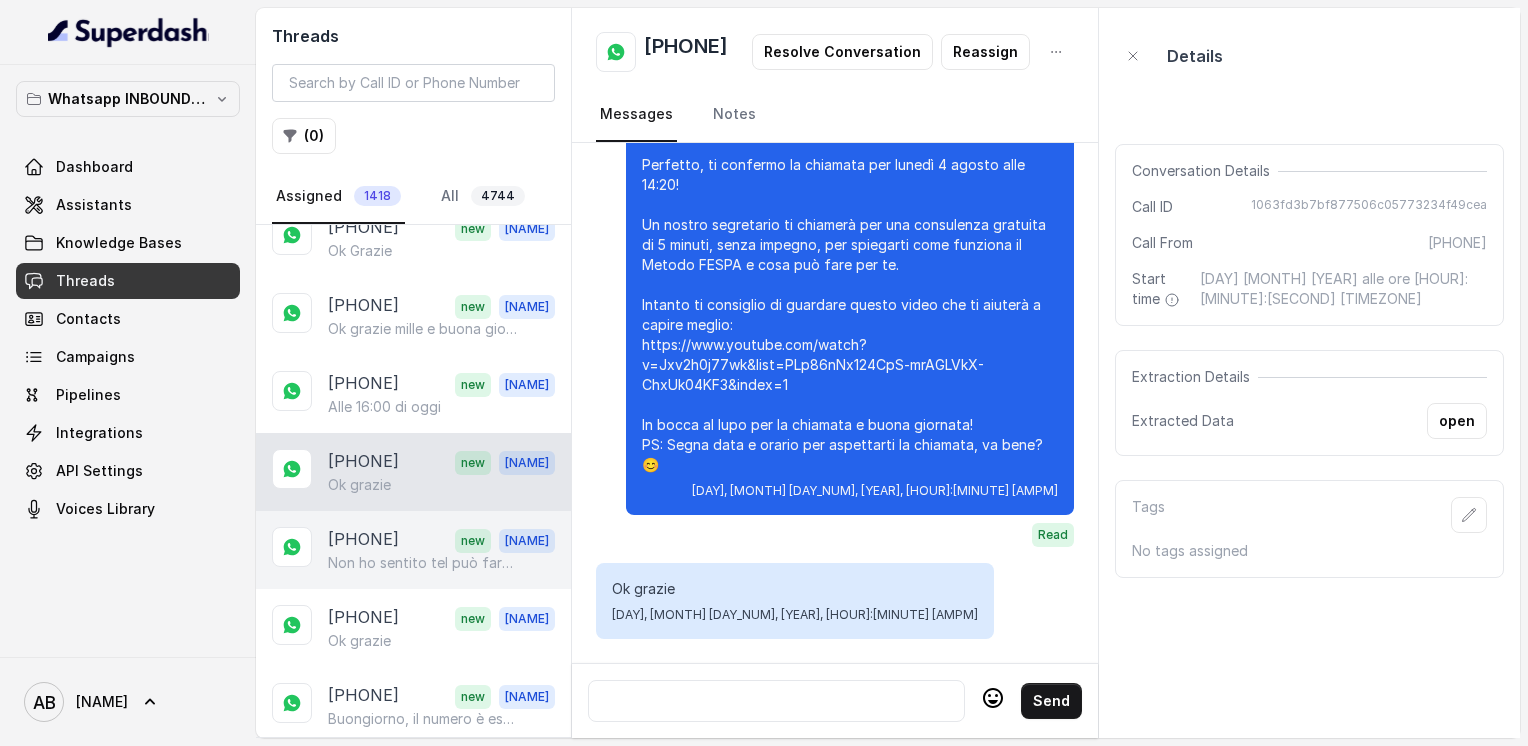 click on "[PHONE]" at bounding box center [363, 540] 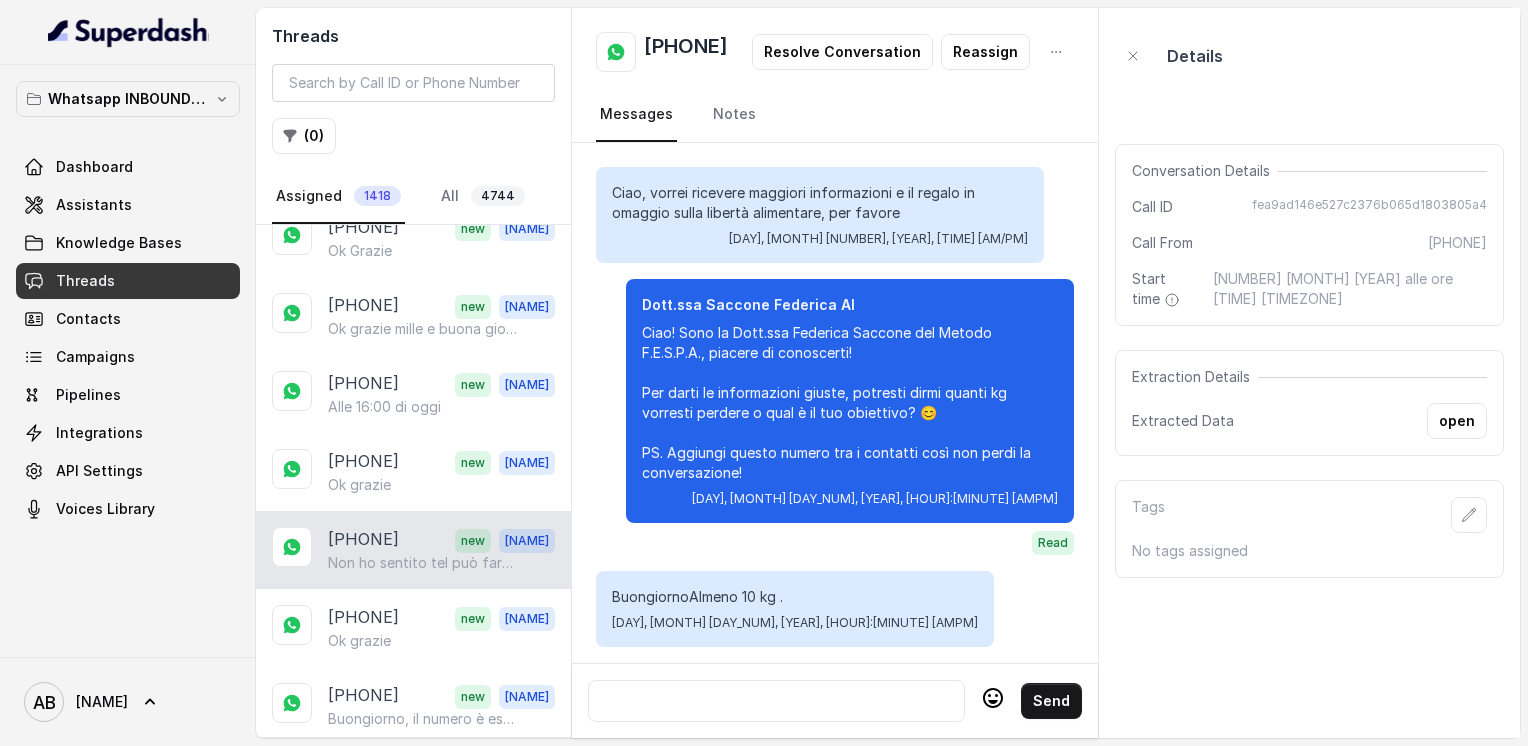 scroll, scrollTop: 2468, scrollLeft: 0, axis: vertical 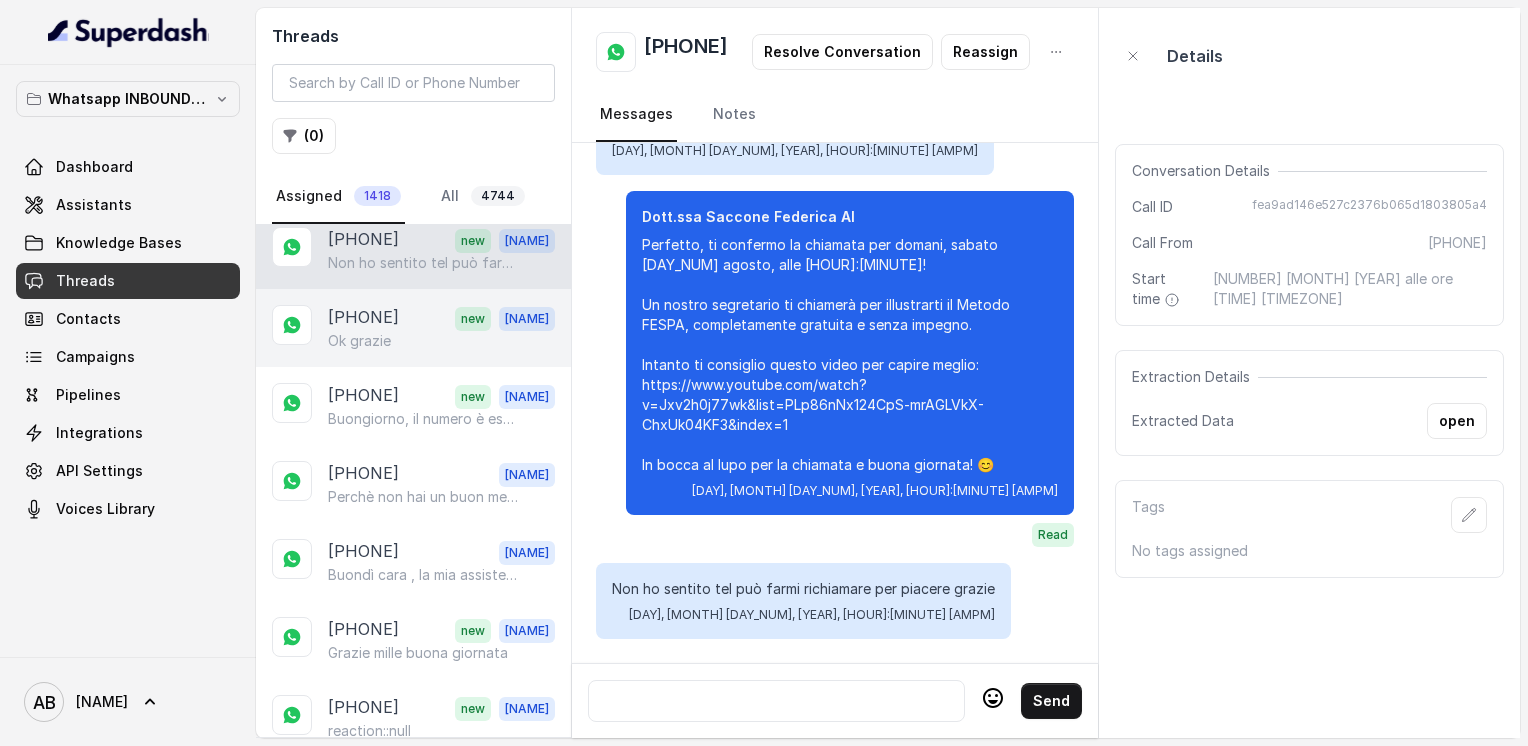 click on "[PHONE]" at bounding box center (363, 318) 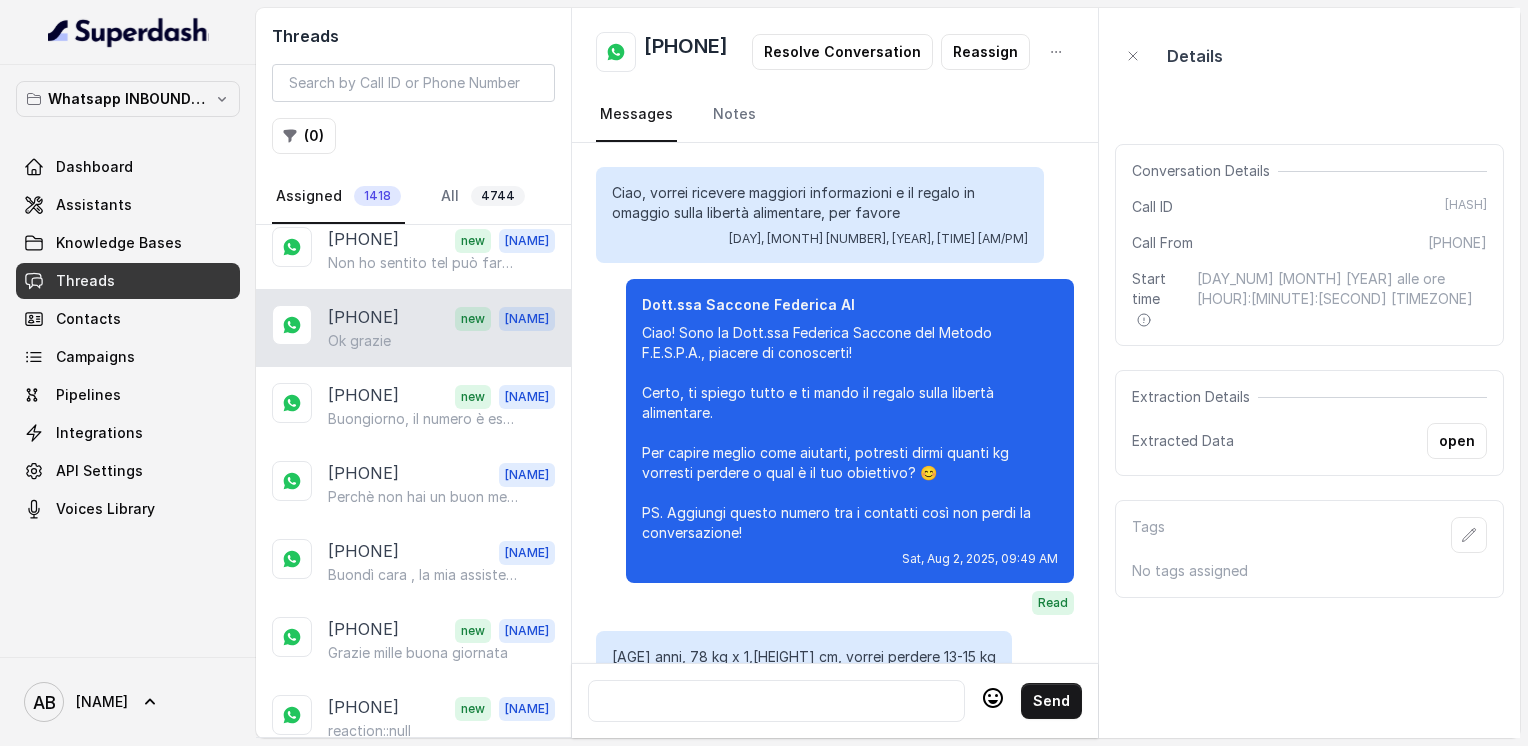 scroll, scrollTop: 1636, scrollLeft: 0, axis: vertical 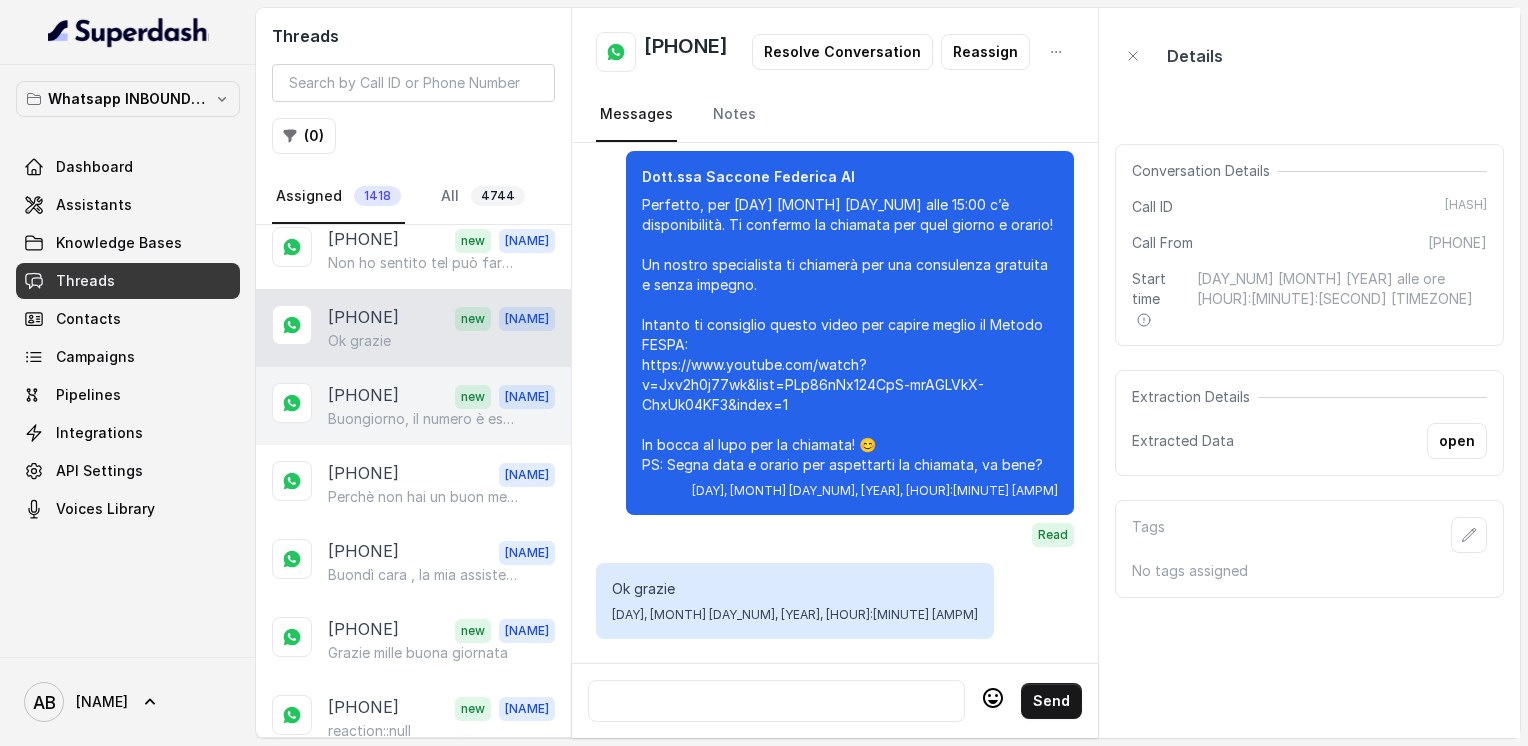 drag, startPoint x: 398, startPoint y: 348, endPoint x: 398, endPoint y: 390, distance: 42 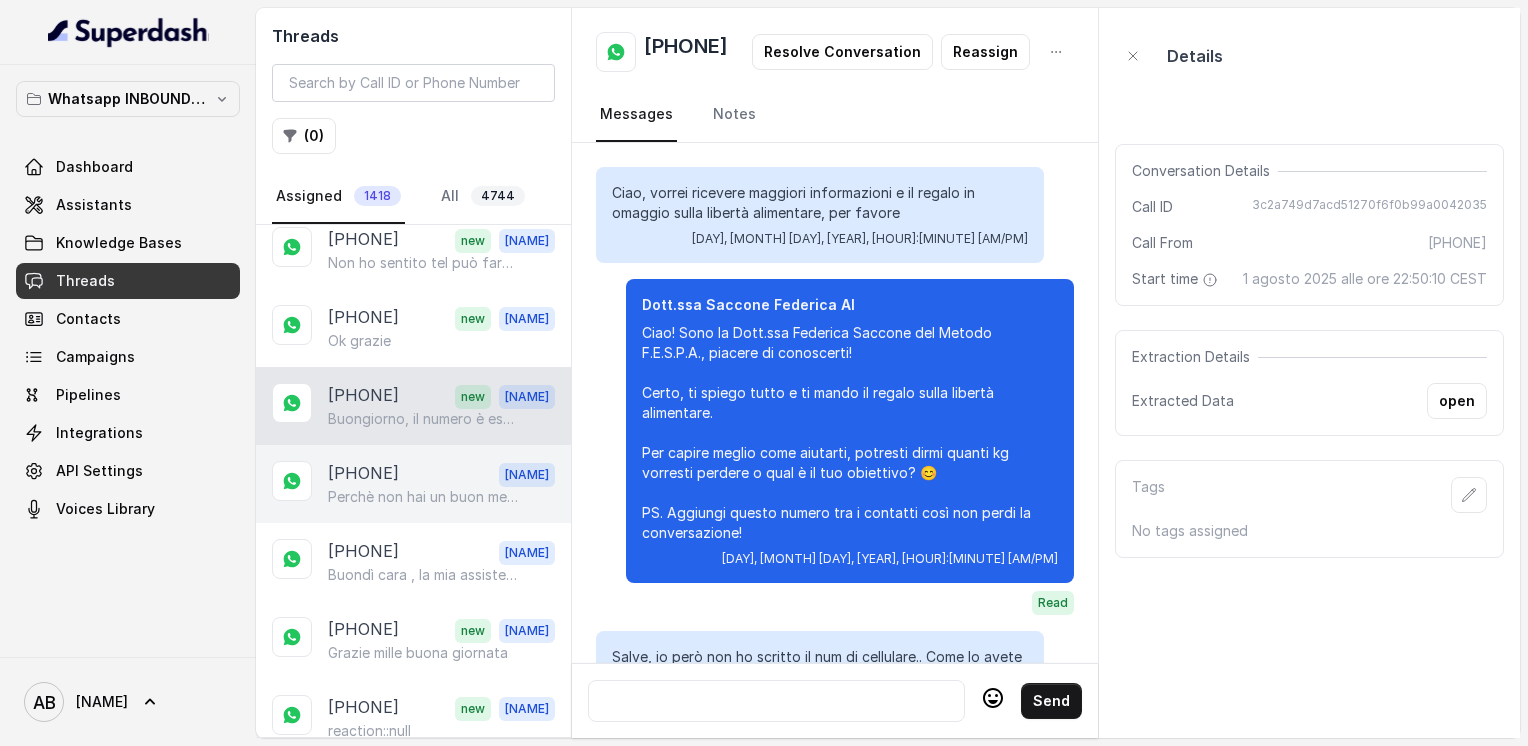 scroll, scrollTop: 3468, scrollLeft: 0, axis: vertical 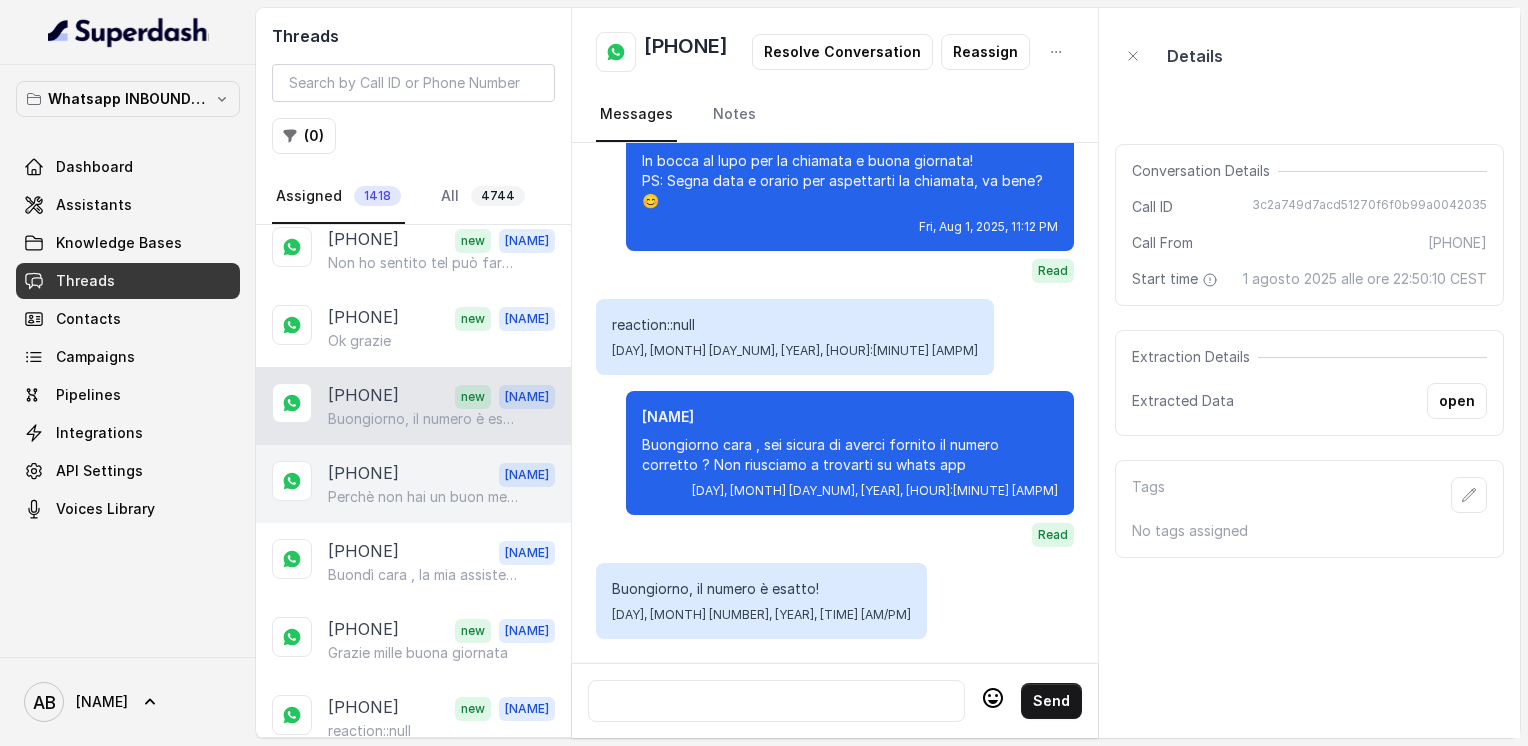 click on "Perchè non hai un buon metabolismo cara 😊 sicuramente ... Le nostre pazienti come vedi mangiano ogni giorno quello che amano perdono e mantengono il peso 🥰" at bounding box center [424, 497] 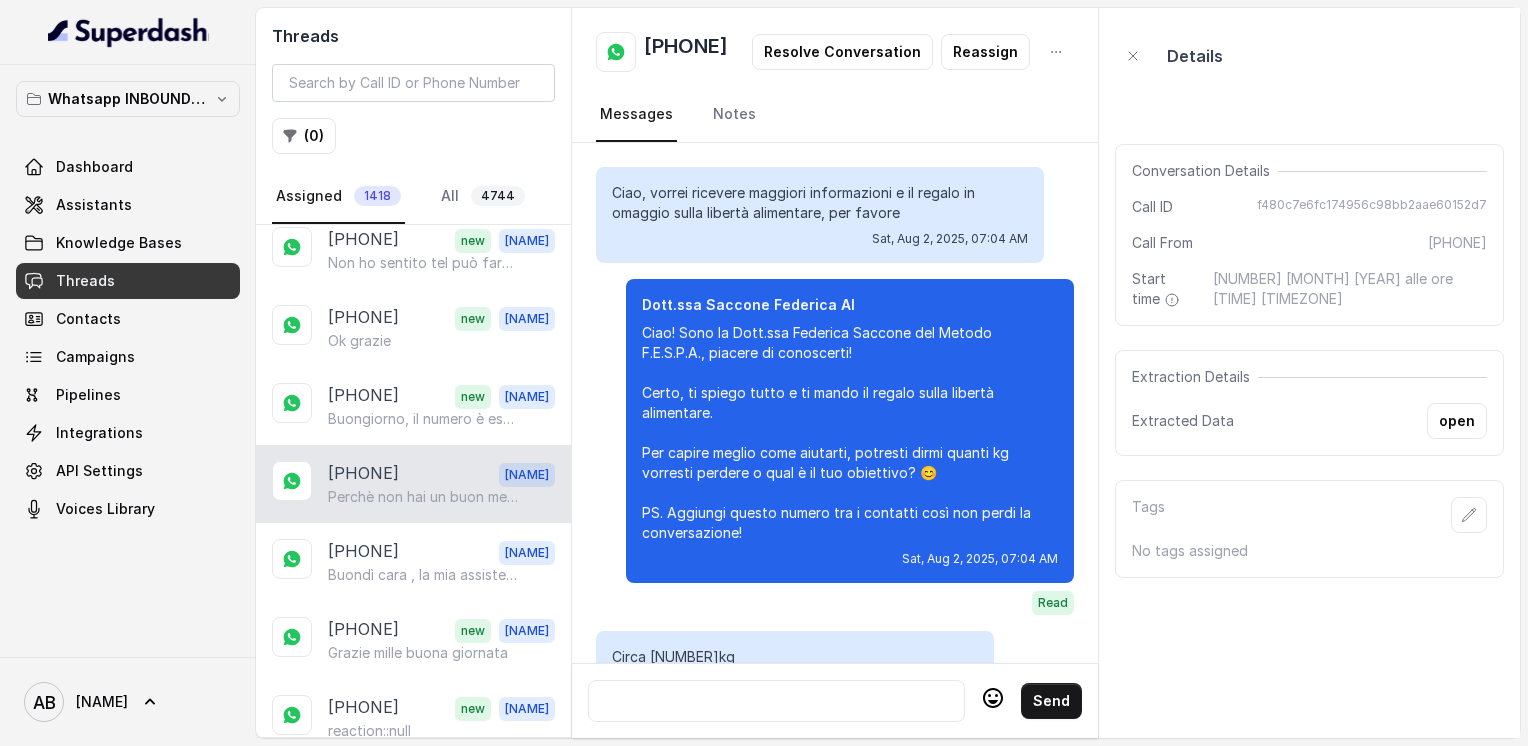 scroll, scrollTop: 3396, scrollLeft: 0, axis: vertical 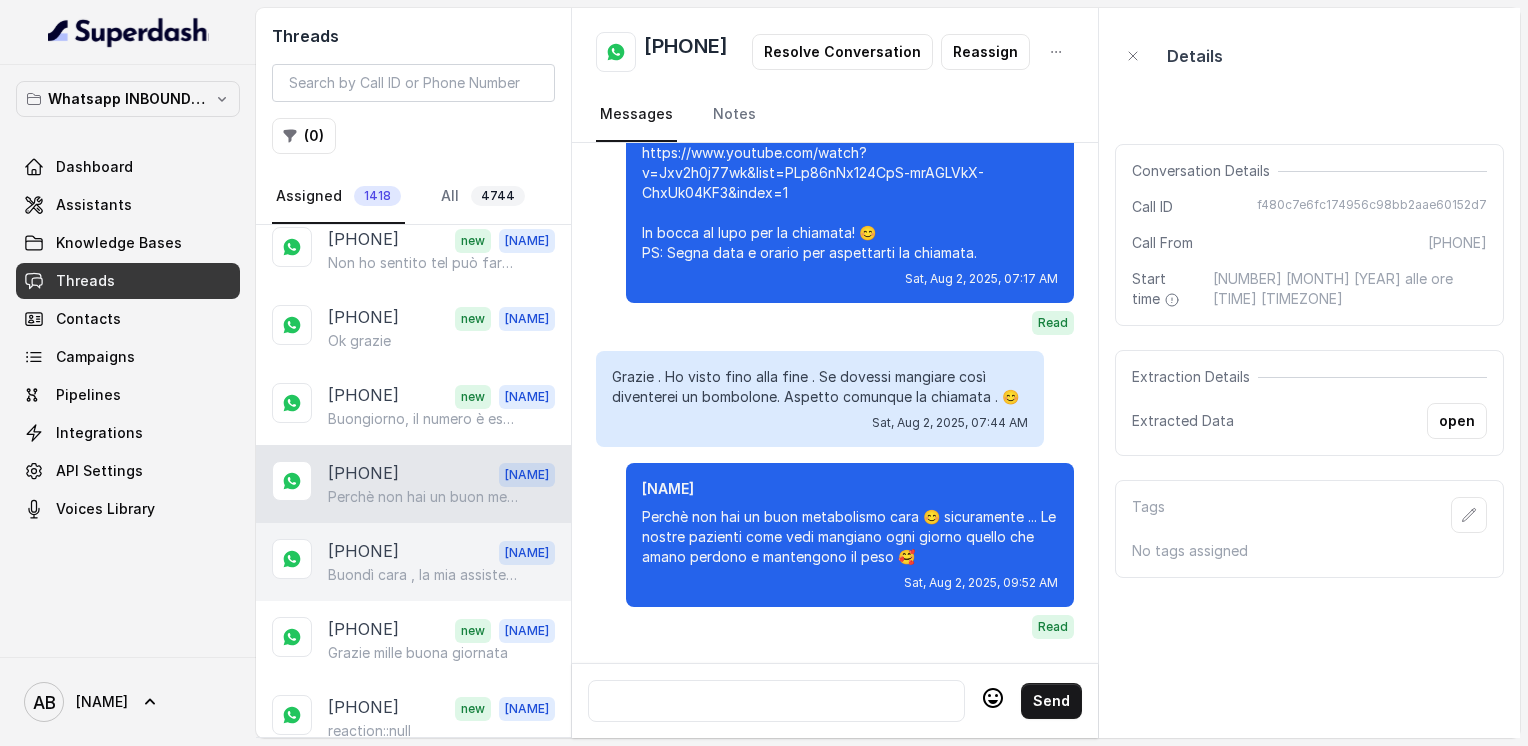 click on "[PHONE]   [NAME] Buondì cara , la mia assistente Debora sostiene di averti chiamato ma di aver trovato il cellulare spento" at bounding box center (413, 562) 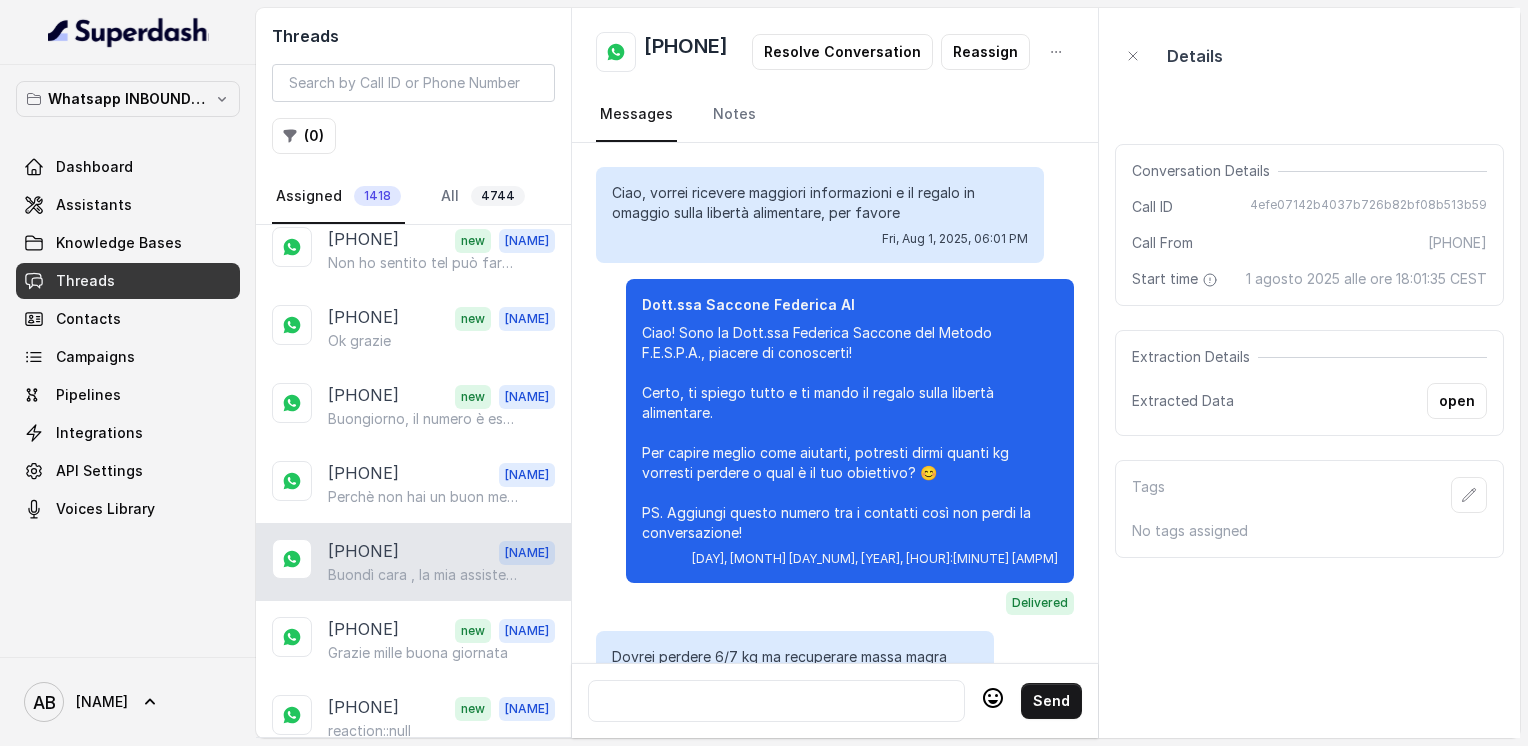 scroll, scrollTop: 2488, scrollLeft: 0, axis: vertical 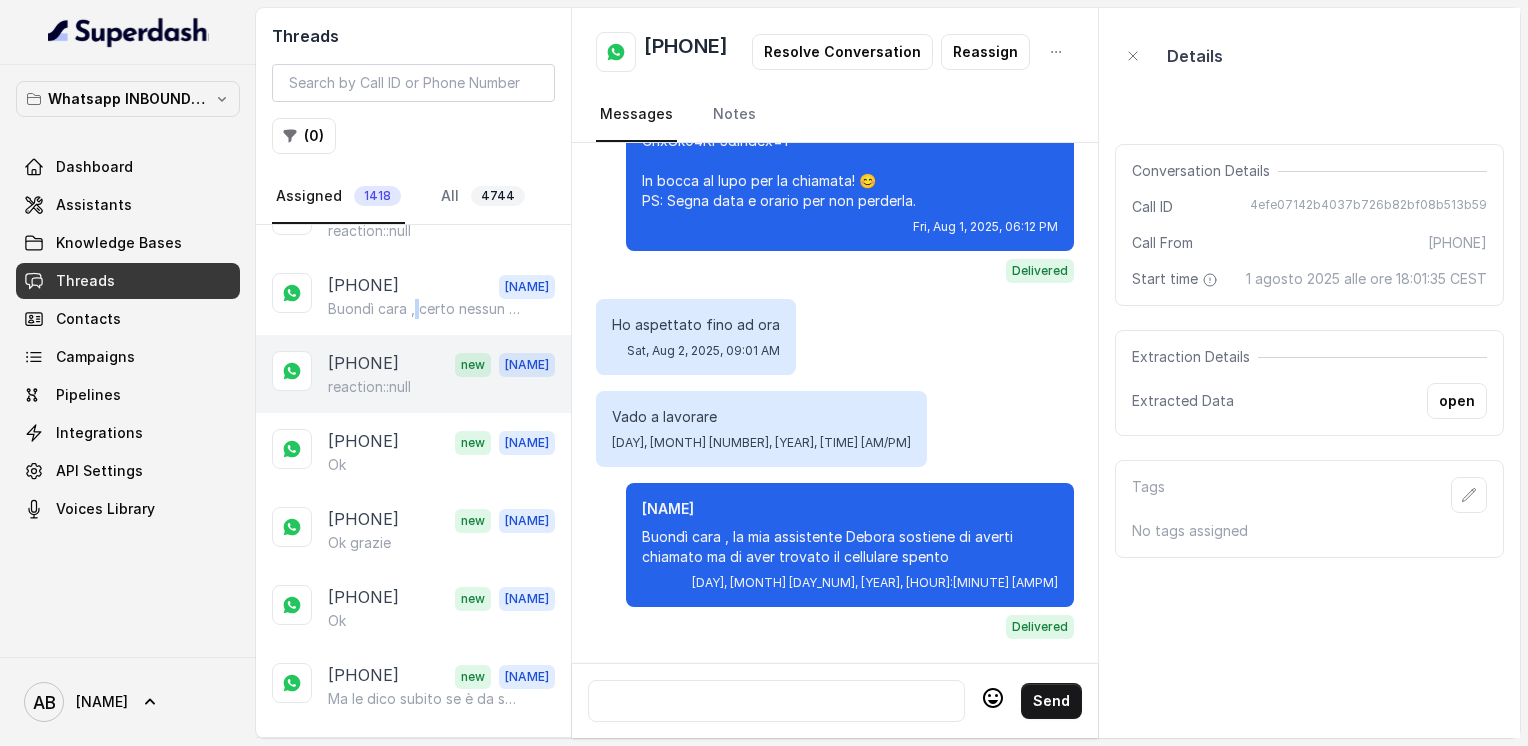 click on "[PHONE]   new [FIRST] [PHONE]   new [FIRST] Buona giornata 😊🥰 [PHONE]   Alessandro 😊🌺 [PHONE]   new [FIRST] Io a dire k parlo con voi e voi a dire con uno specialista [PHONE]   new [FIRST] Allora lunedì mattina [PHONE]   [FIRST] 🌺😊 [PHONE]   [FIRST] 🌺😊 [PHONE]   [FIRST] Buondì cara , certo se mi indichi una disponibilità vedo di accontentarti 😊 [PHONE]   new [FIRST] Ok grazie [PHONE]   new [FIRST] Grazie [PHONE]   new [FIRST] Ok
Grazie [PHONE]   new [FIRST] Ok grazie mille e buona giornata anche a lei [PHONE]   new [FIRST] Alle [TIME] di oggi [PHONE]   new [FIRST] Ok grazie [PHONE]   [FIRST] [PHONE]   [FIRST] [PHONE]   new [FIRST]   new" at bounding box center [413, 572] 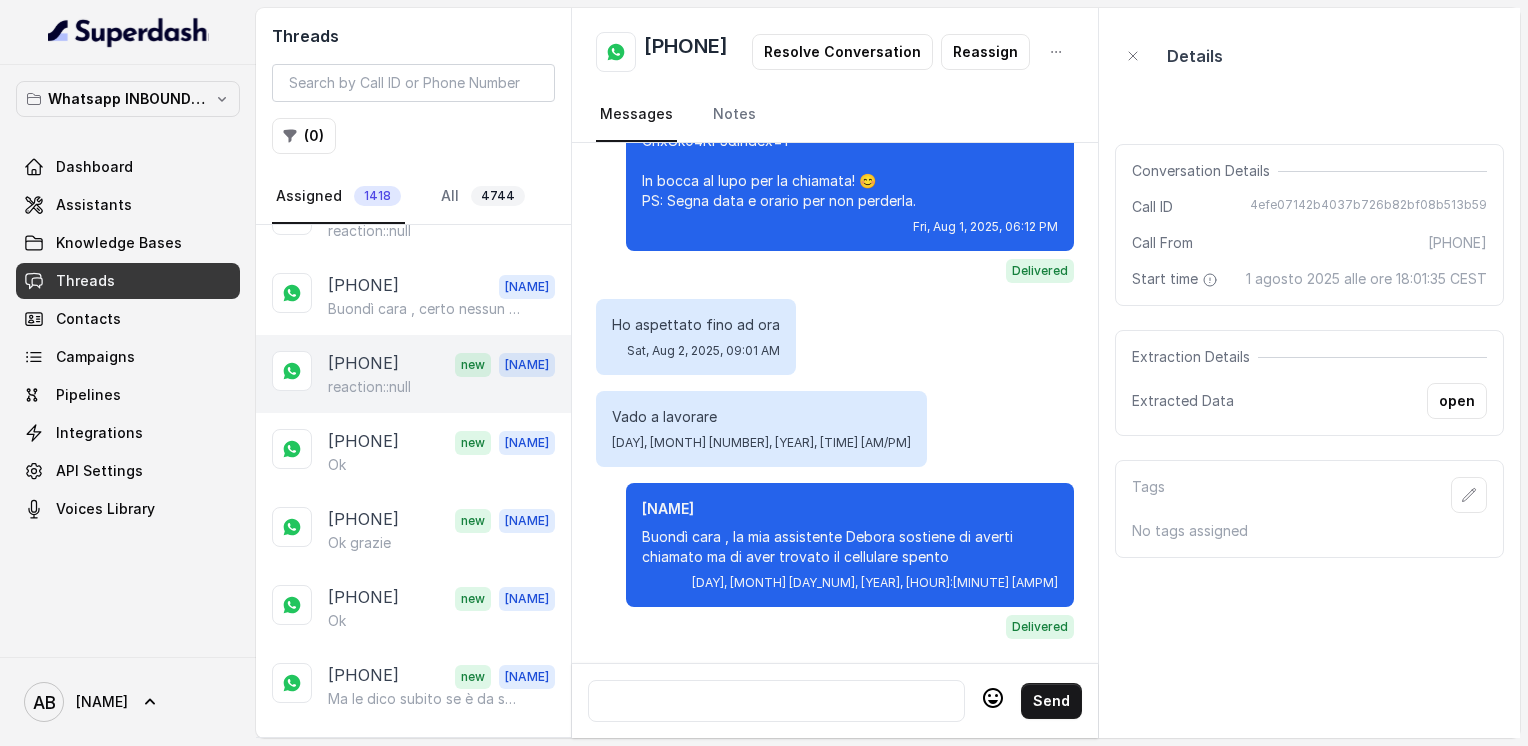 click on "reaction::null" at bounding box center (369, 387) 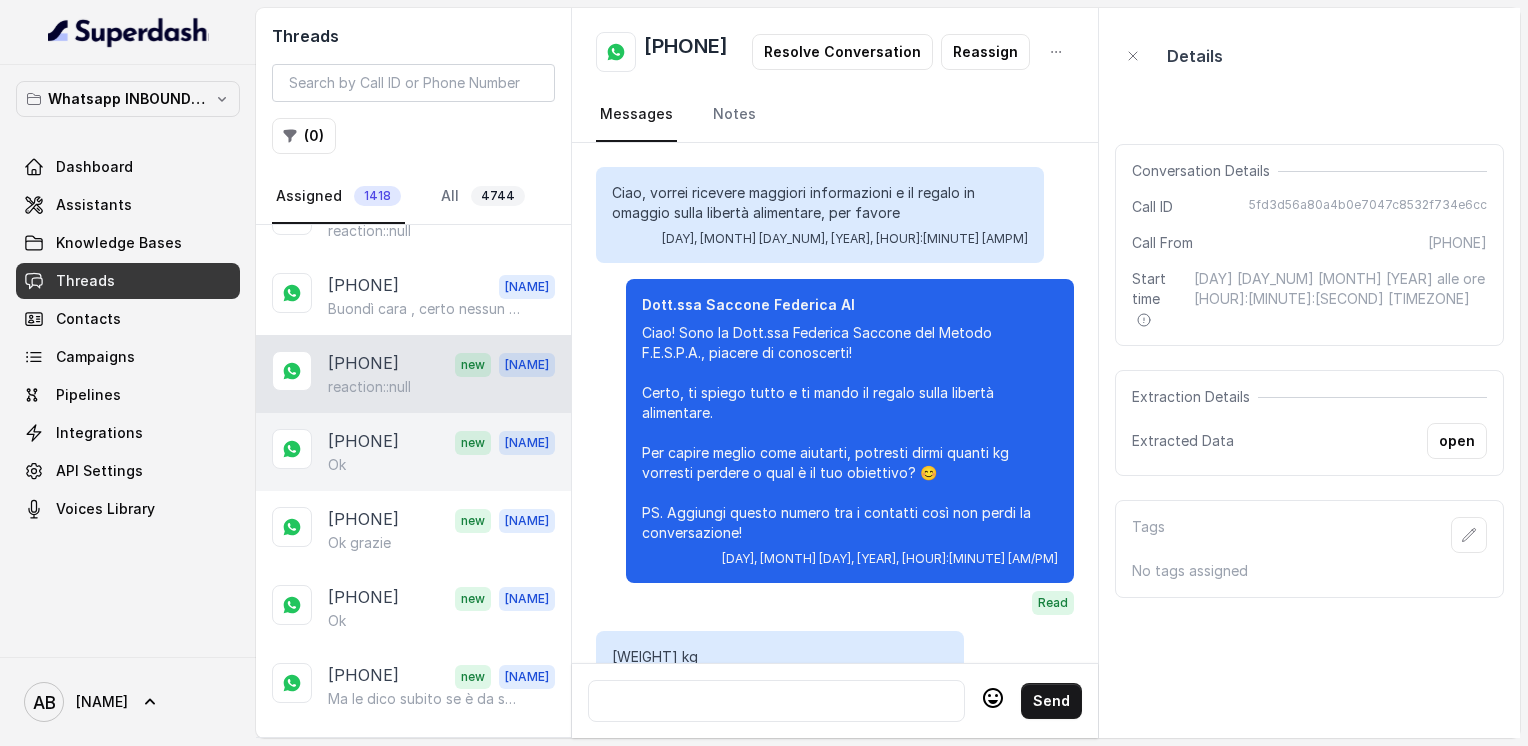 scroll, scrollTop: 3008, scrollLeft: 0, axis: vertical 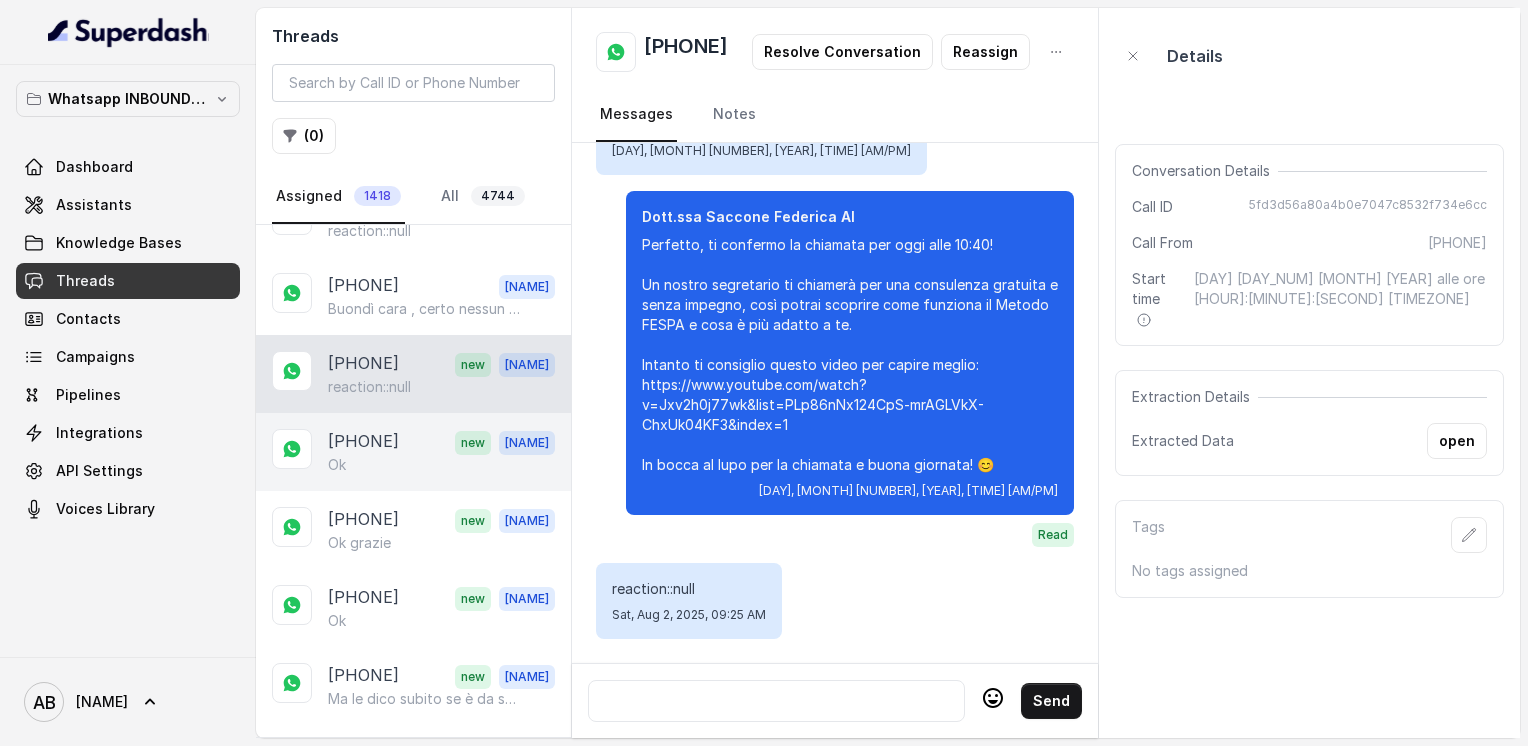 click on "[PHONE]" at bounding box center (363, 442) 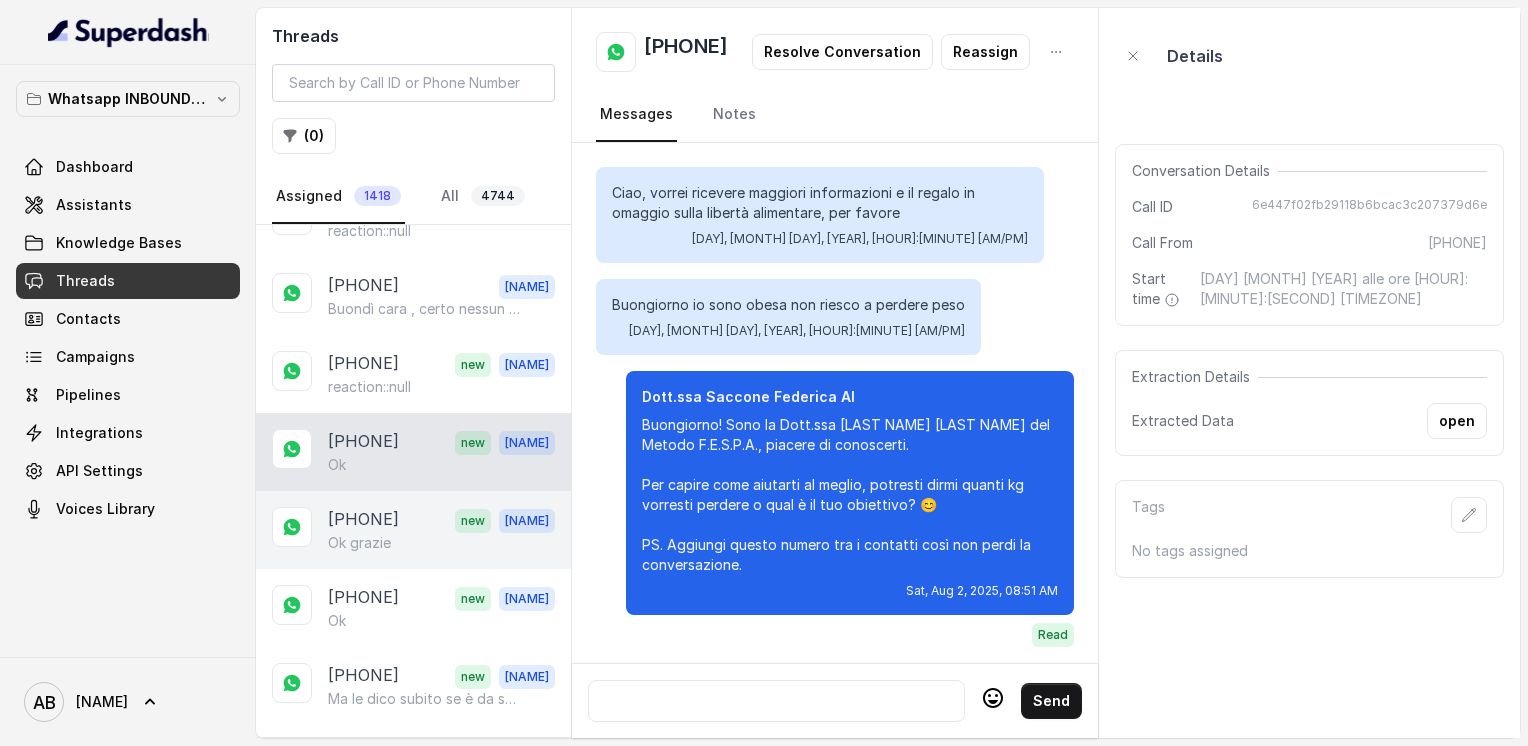 scroll, scrollTop: 3400, scrollLeft: 0, axis: vertical 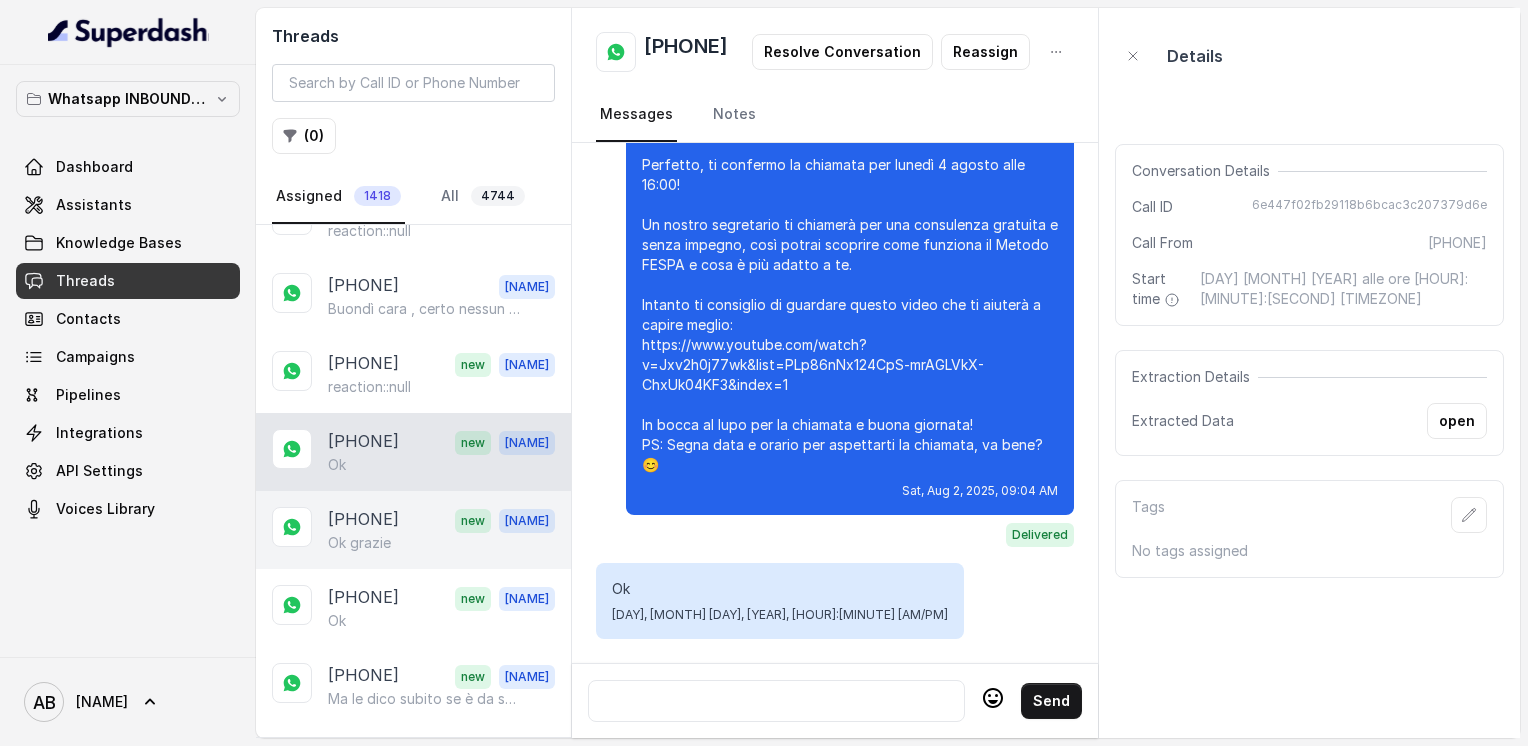click on "[PHONE]" at bounding box center (363, 520) 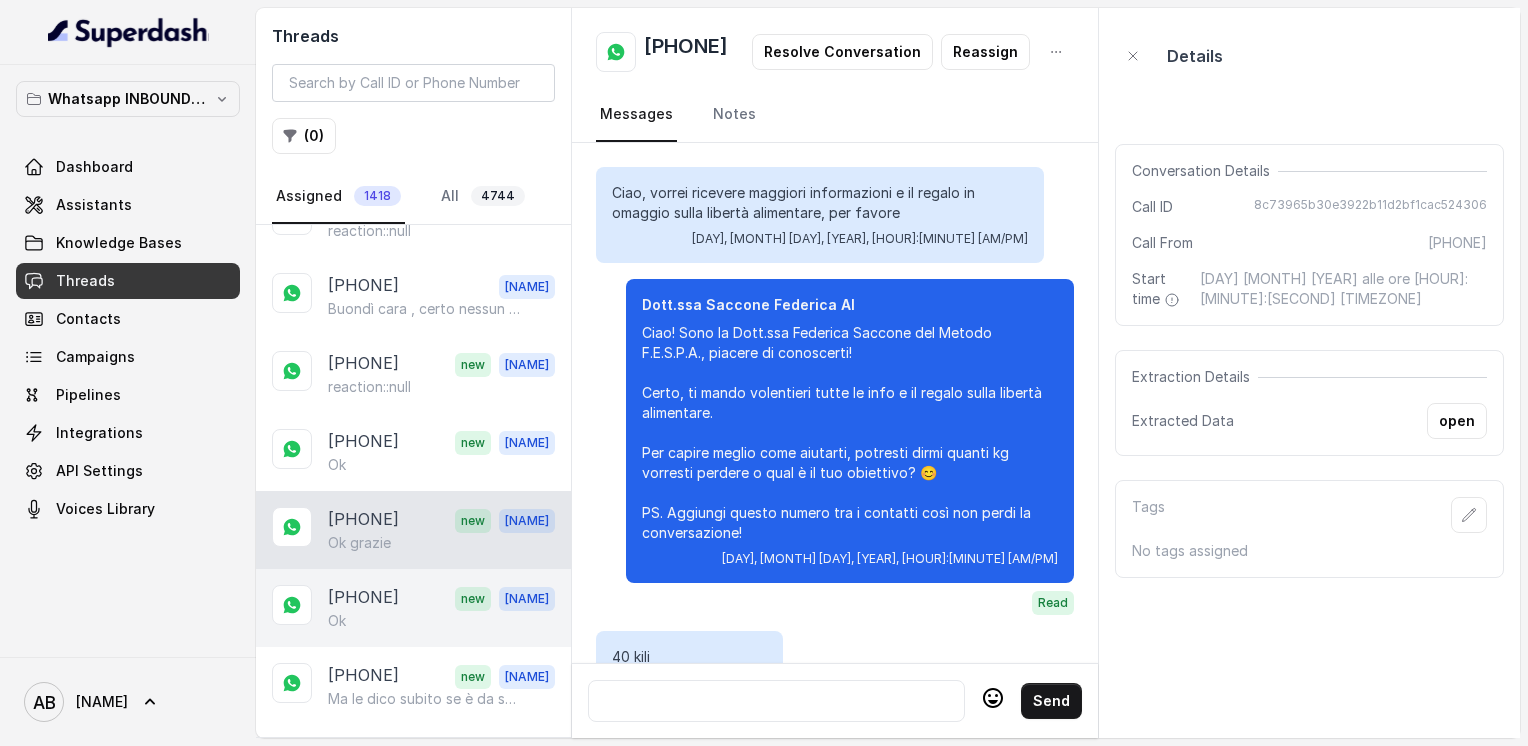 scroll, scrollTop: 2212, scrollLeft: 0, axis: vertical 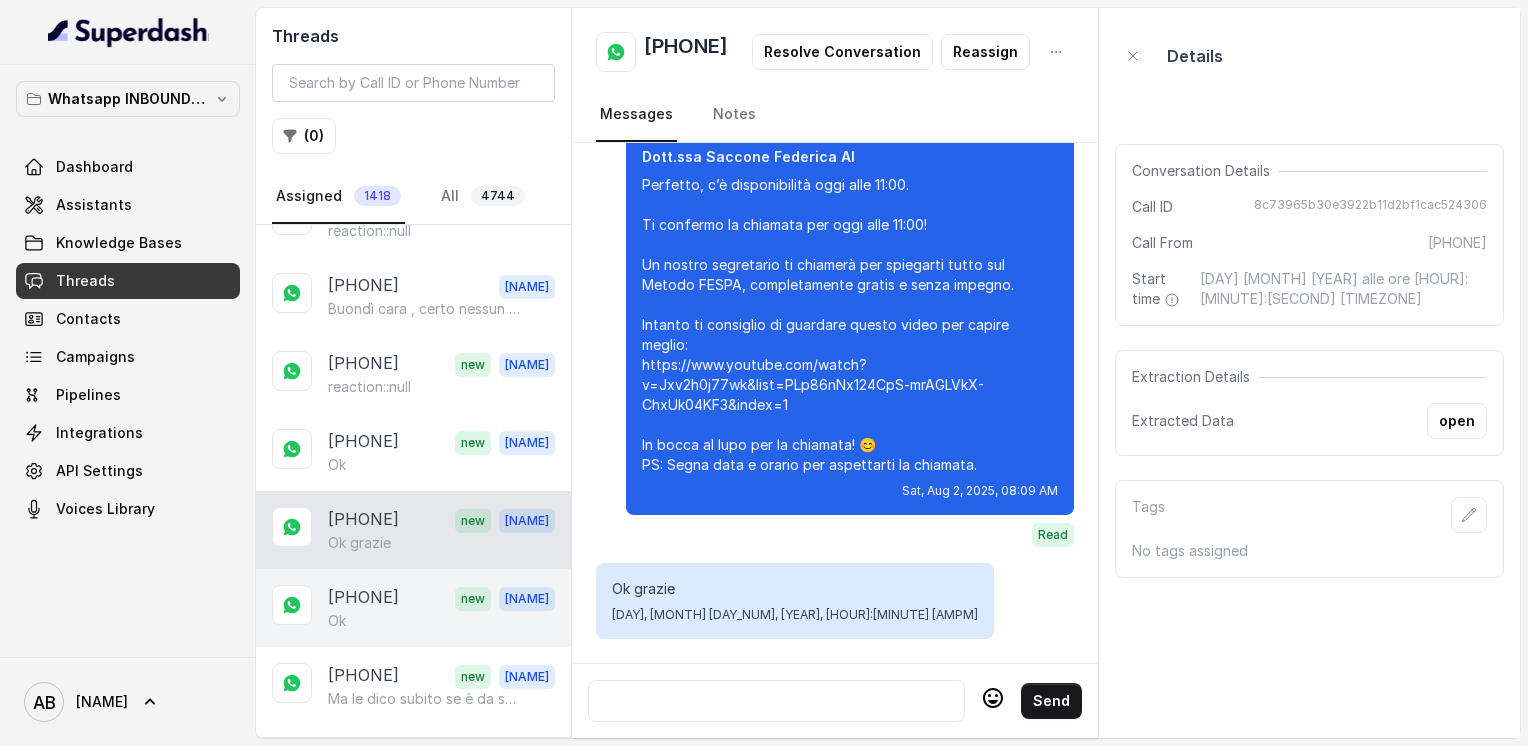 click on "Ok" at bounding box center (441, 621) 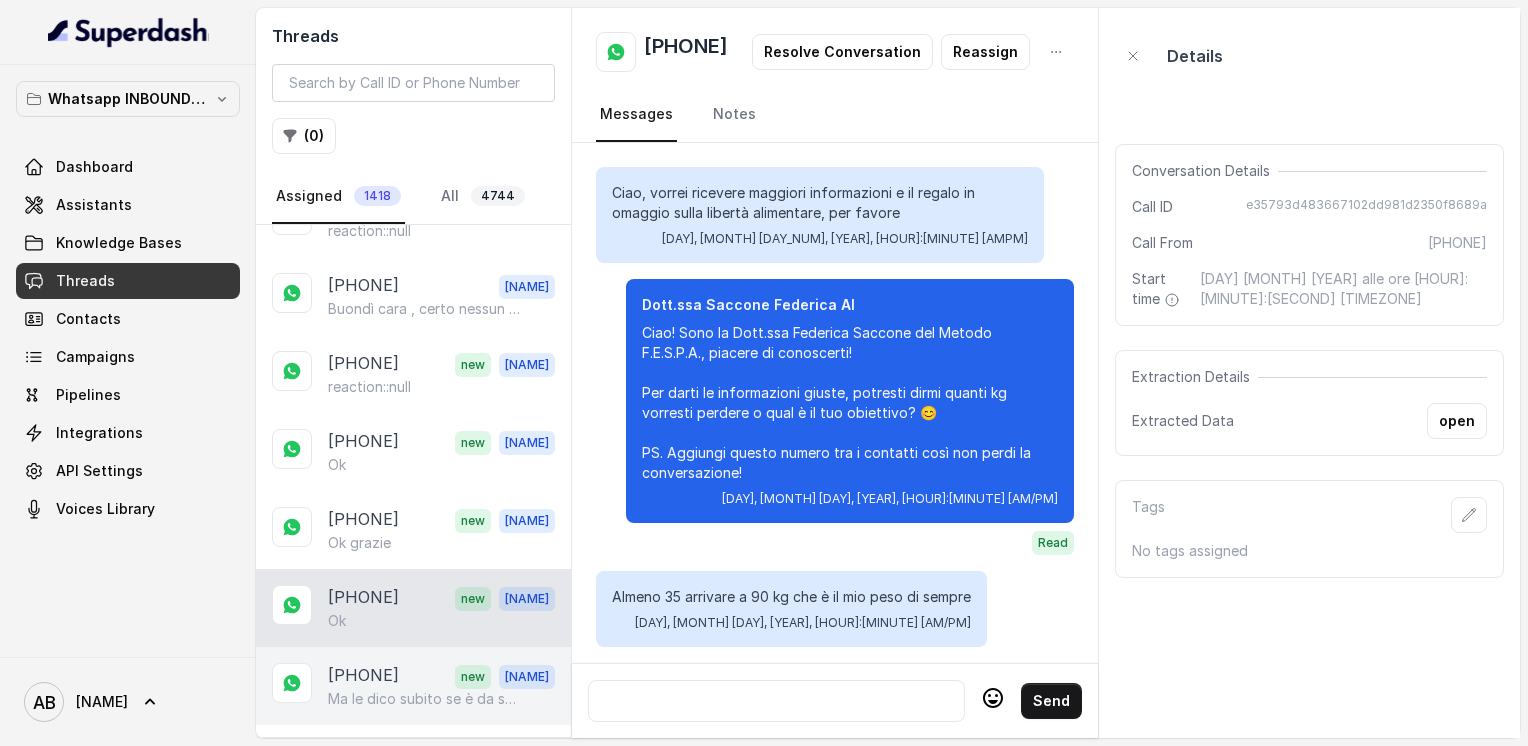 scroll, scrollTop: 2236, scrollLeft: 0, axis: vertical 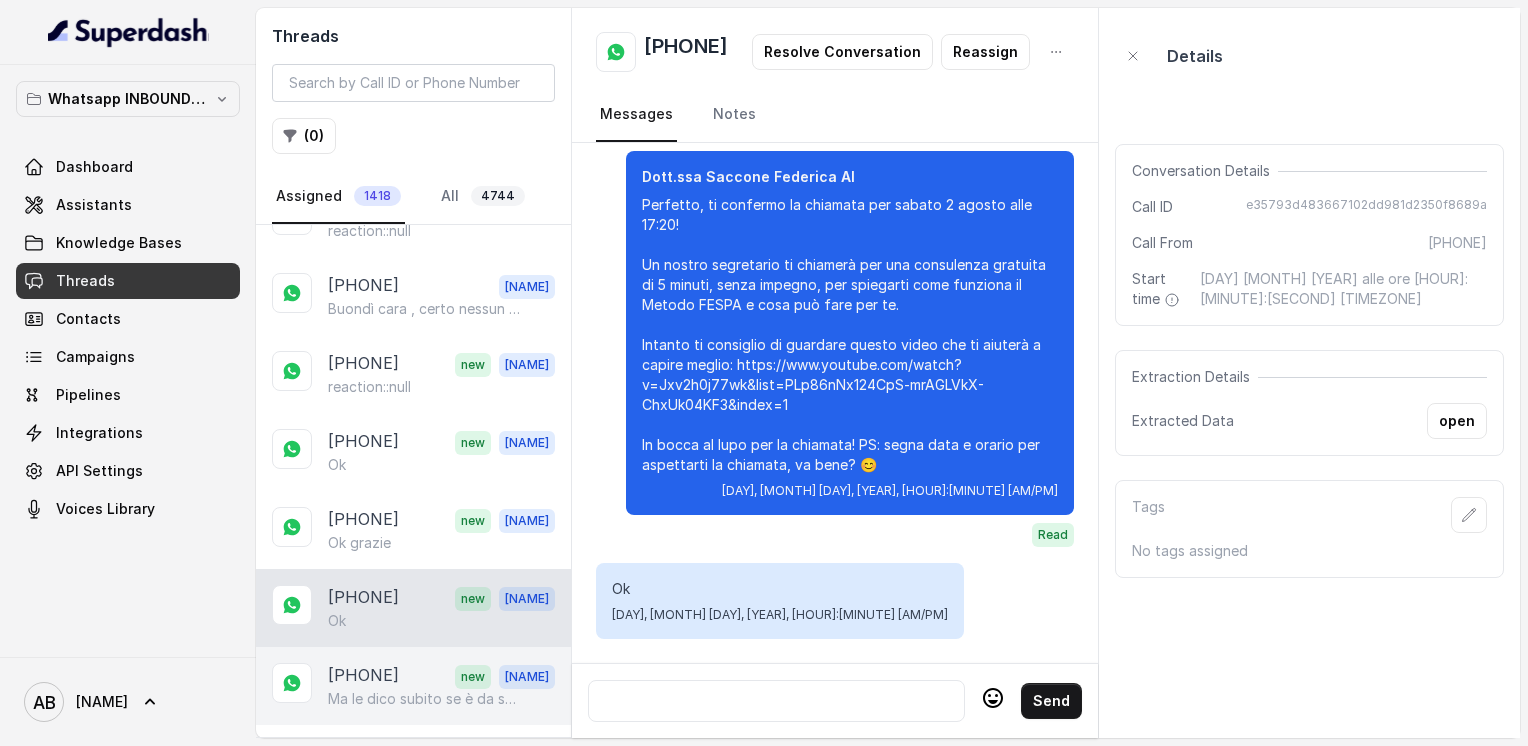 click on "[PHONE]" at bounding box center [363, 676] 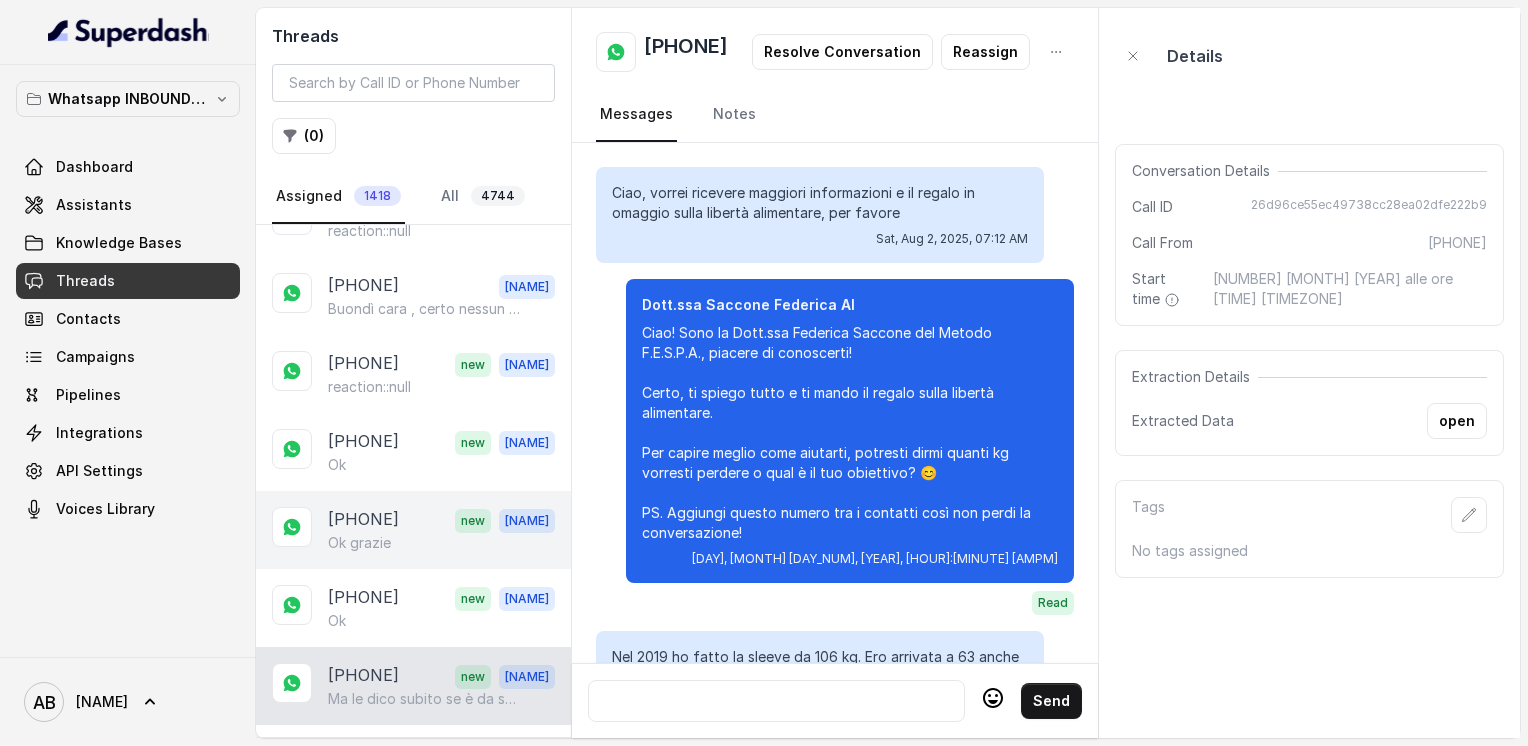 scroll, scrollTop: 2016, scrollLeft: 0, axis: vertical 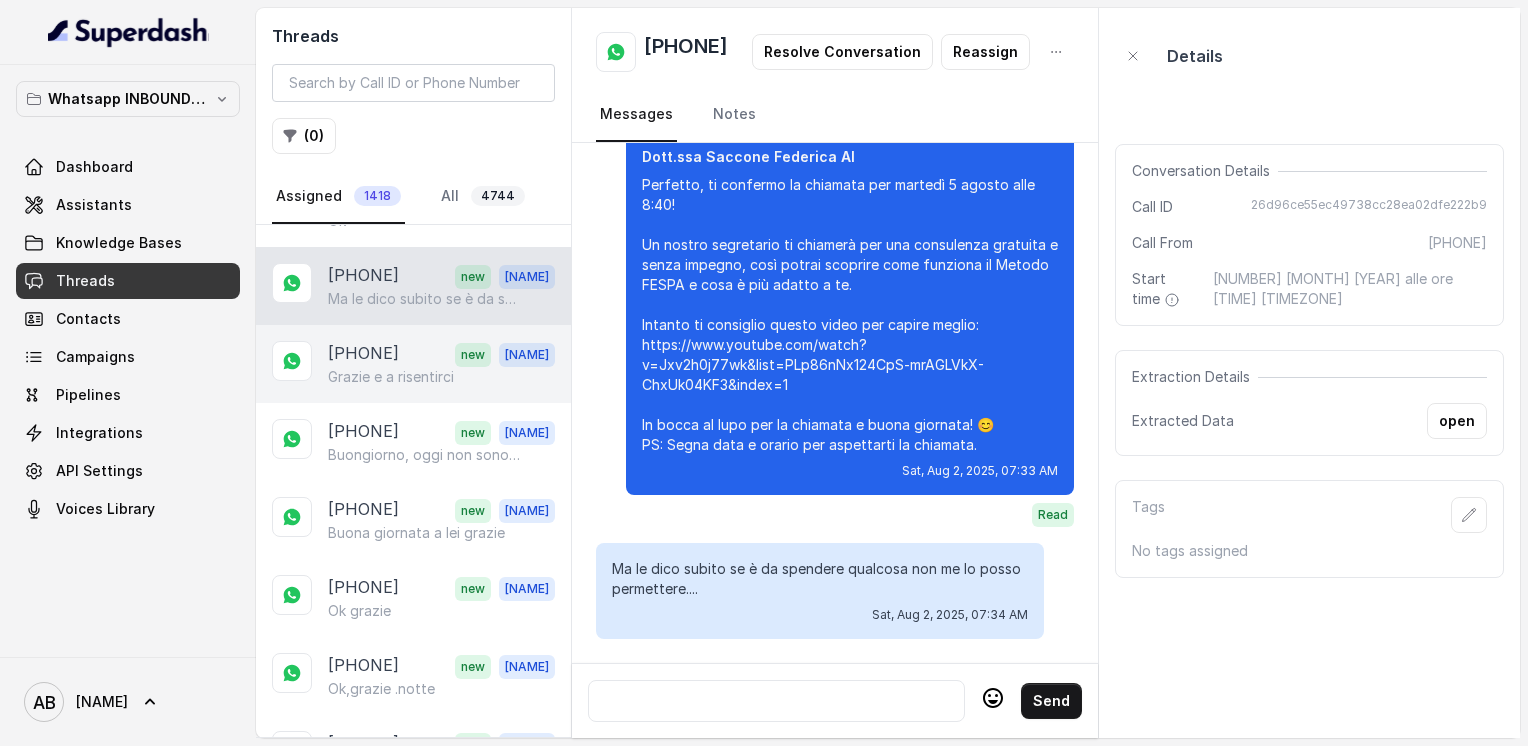 click on "[PHONE]" at bounding box center (363, 354) 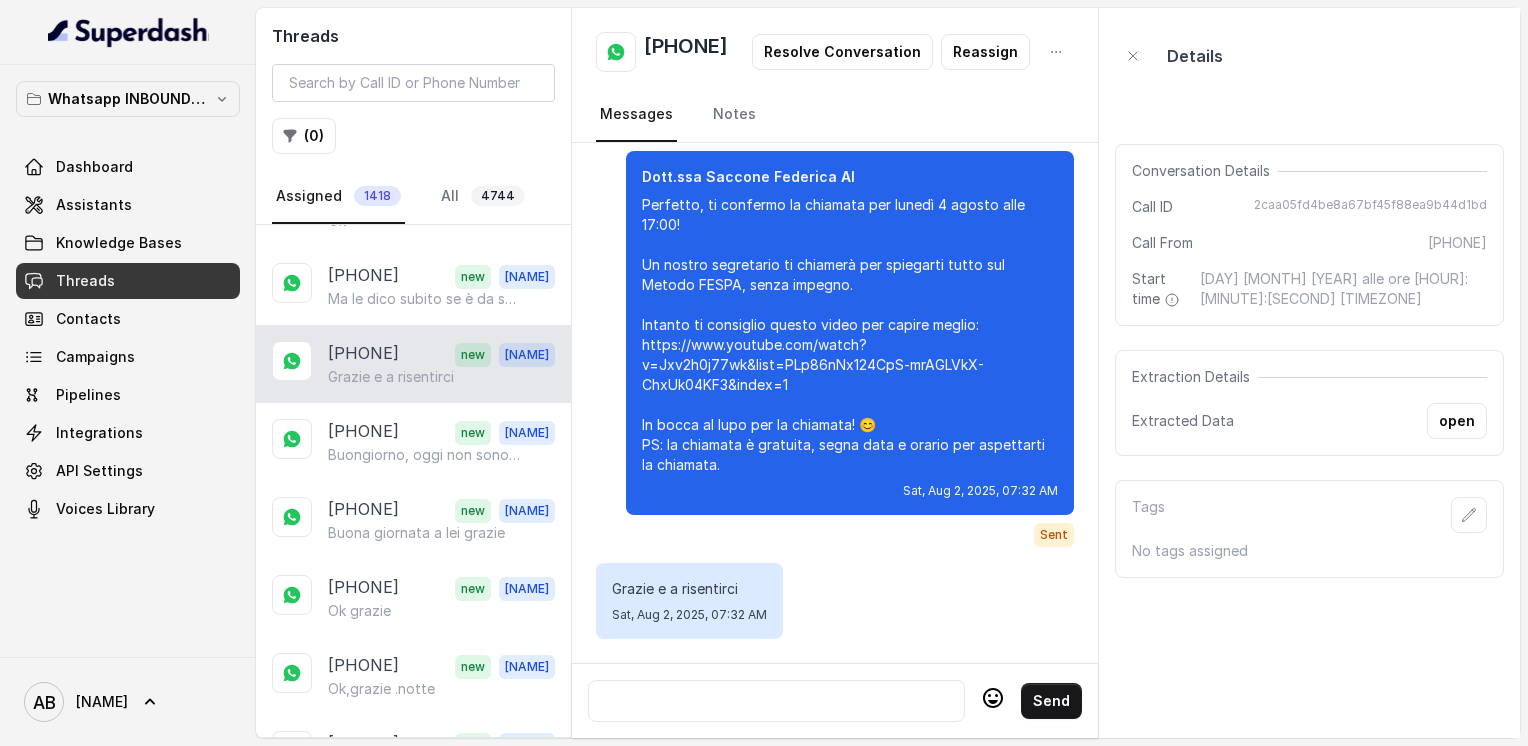 click on "Perfetto, new [NAME] Grazie e a risentirci" at bounding box center [413, 364] 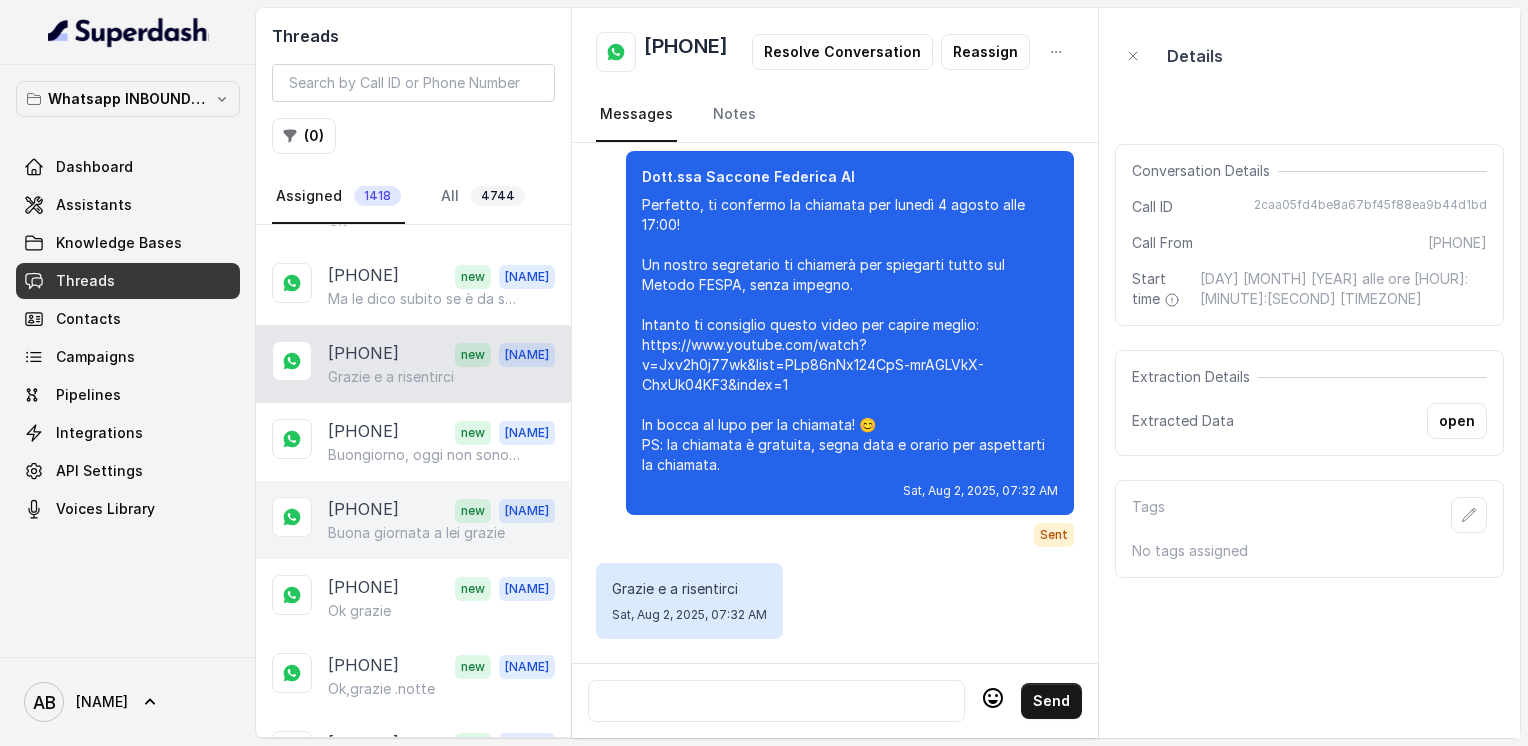 drag, startPoint x: 427, startPoint y: 430, endPoint x: 422, endPoint y: 466, distance: 36.345562 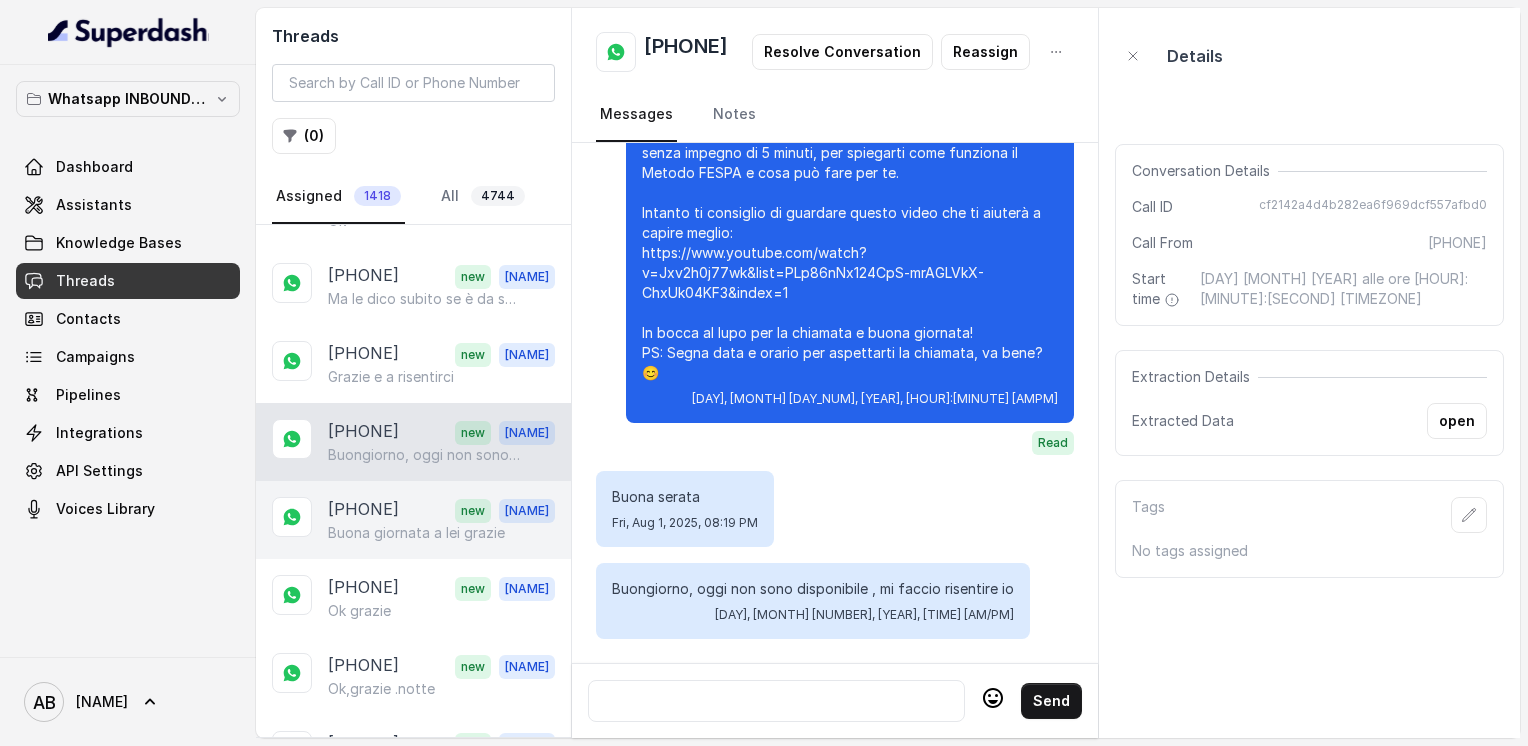 click on "Buona giornata a lei grazie" at bounding box center [416, 533] 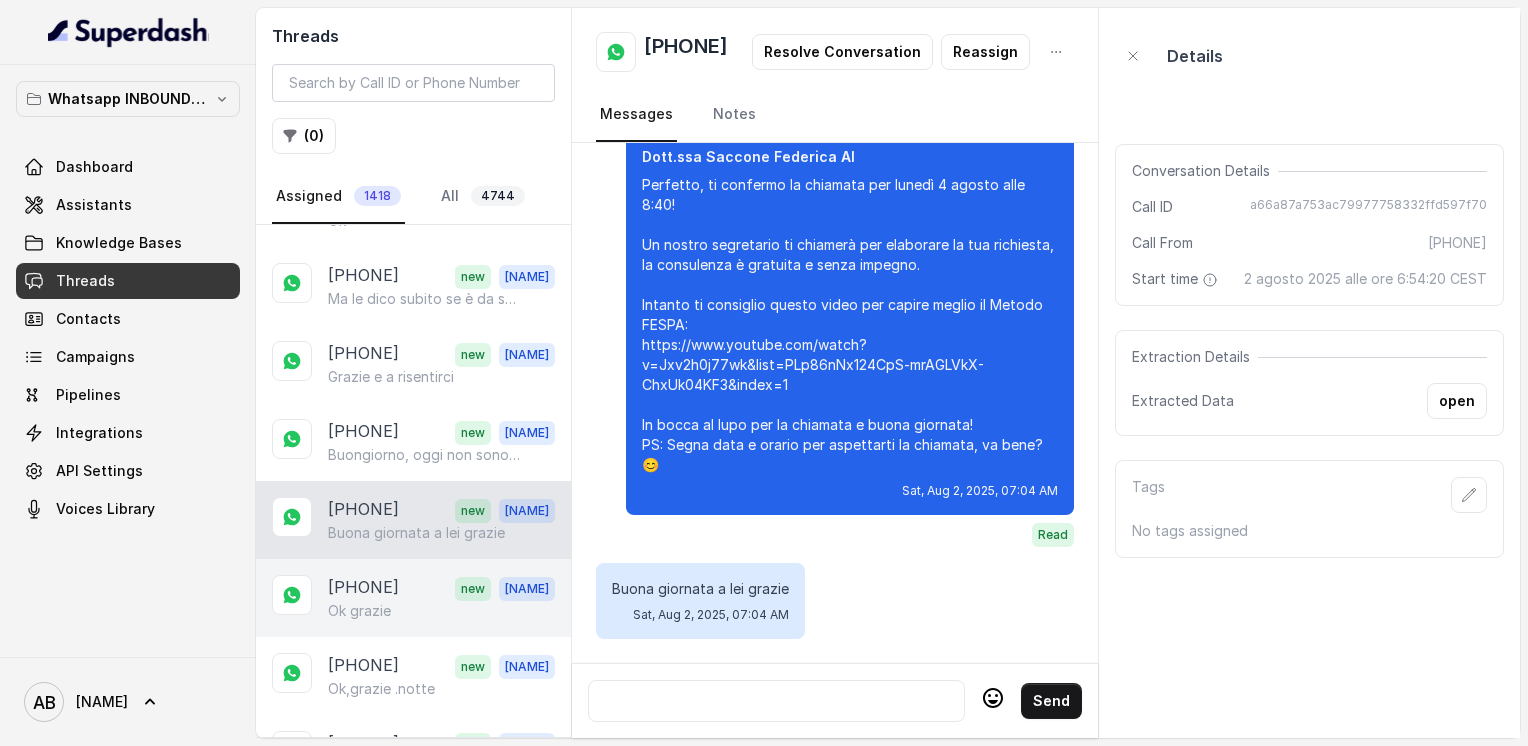 click on "Ok grazie" at bounding box center [441, 611] 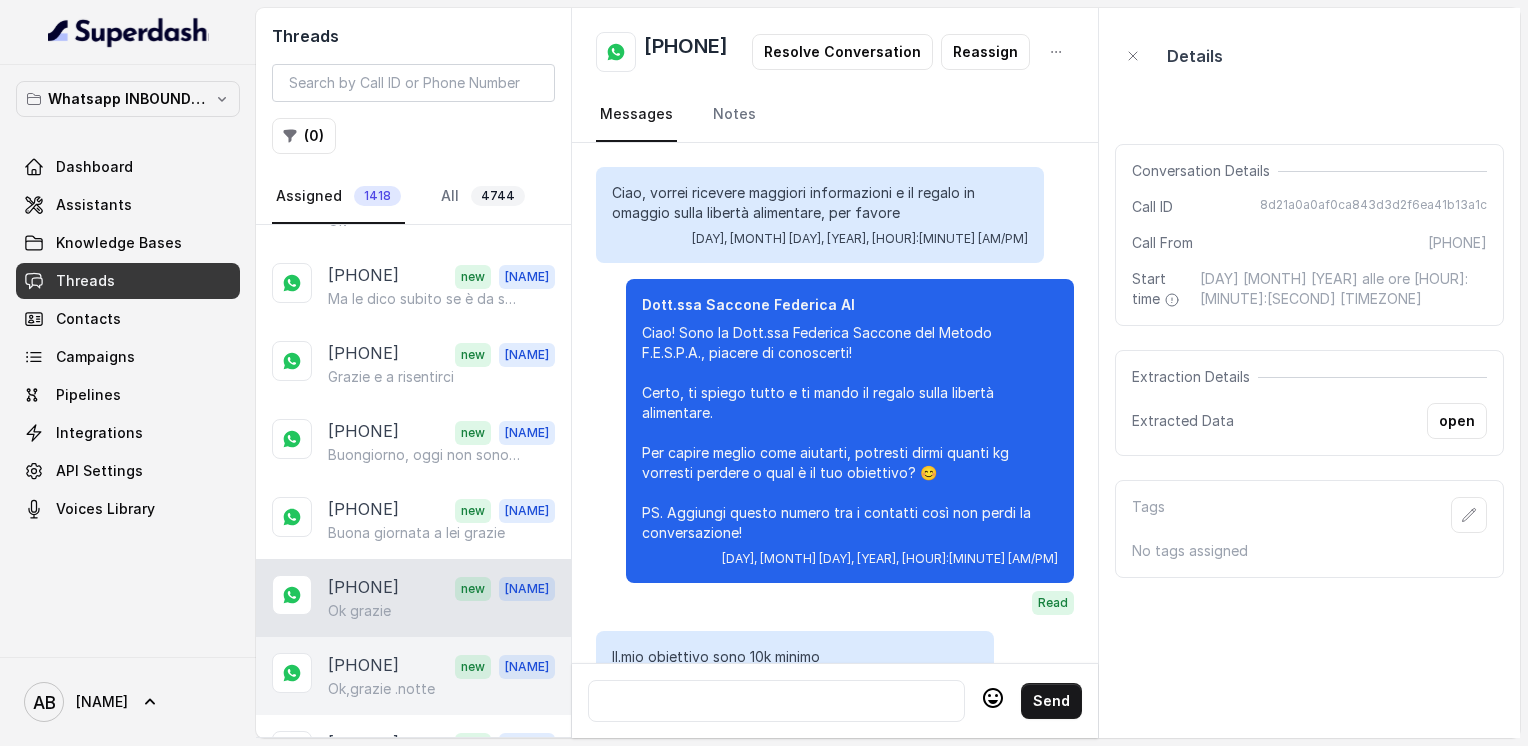 click on "[PHONE] new [NAME] Ciao, vorrei ricevere maggiori informazioni e il regalo in omaggio sulla libertà alimentare, per favore" at bounding box center (413, 754) 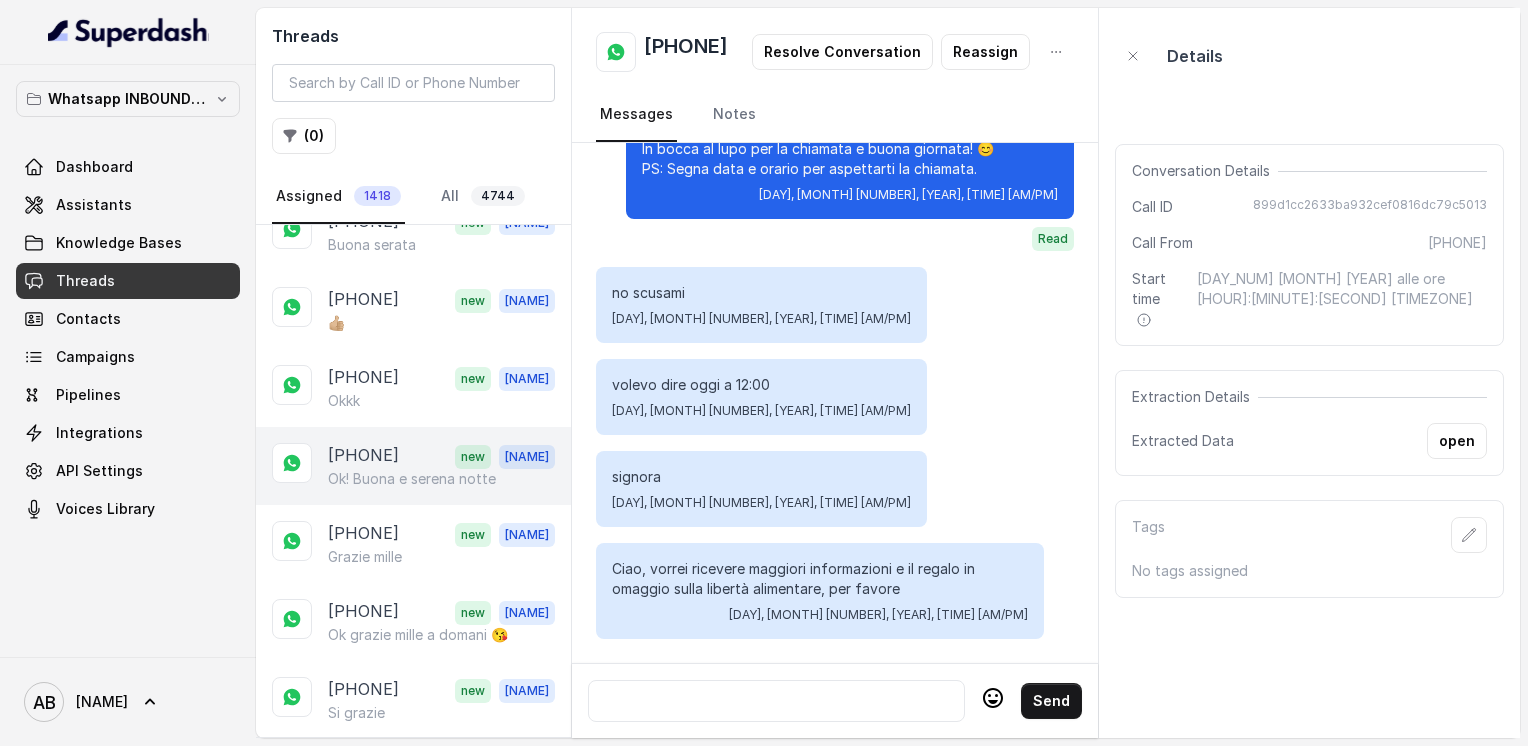 drag, startPoint x: 392, startPoint y: 396, endPoint x: 397, endPoint y: 423, distance: 27.45906 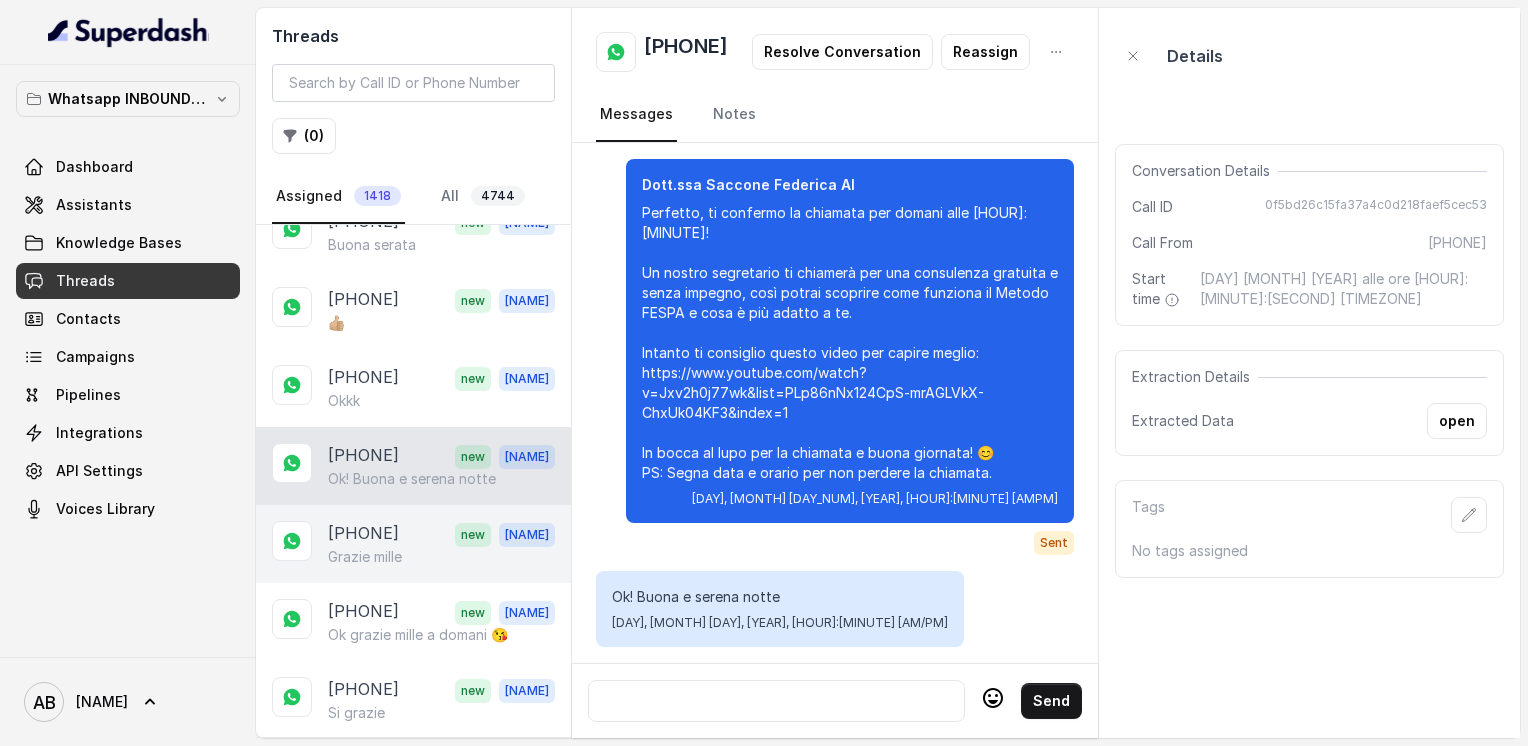 drag, startPoint x: 408, startPoint y: 523, endPoint x: 396, endPoint y: 603, distance: 80.895 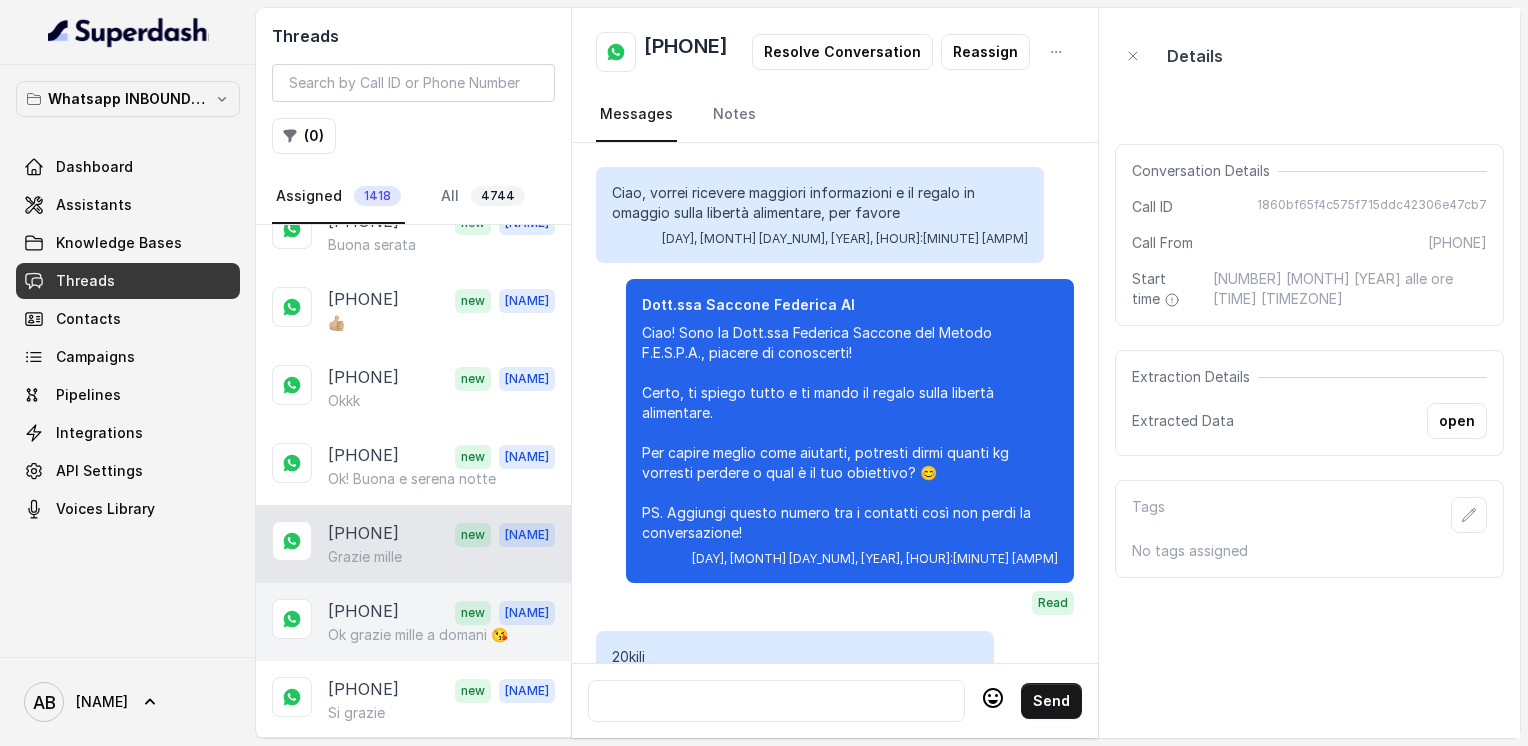 click on "Ok grazie mille a domani 😘" at bounding box center [418, 635] 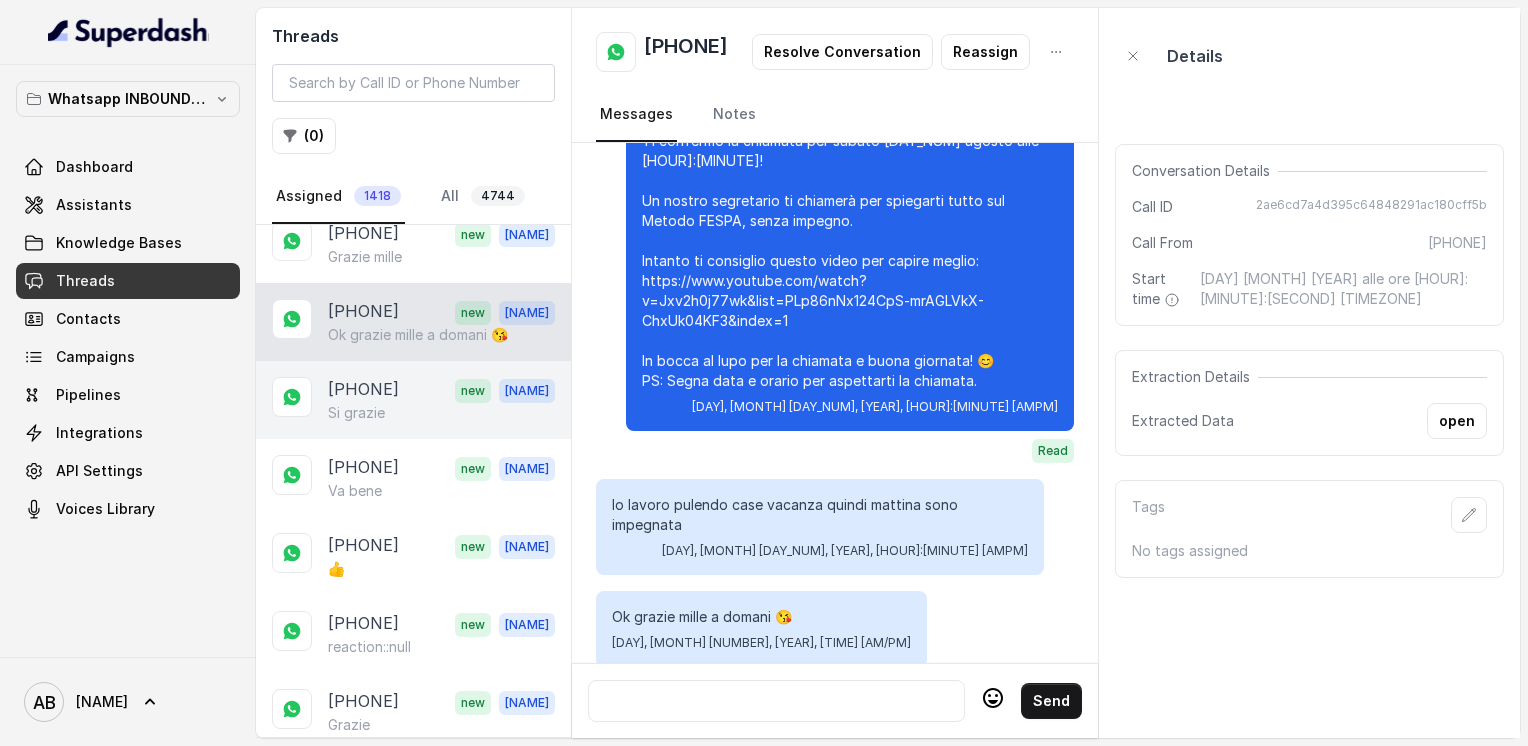 click on "[PHONE] new [NAME] Si grazie" at bounding box center (413, 400) 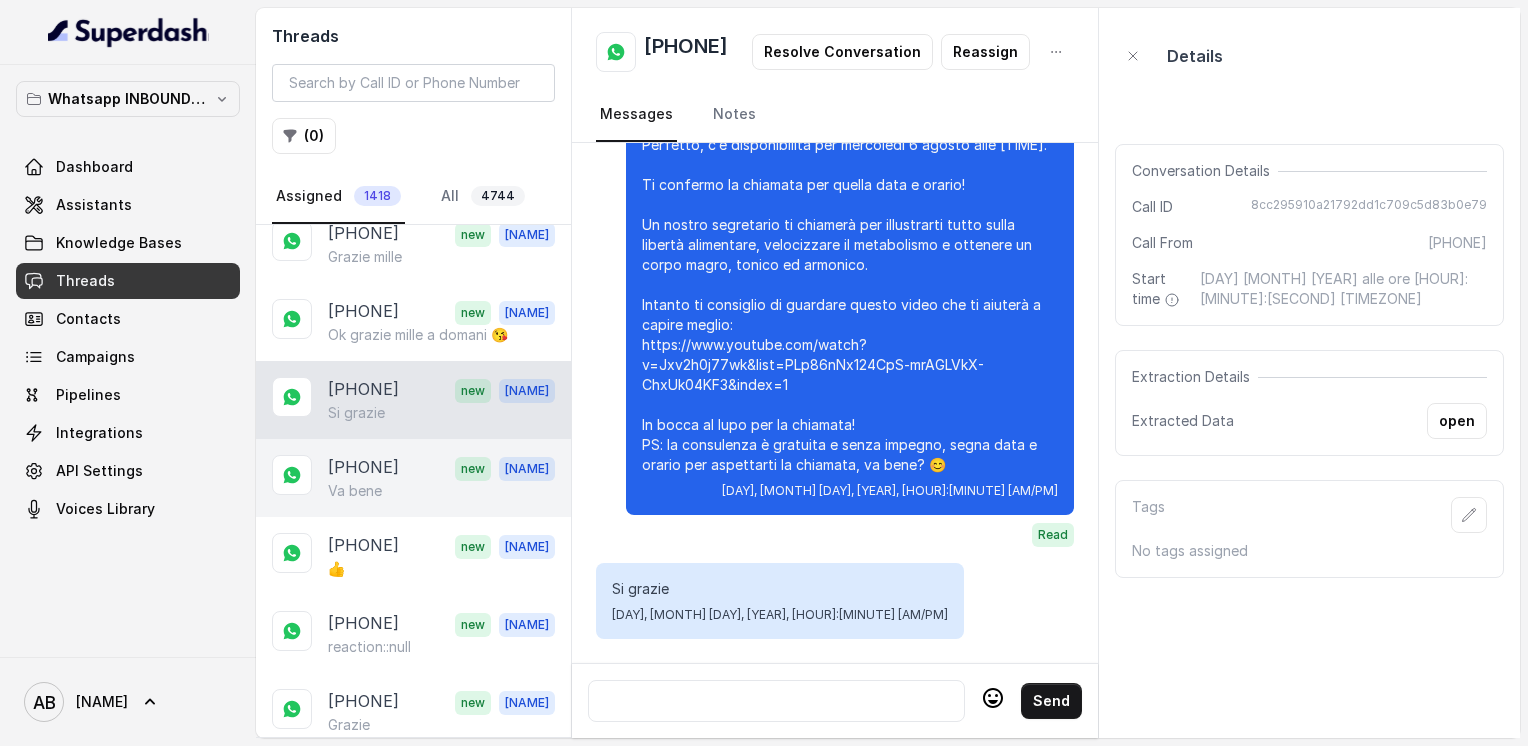 drag, startPoint x: 396, startPoint y: 436, endPoint x: 396, endPoint y: 459, distance: 23 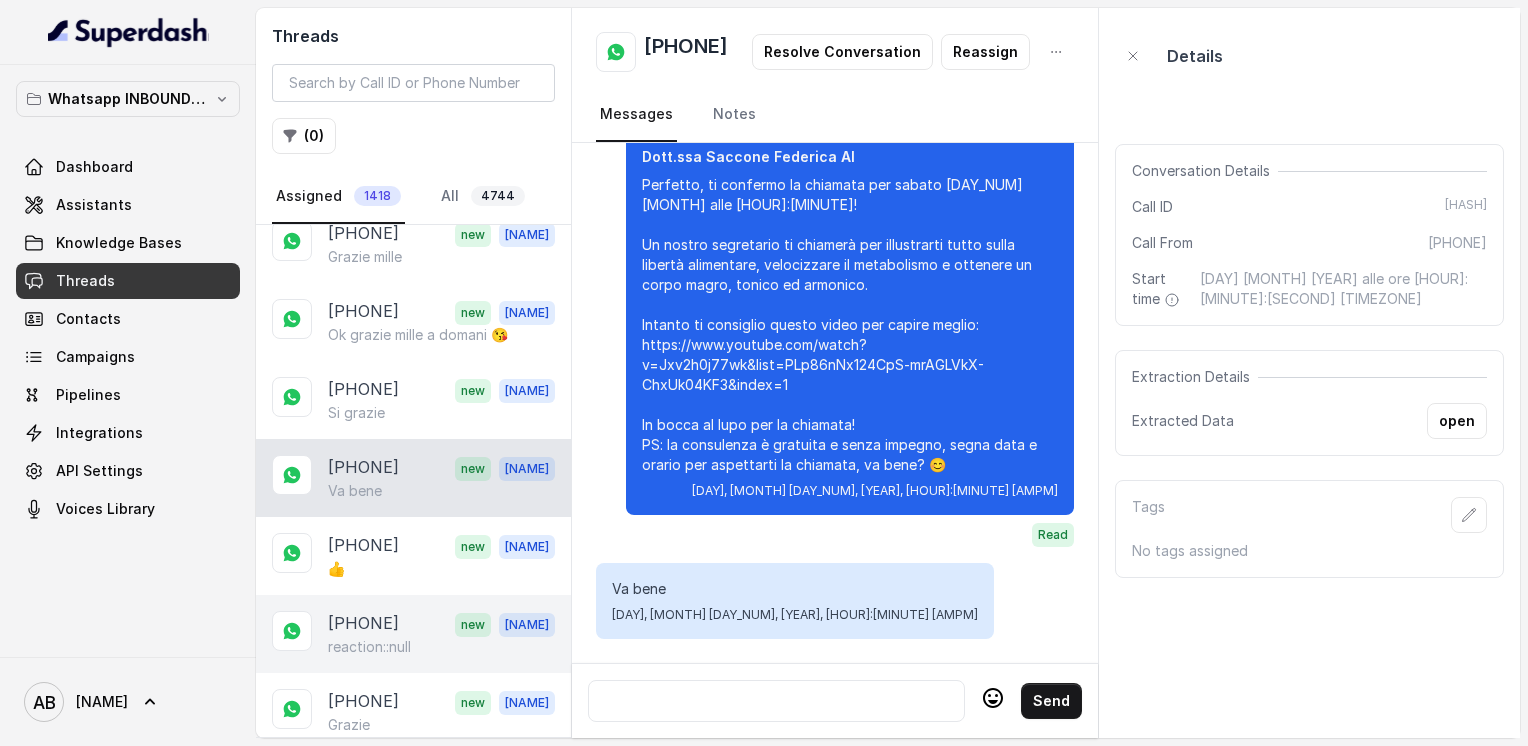 drag, startPoint x: 396, startPoint y: 512, endPoint x: 391, endPoint y: 582, distance: 70.178345 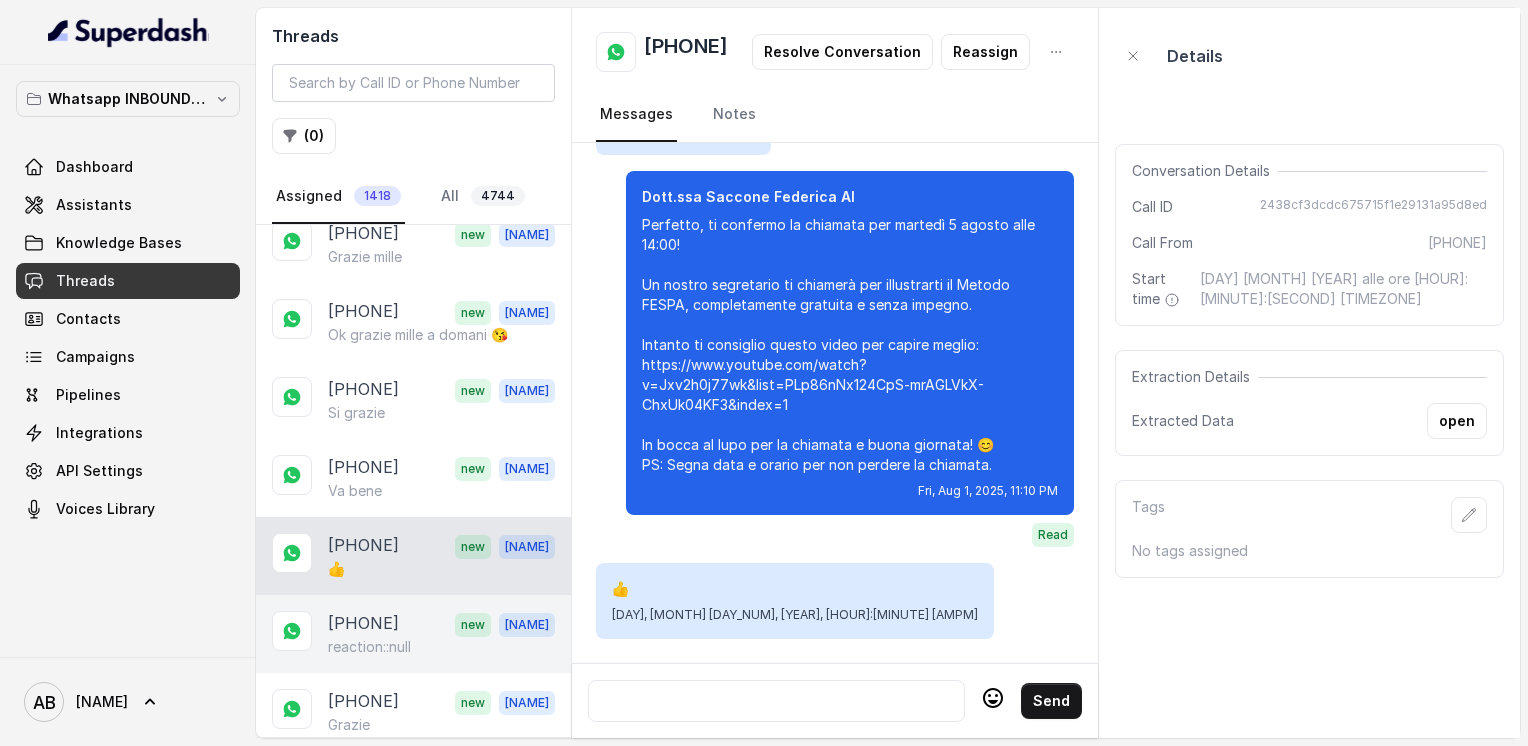 click on "[PHONE]" at bounding box center (363, 624) 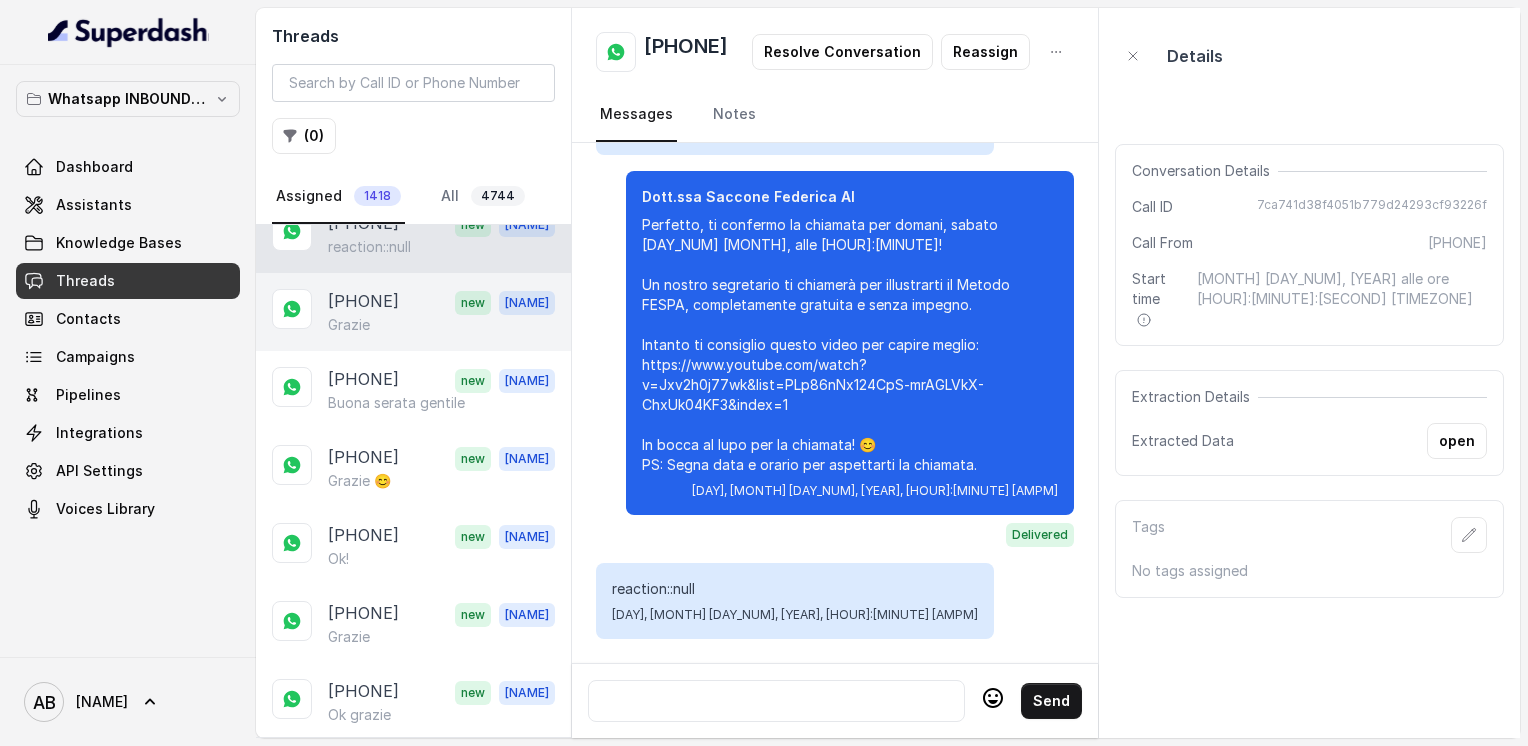 click on "[PHONE]   new [FIRST] Grazie" at bounding box center (413, 312) 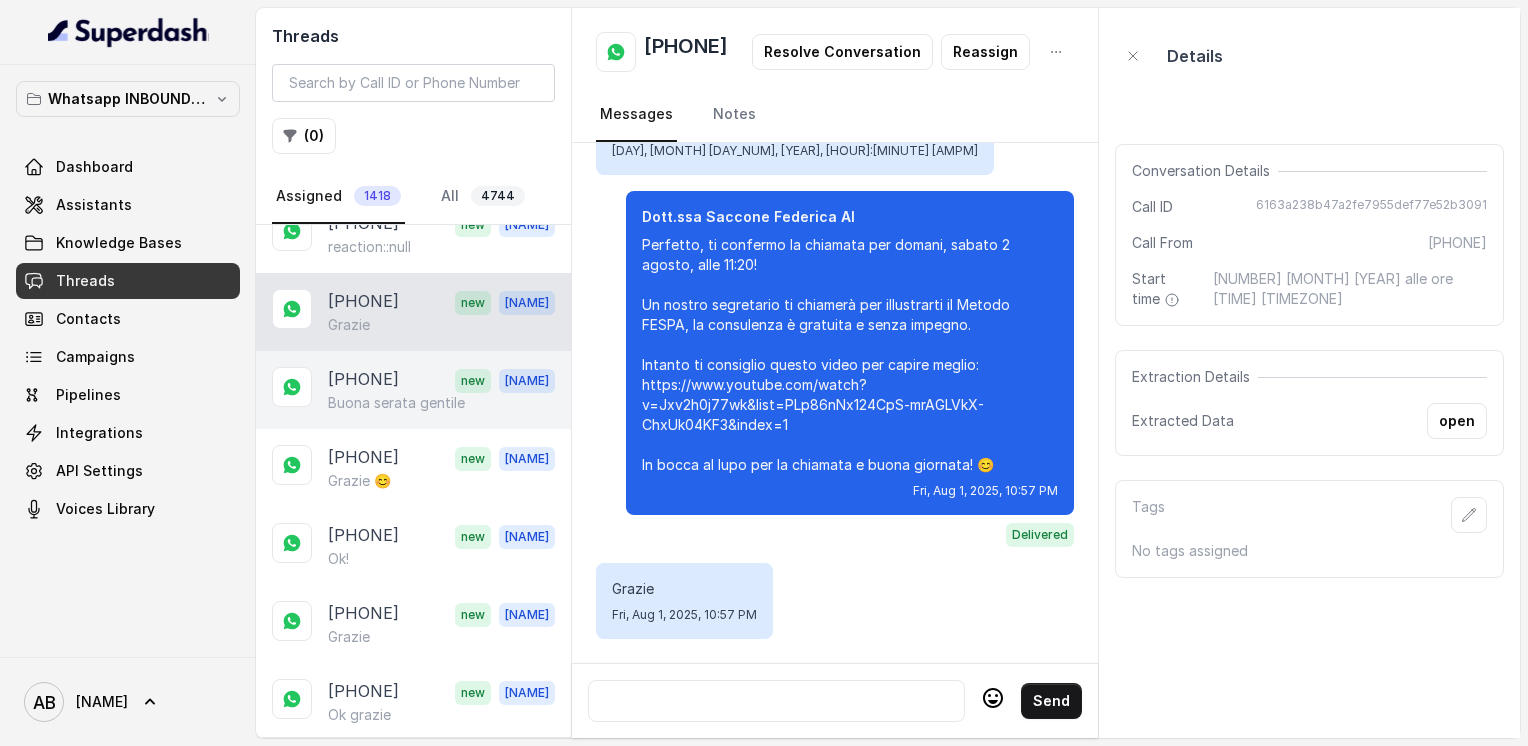 click on "[PHONE] new [NAME] Buona serata gentile" at bounding box center [413, 390] 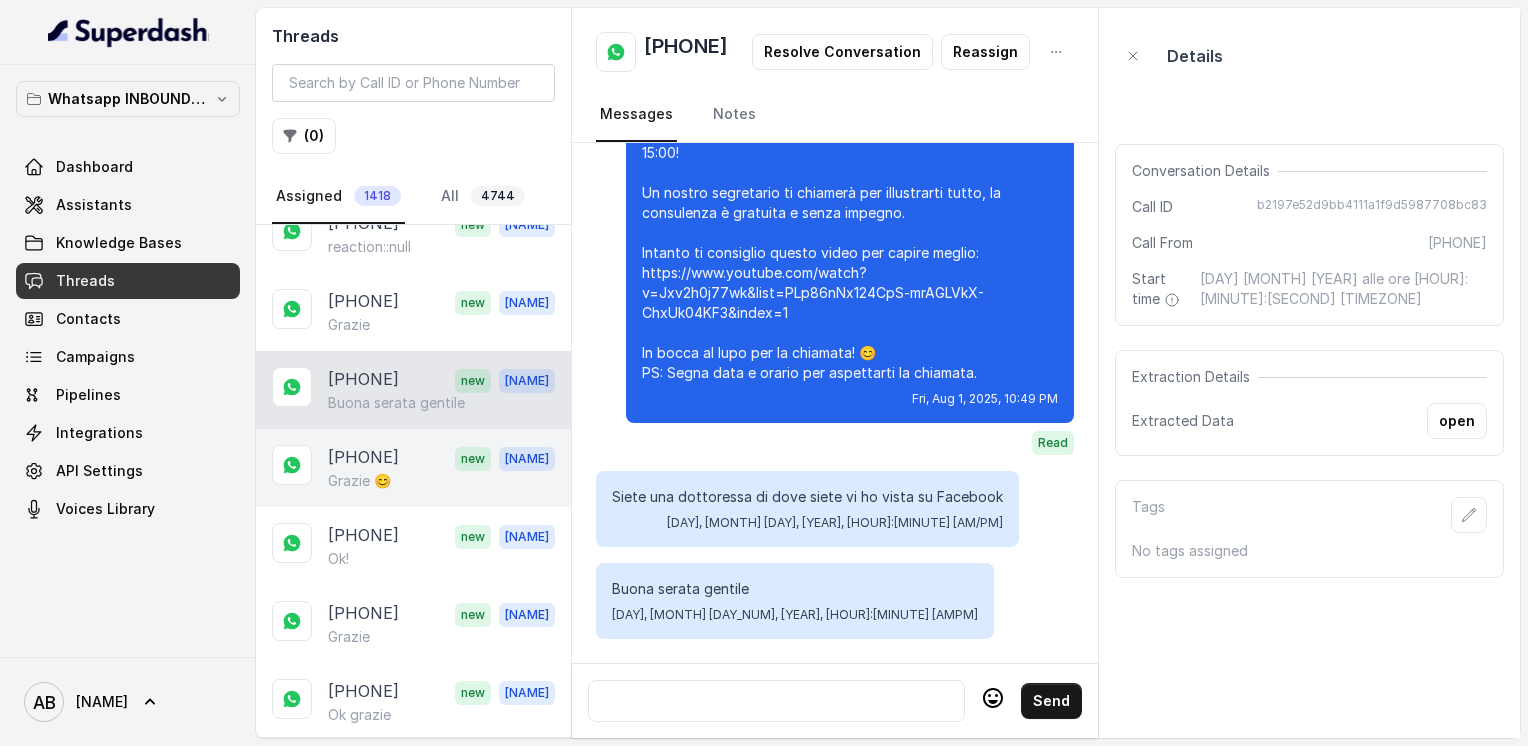 click on "Grazie 😊" at bounding box center [441, 481] 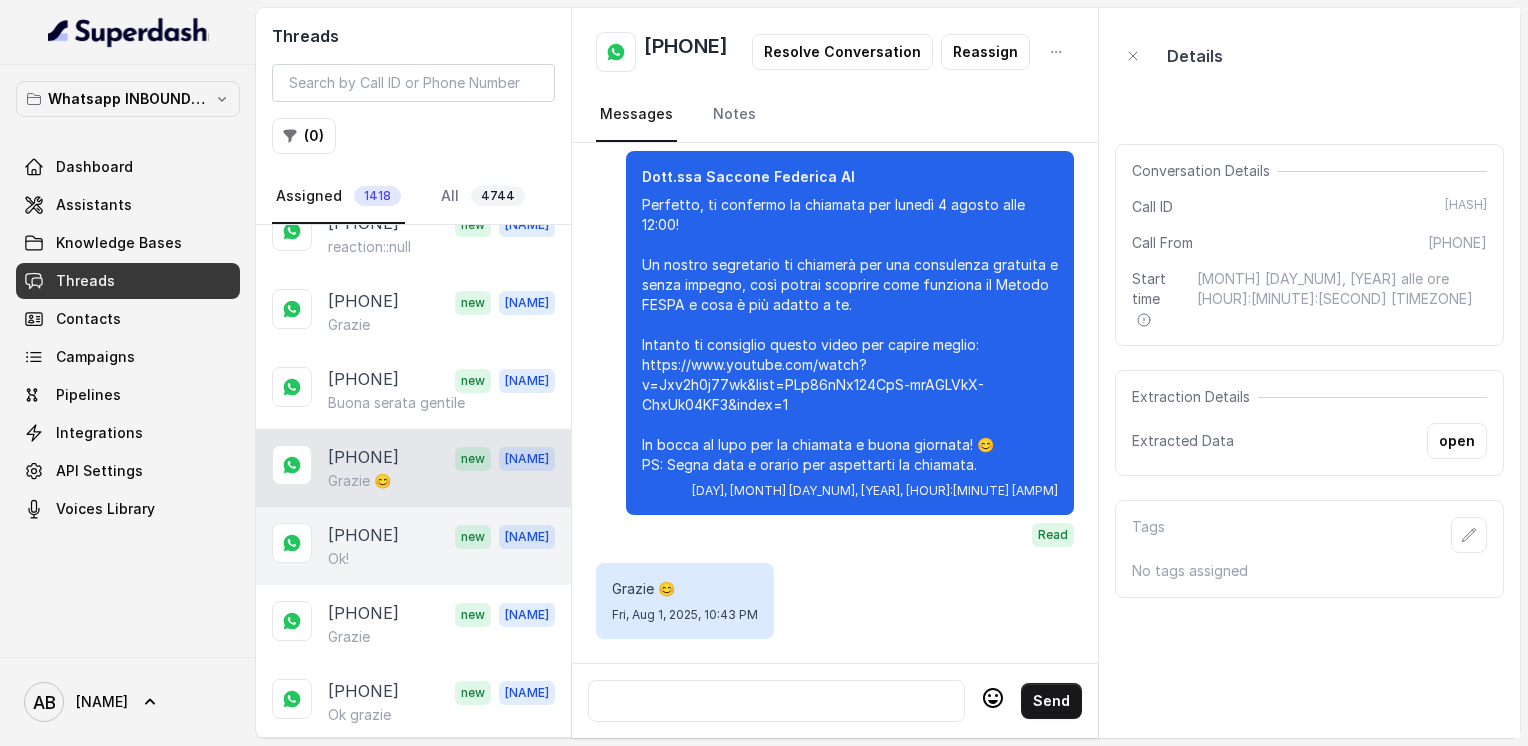 click on "Ok!" at bounding box center [441, 559] 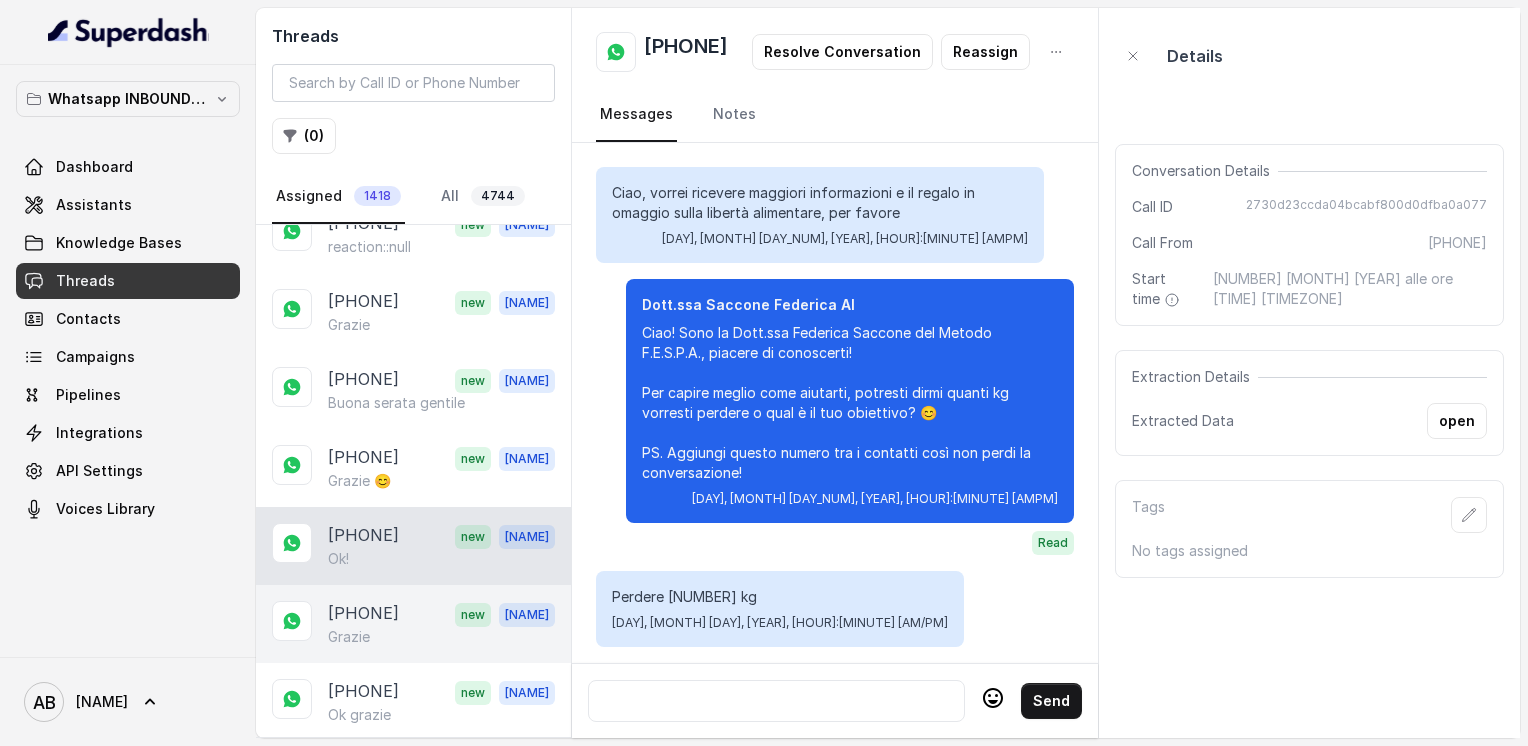 click on "[PHONE]" at bounding box center [363, 614] 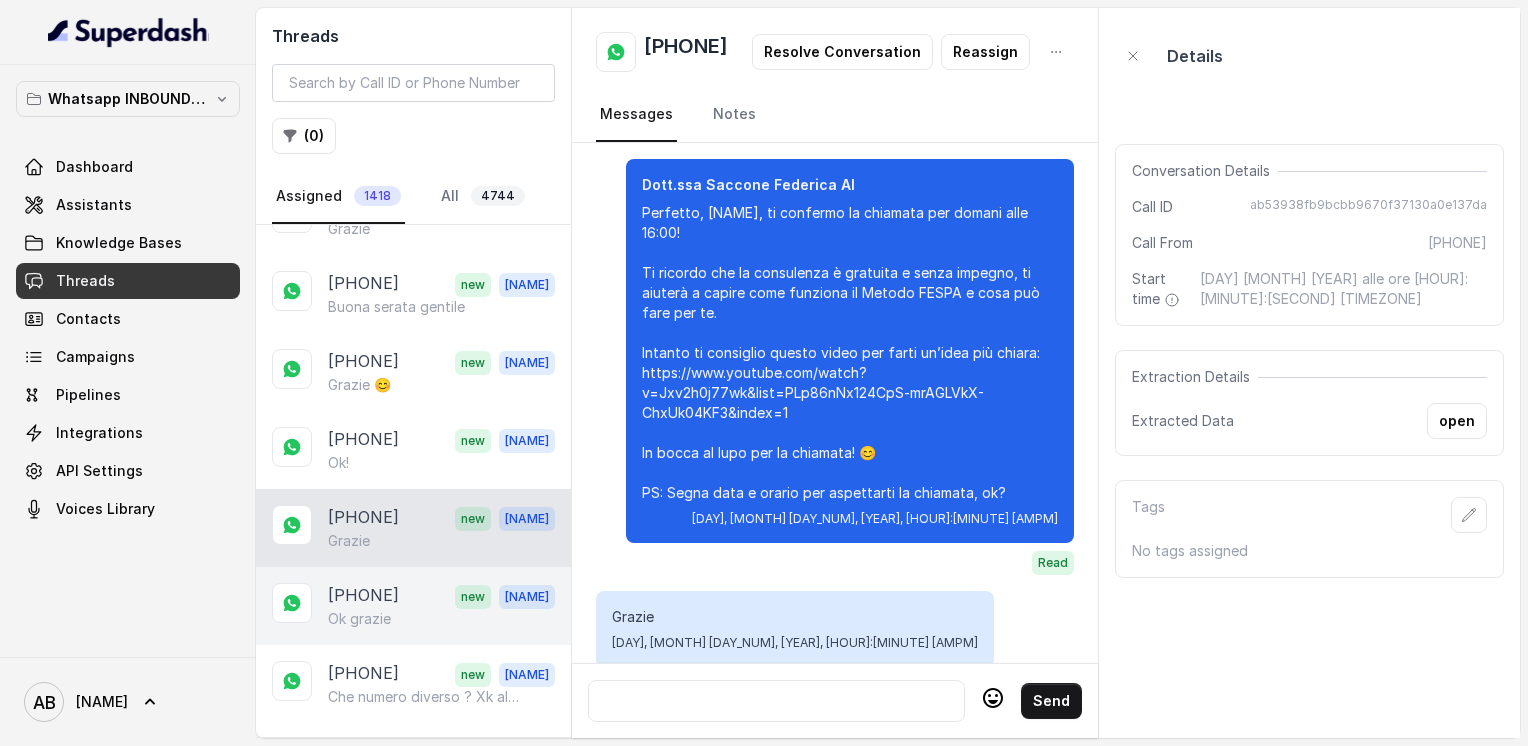 click on "Ok grazie" at bounding box center (359, 619) 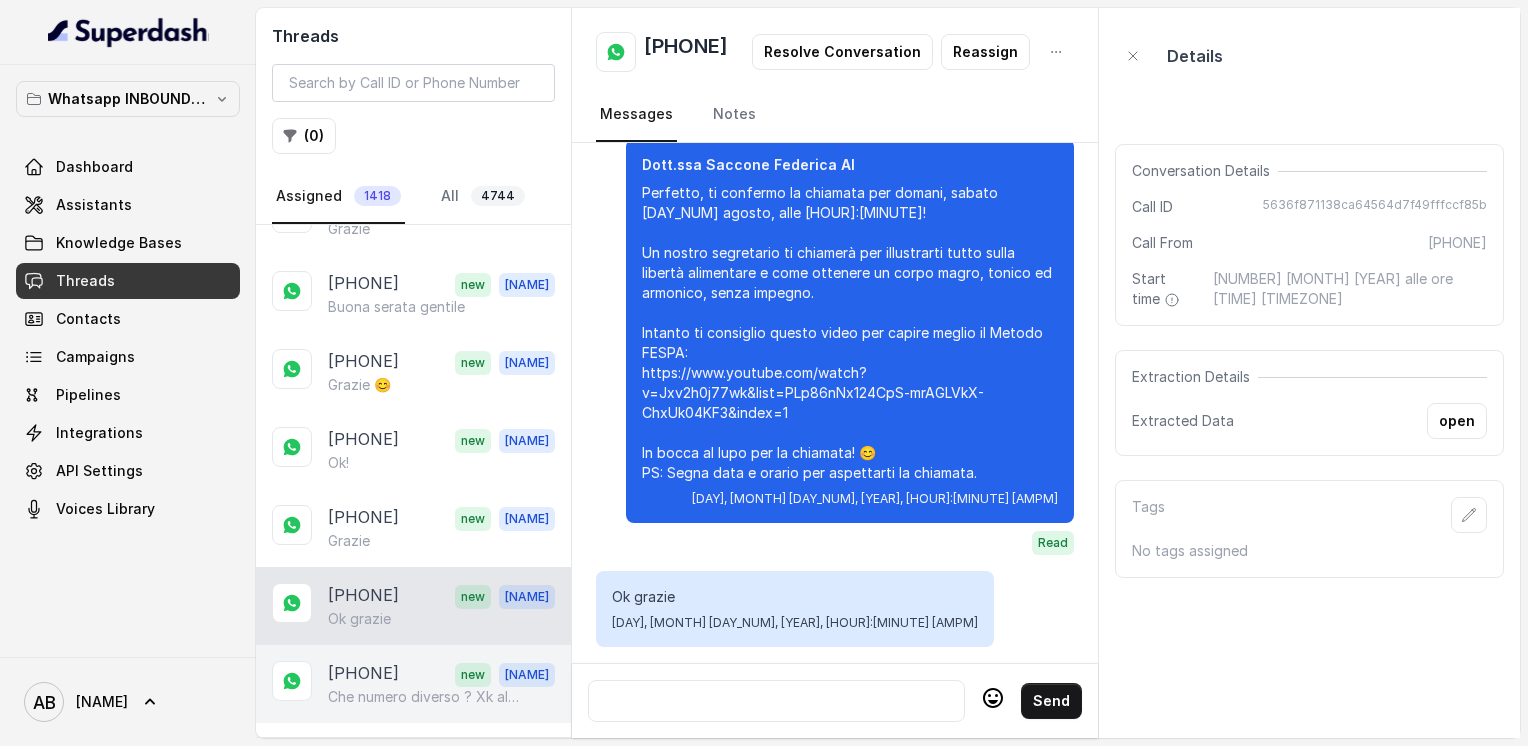 click on "Che numero diverso ? Xk altr faccio fatica a rispondere se no è numero di Italia" at bounding box center (424, 697) 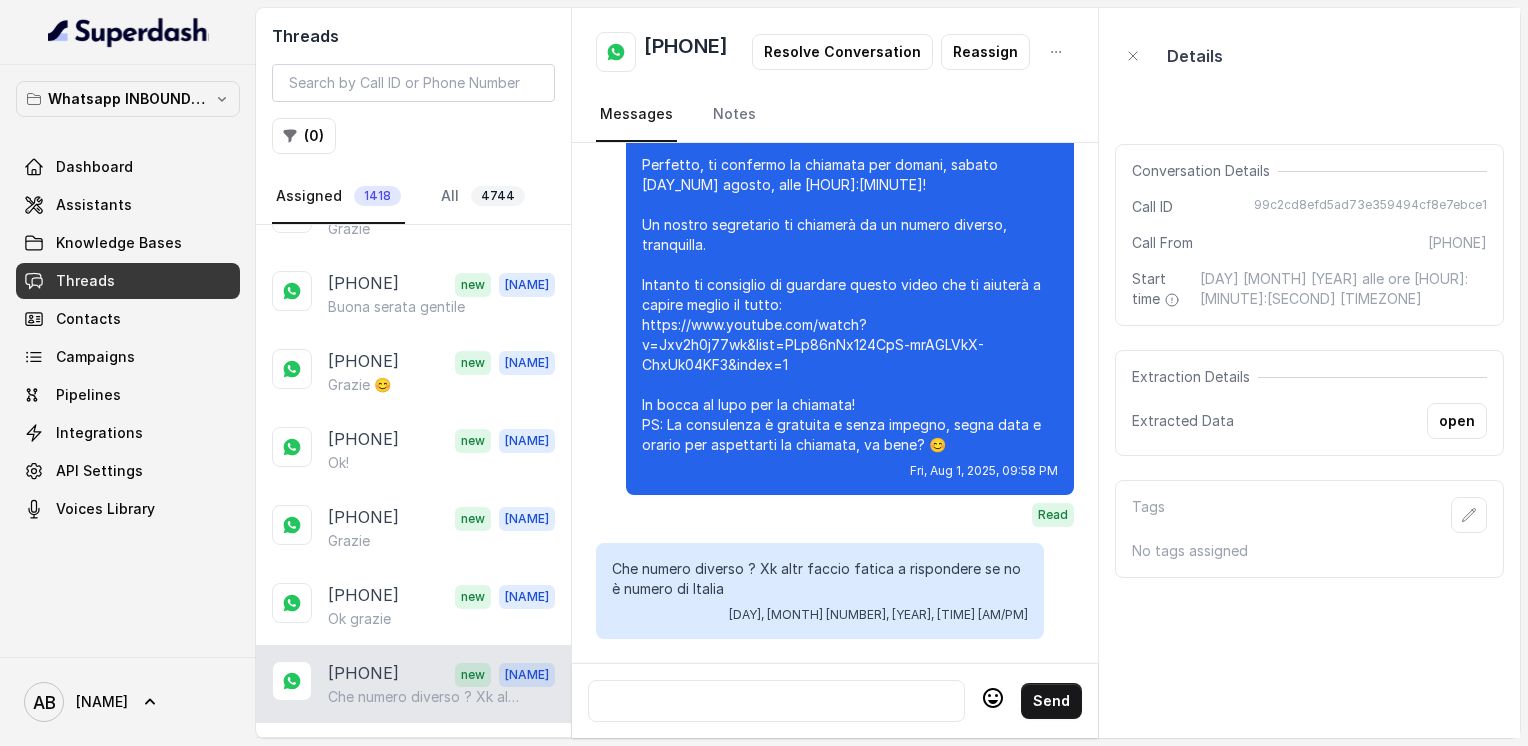 click on "Load more conversations" at bounding box center (414, 751) 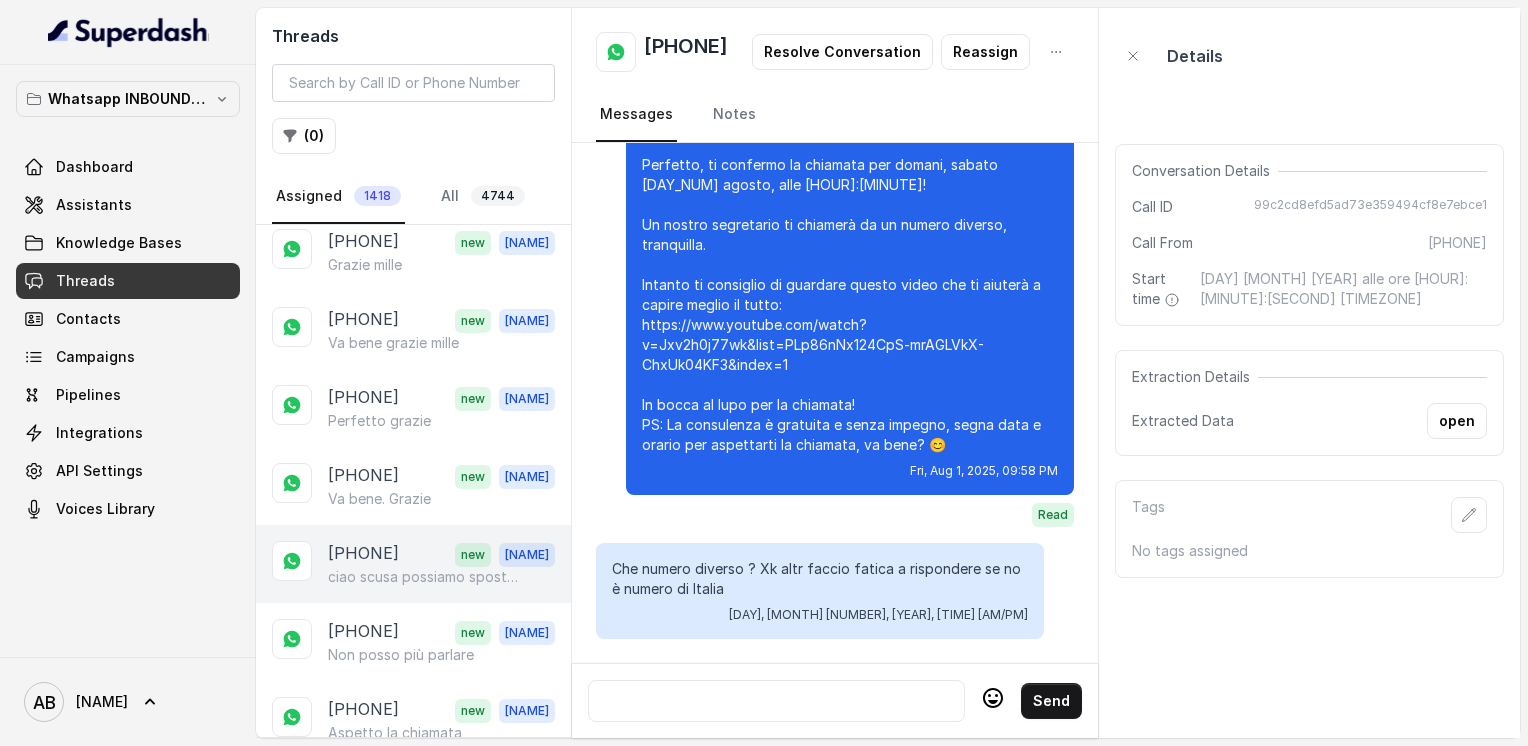 click on "[PHONE]" at bounding box center (363, 554) 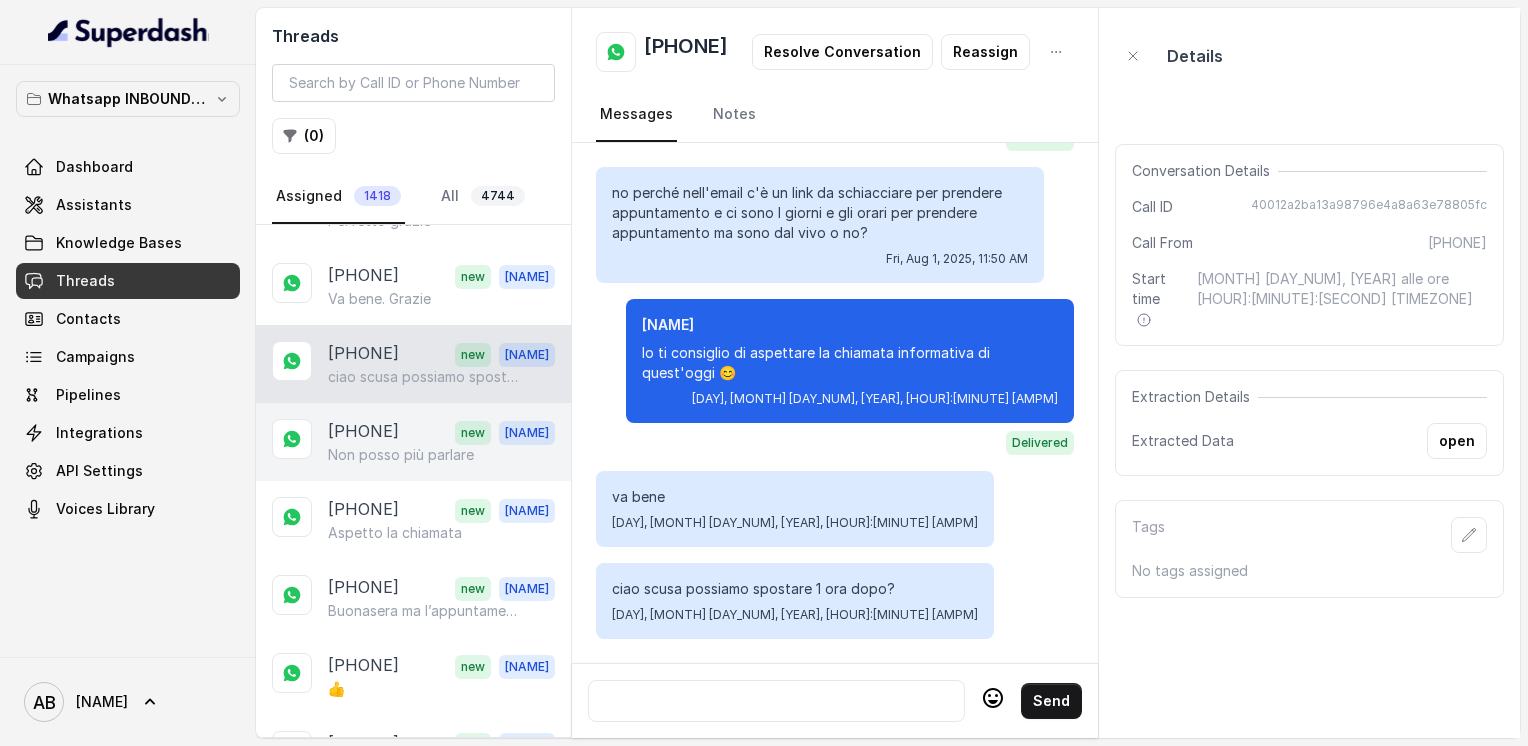 click on "[PHONE] new [NAME] Non posso più parlare" at bounding box center [413, 442] 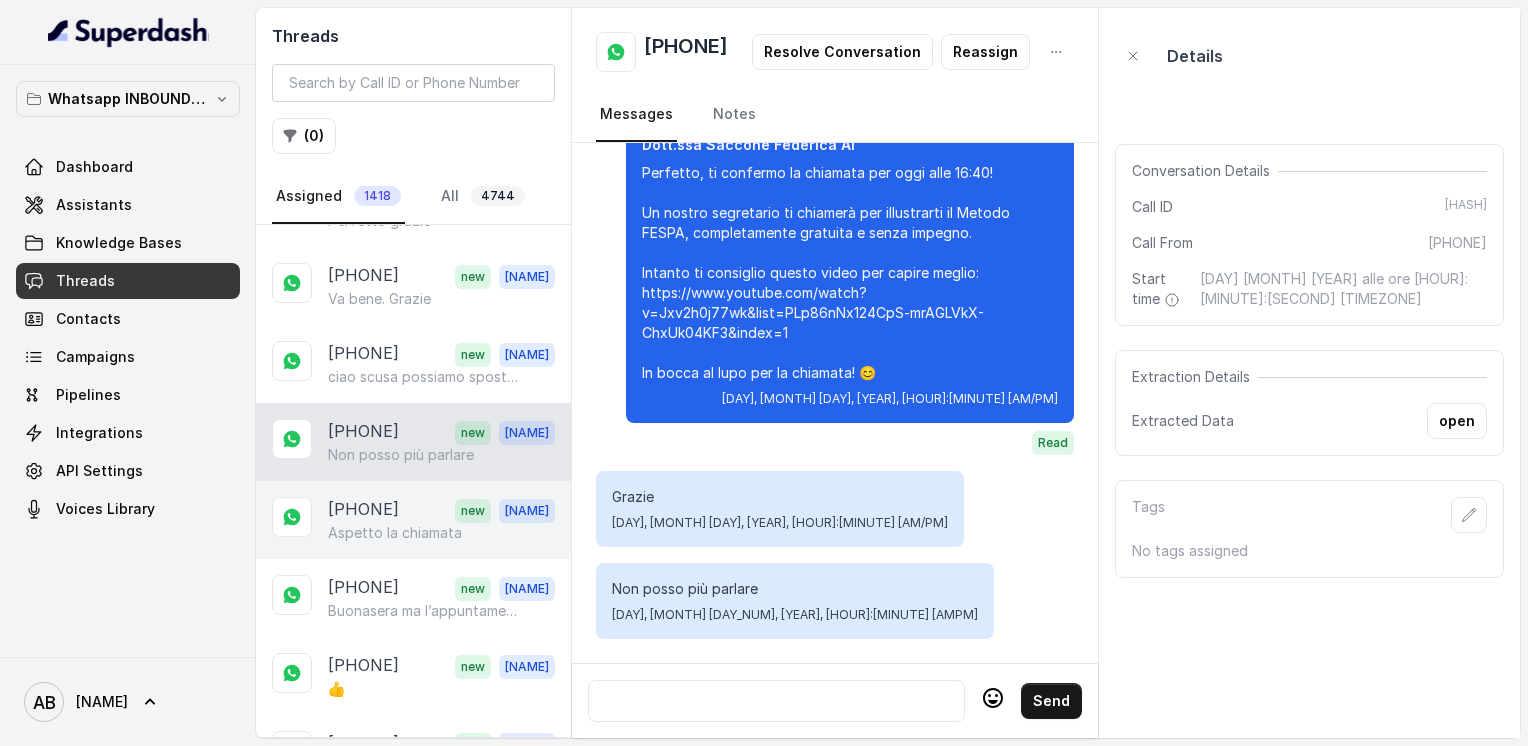 click on "Aspetto la chiamata" at bounding box center (395, 533) 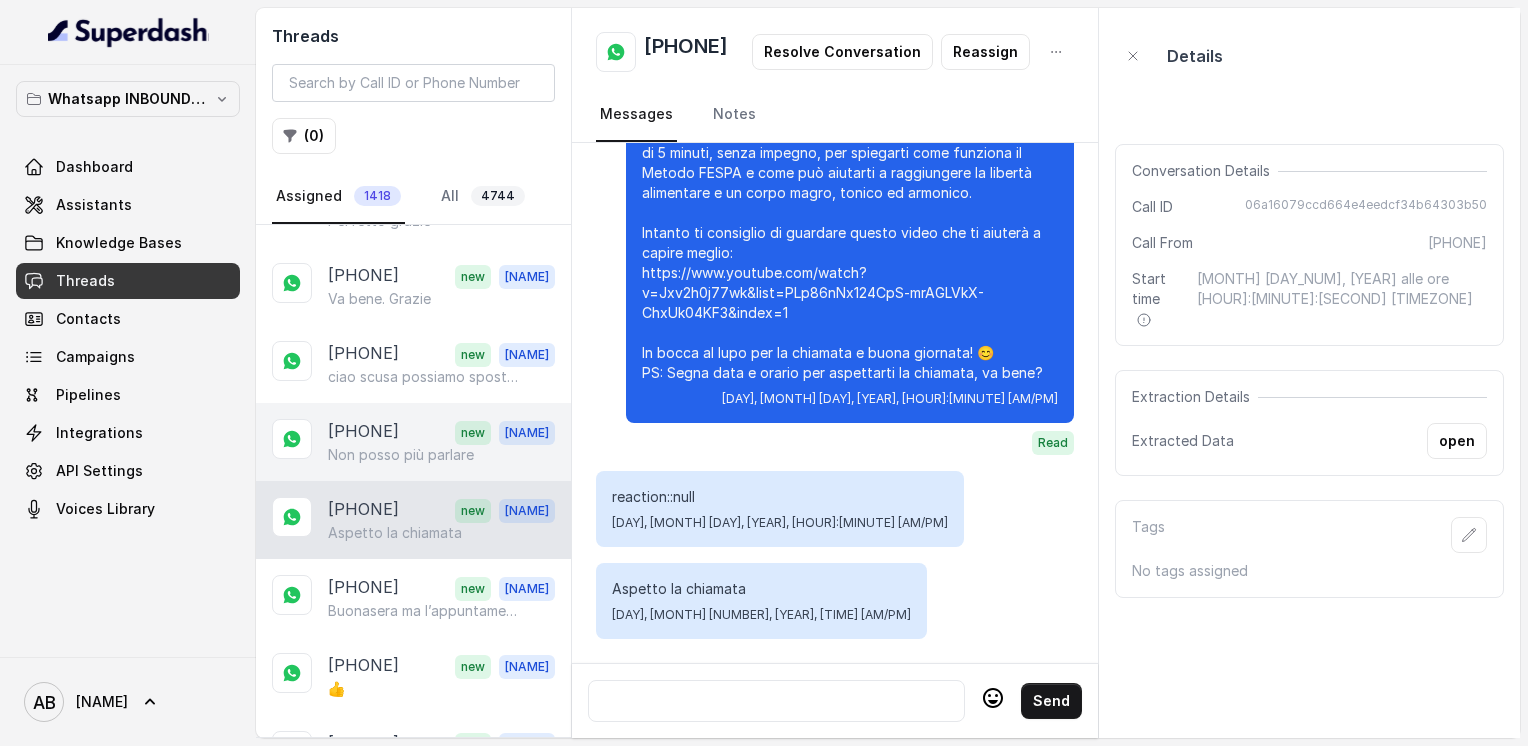 click on "[PHONE]" at bounding box center (363, 432) 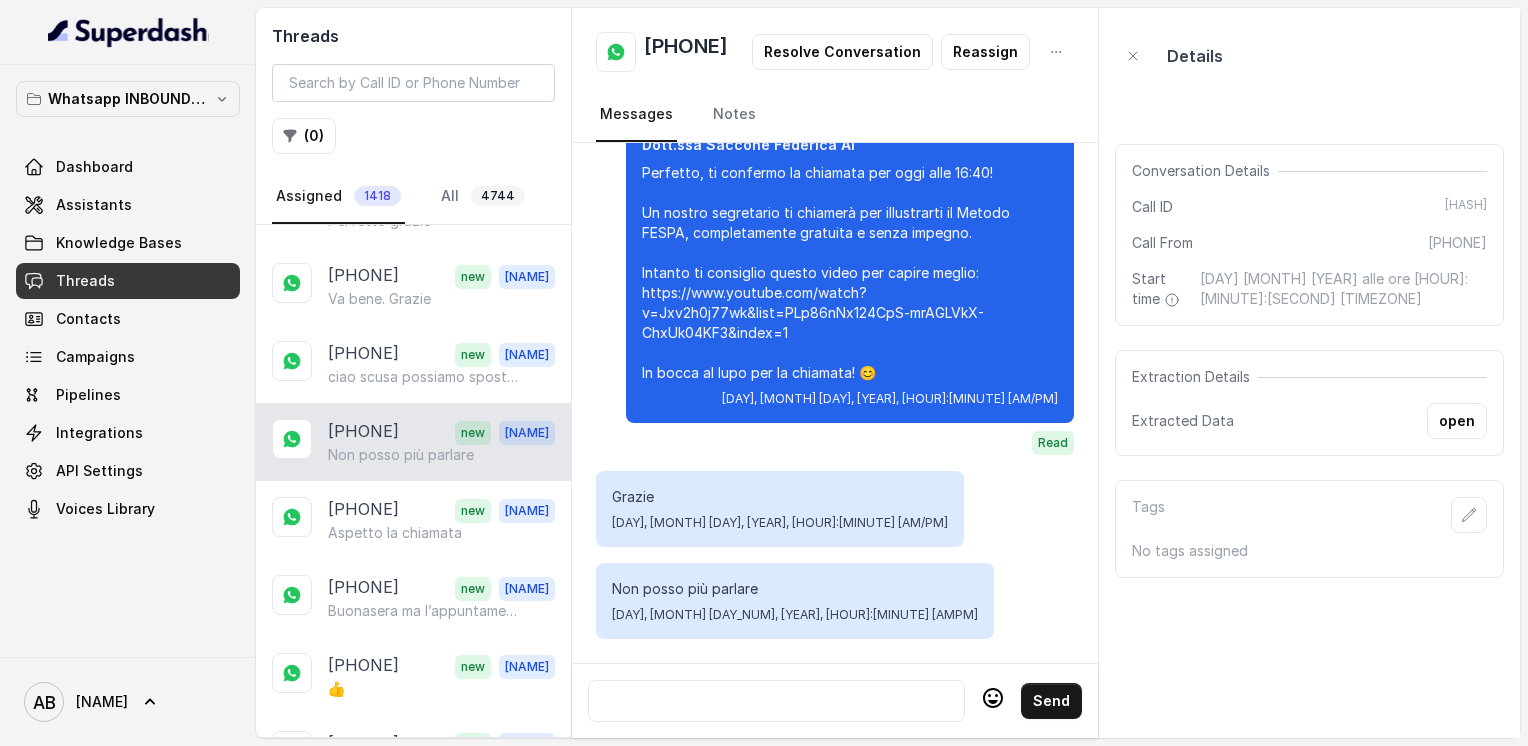 click on "[PHONE]" at bounding box center (686, 52) 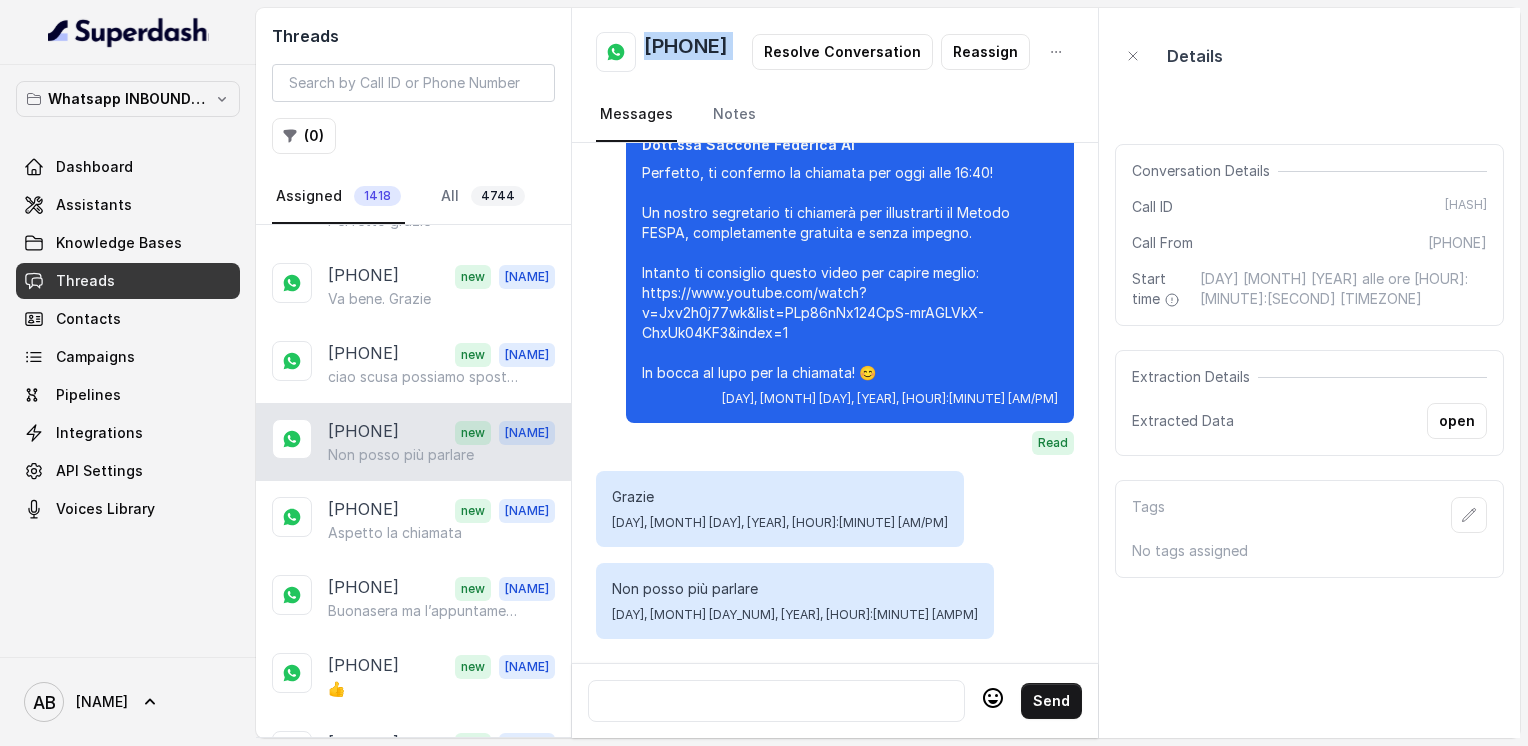 click on "[PHONE]" at bounding box center [686, 52] 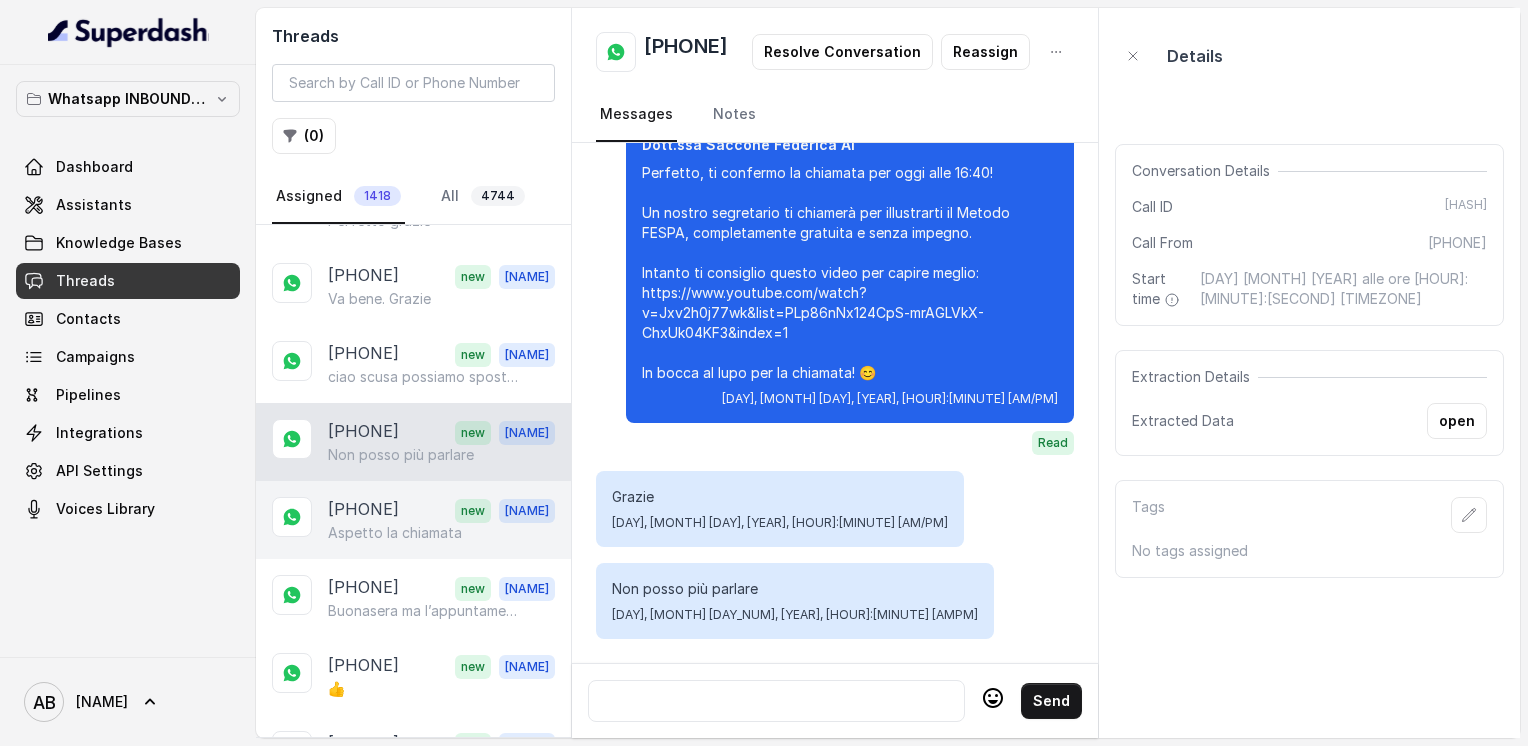 click on "Aspetto la chiamata" at bounding box center (395, 533) 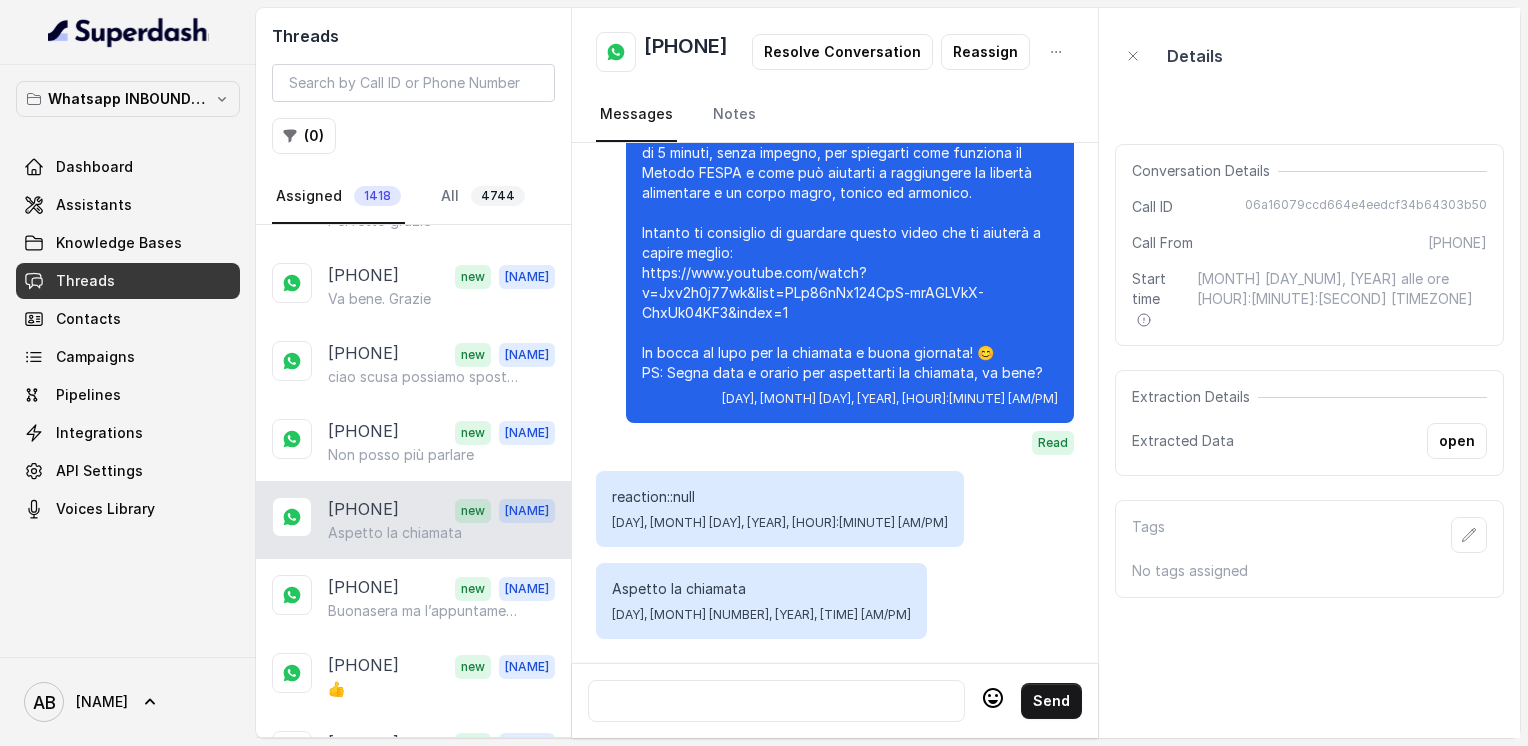scroll, scrollTop: 3256, scrollLeft: 0, axis: vertical 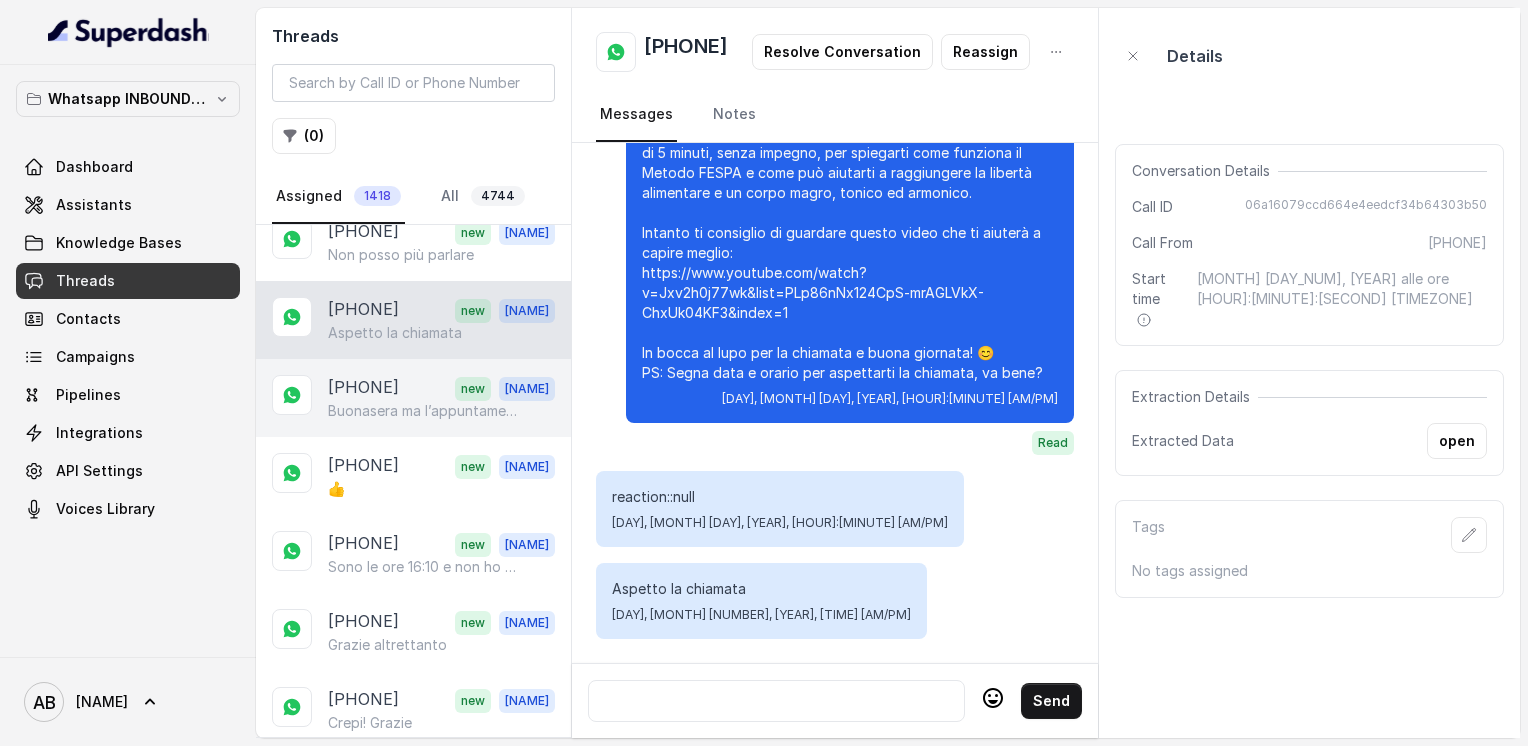 click on "Buonasera ma l’appuntamento telefonico non era oggi alle ore 16.00?" at bounding box center [424, 411] 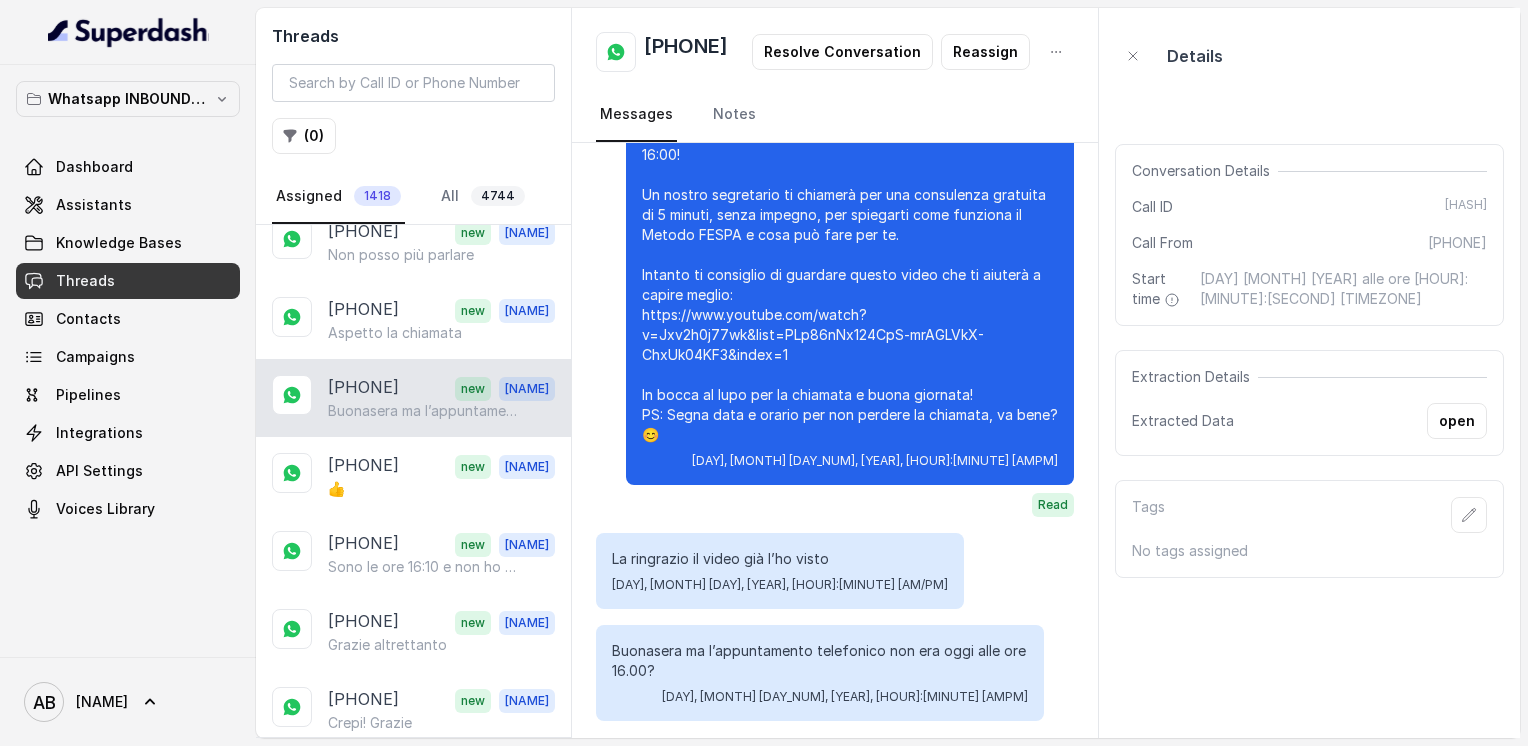 scroll, scrollTop: 3267, scrollLeft: 0, axis: vertical 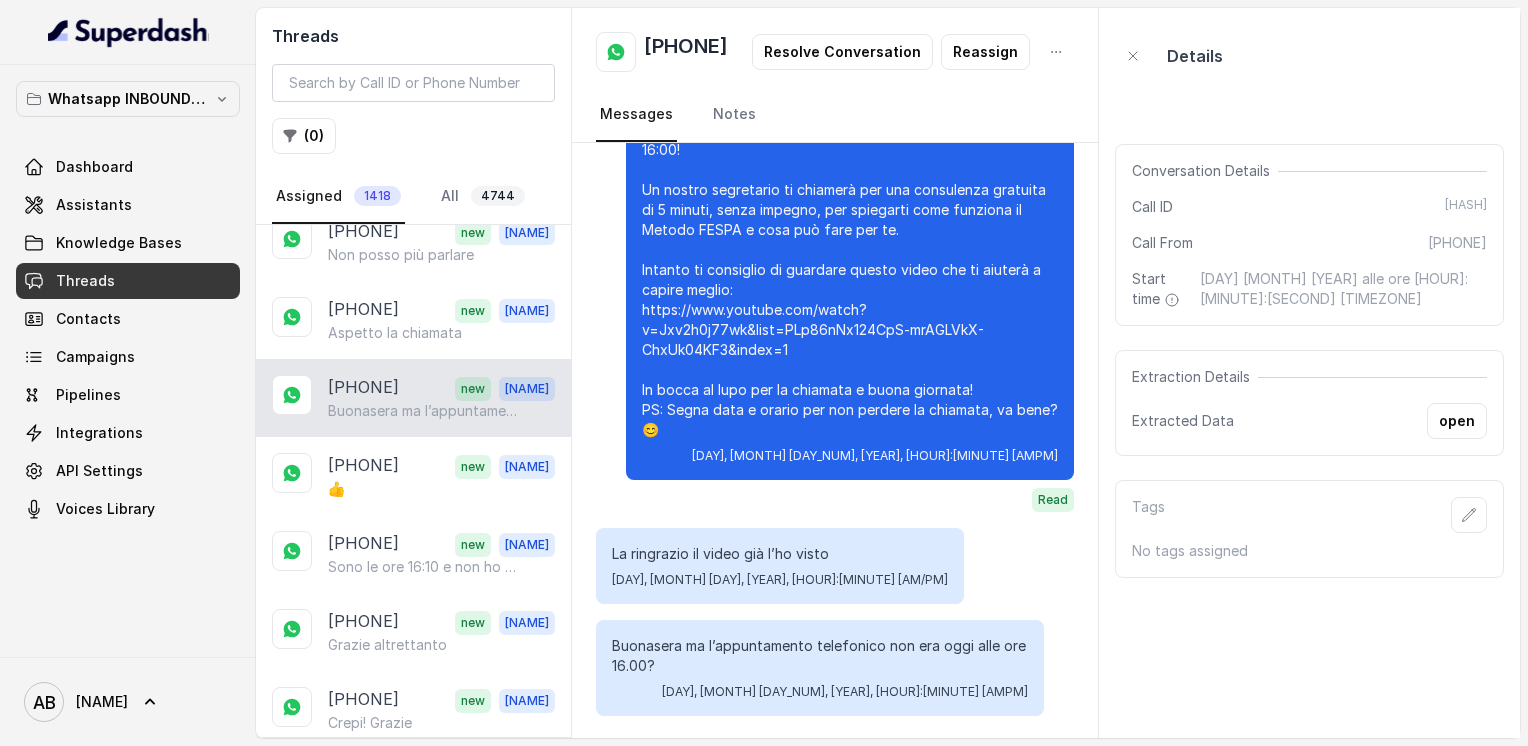 click on "[PHONE]" at bounding box center (686, 52) 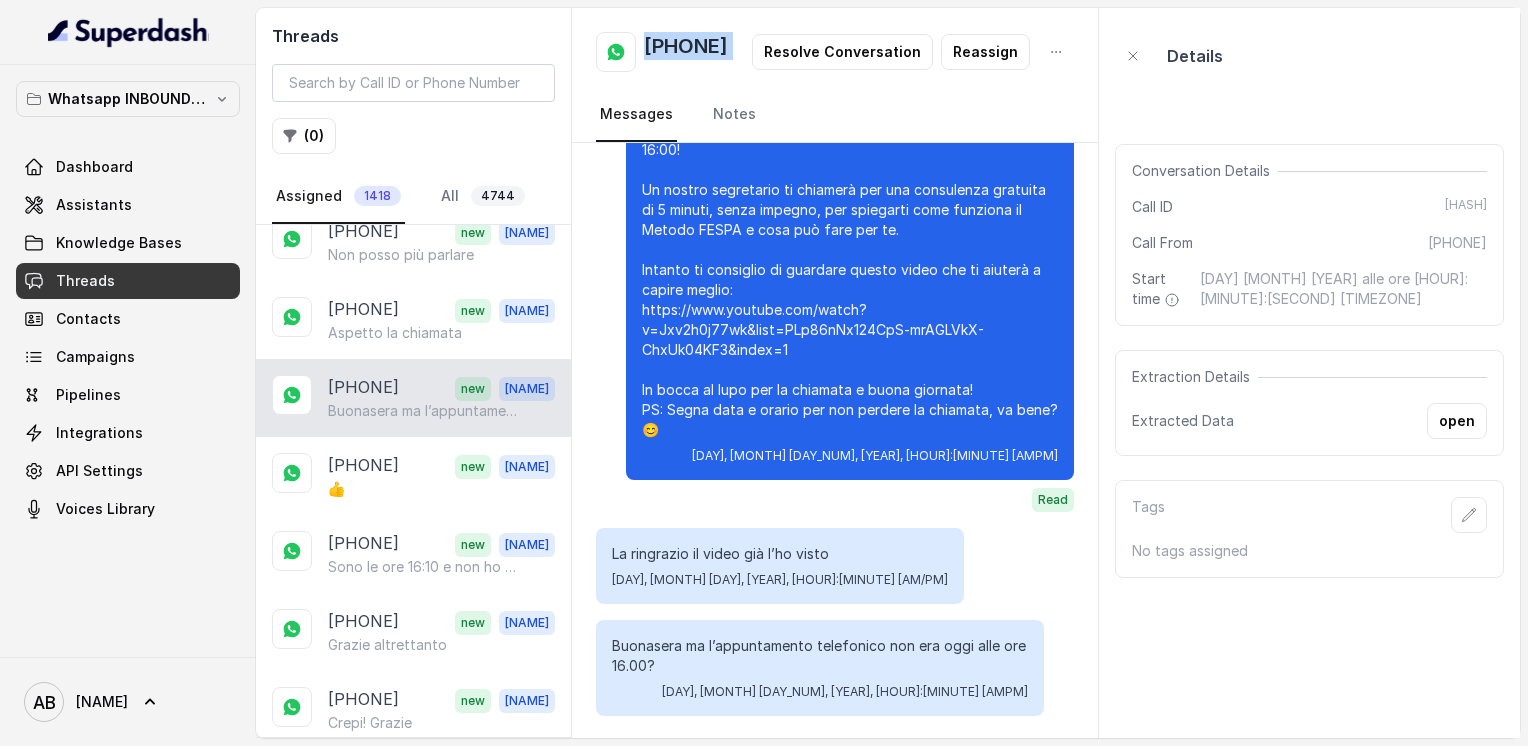 click on "[PHONE]" at bounding box center (686, 52) 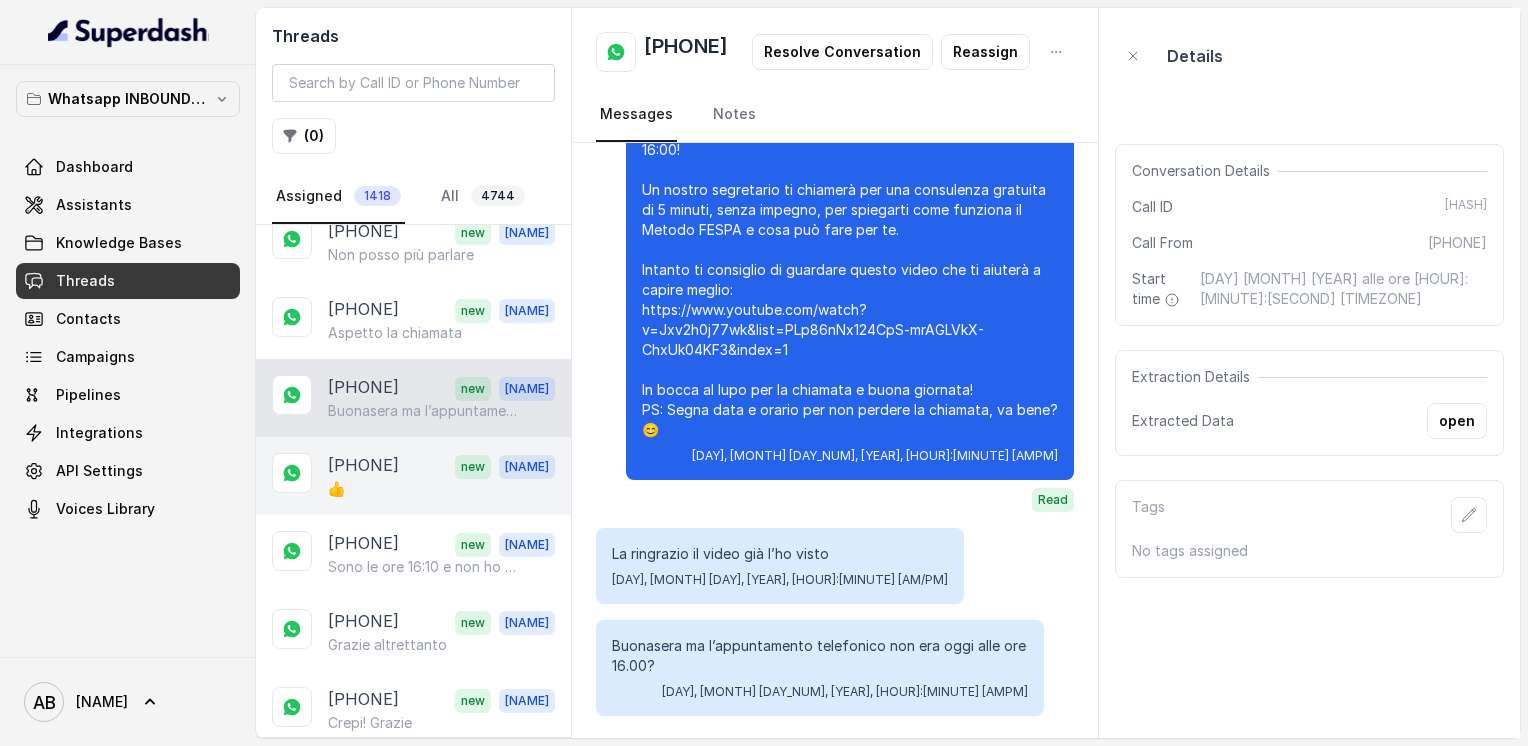 click on "👍" at bounding box center (441, 489) 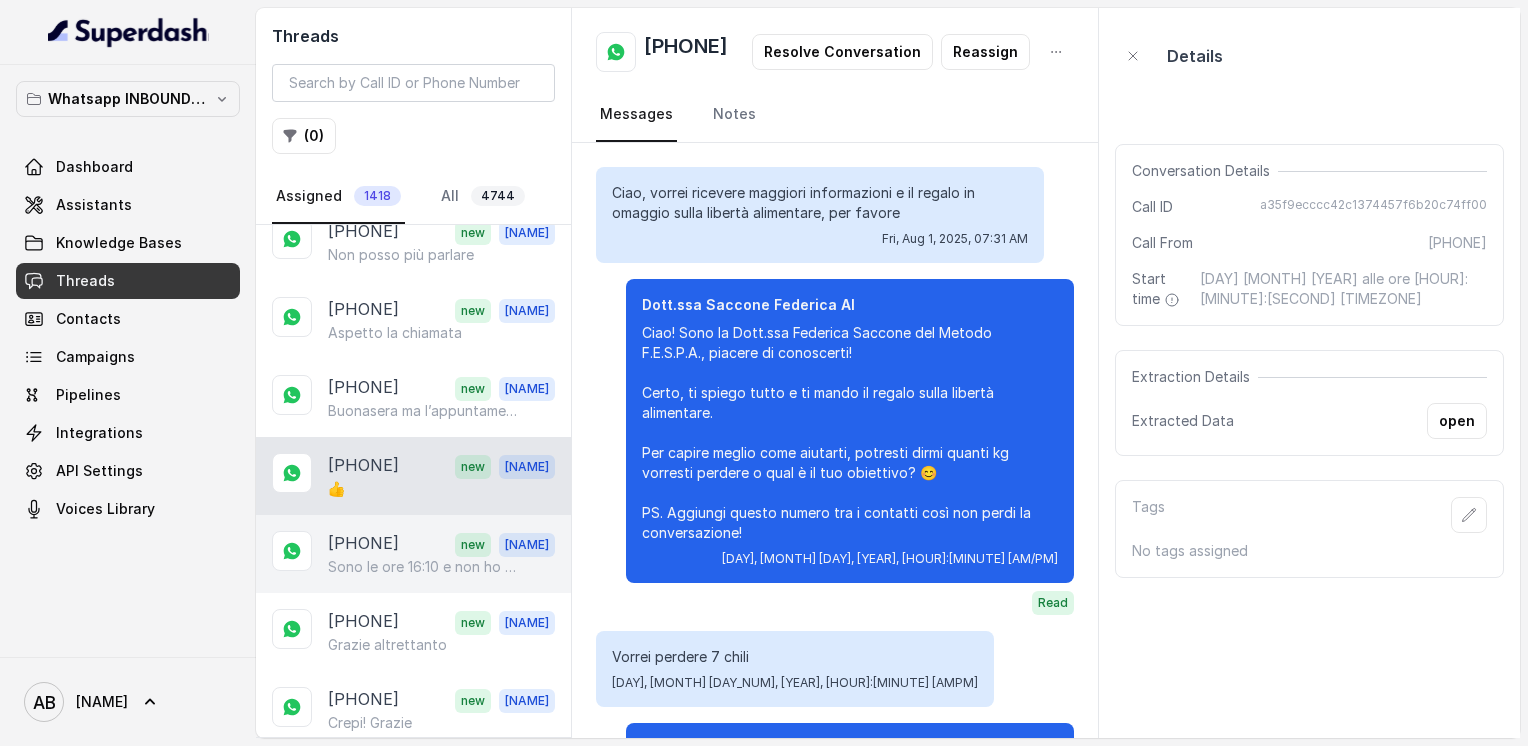 scroll, scrollTop: 3163, scrollLeft: 0, axis: vertical 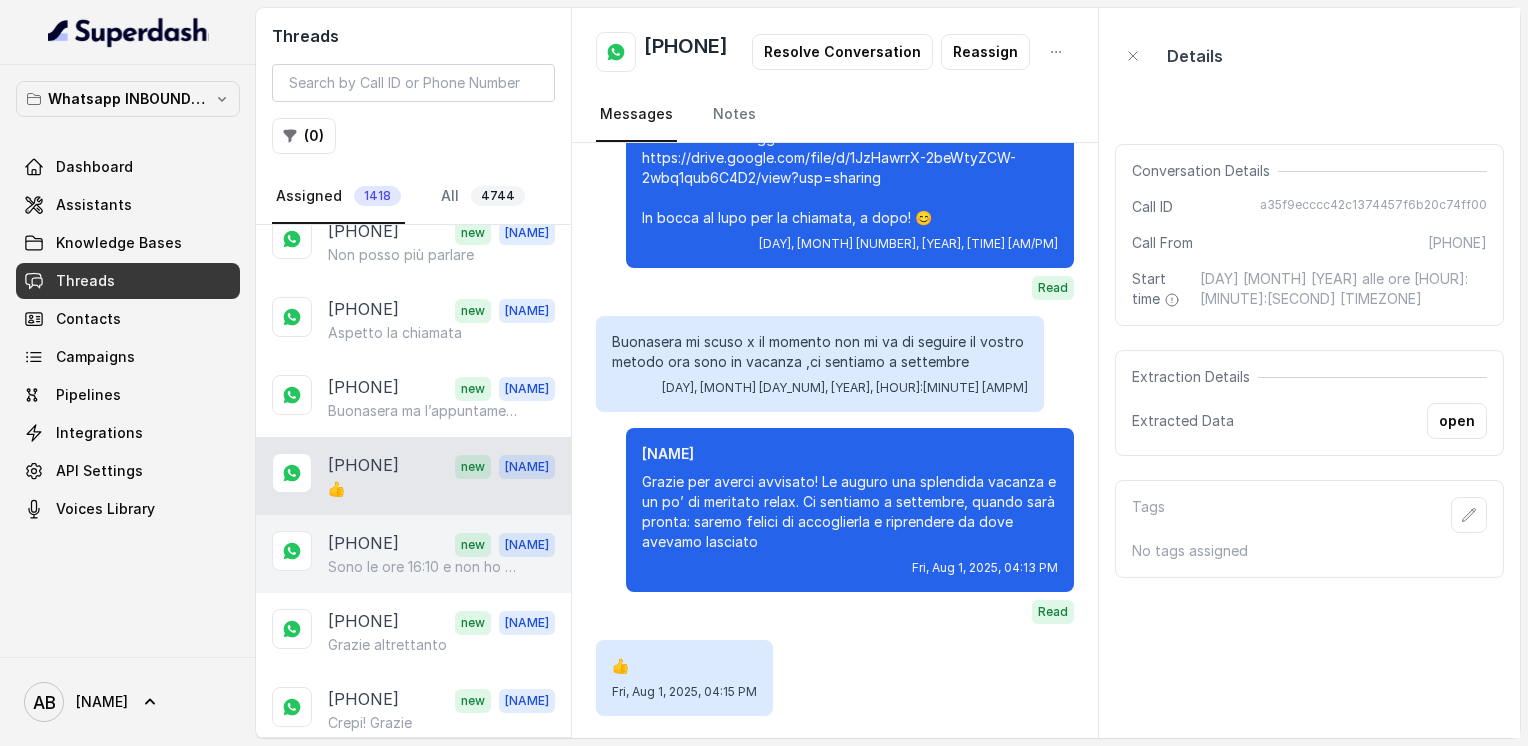 click on "[PHONE]" at bounding box center (363, 544) 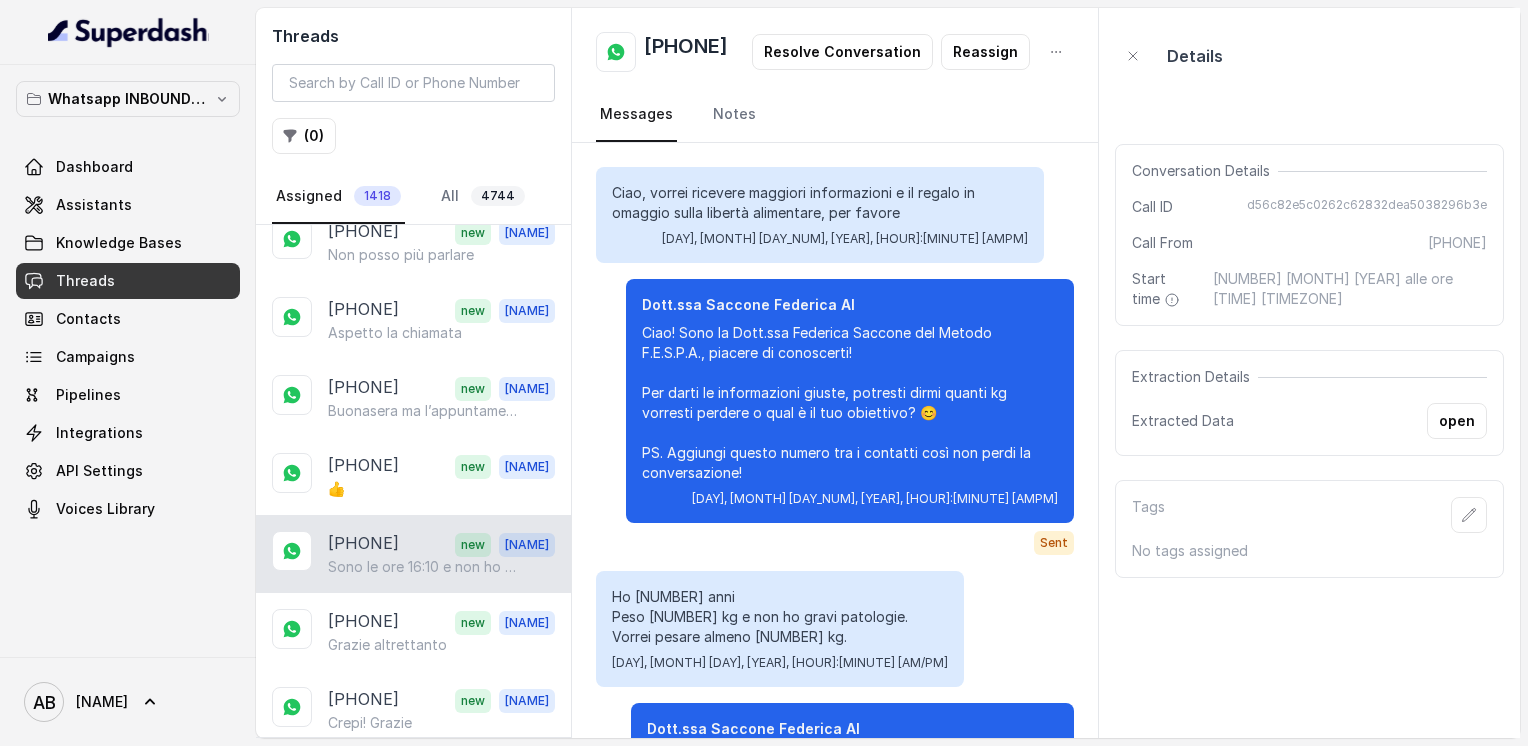 scroll, scrollTop: 1831, scrollLeft: 0, axis: vertical 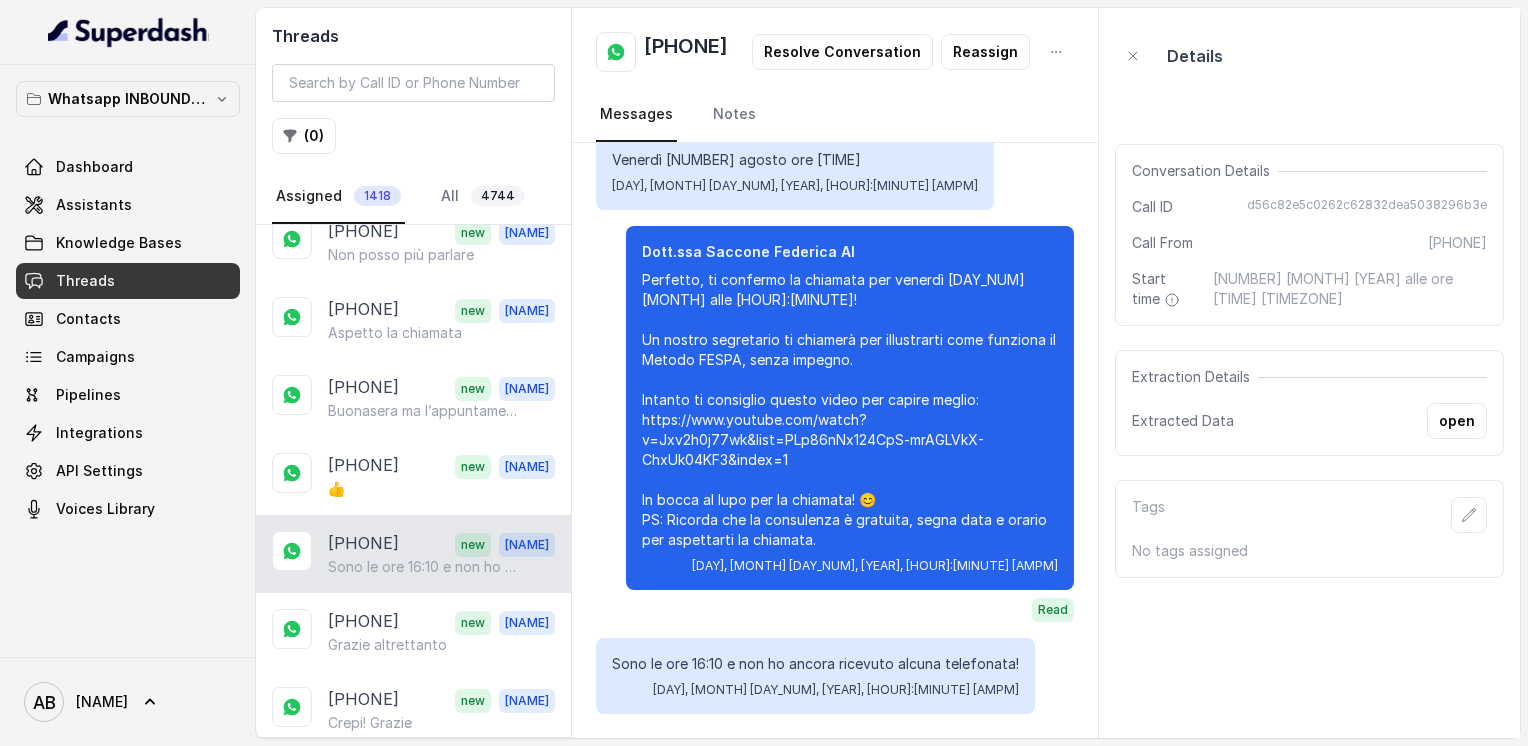 click on "[PHONE]" at bounding box center (686, 52) 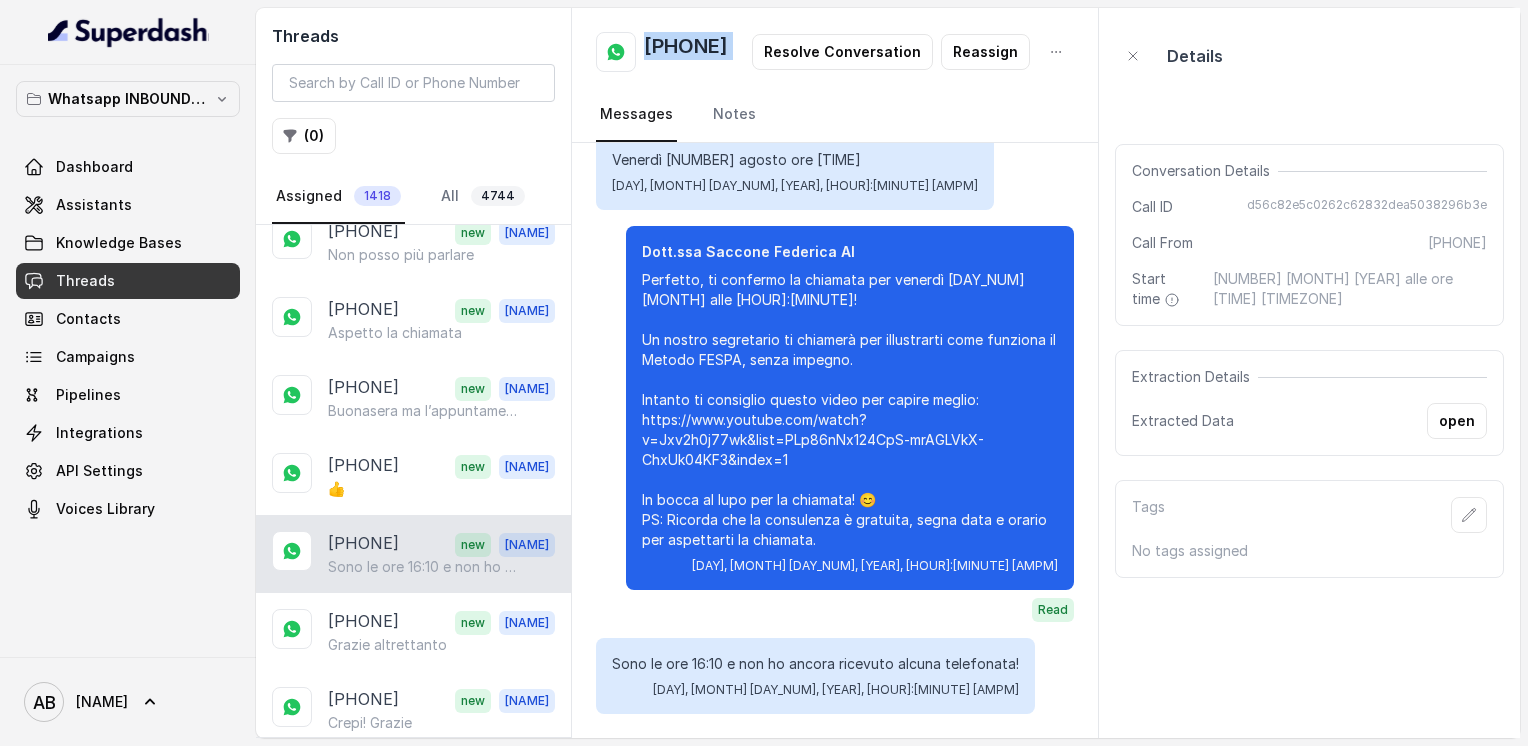 click on "[PHONE]" at bounding box center (686, 52) 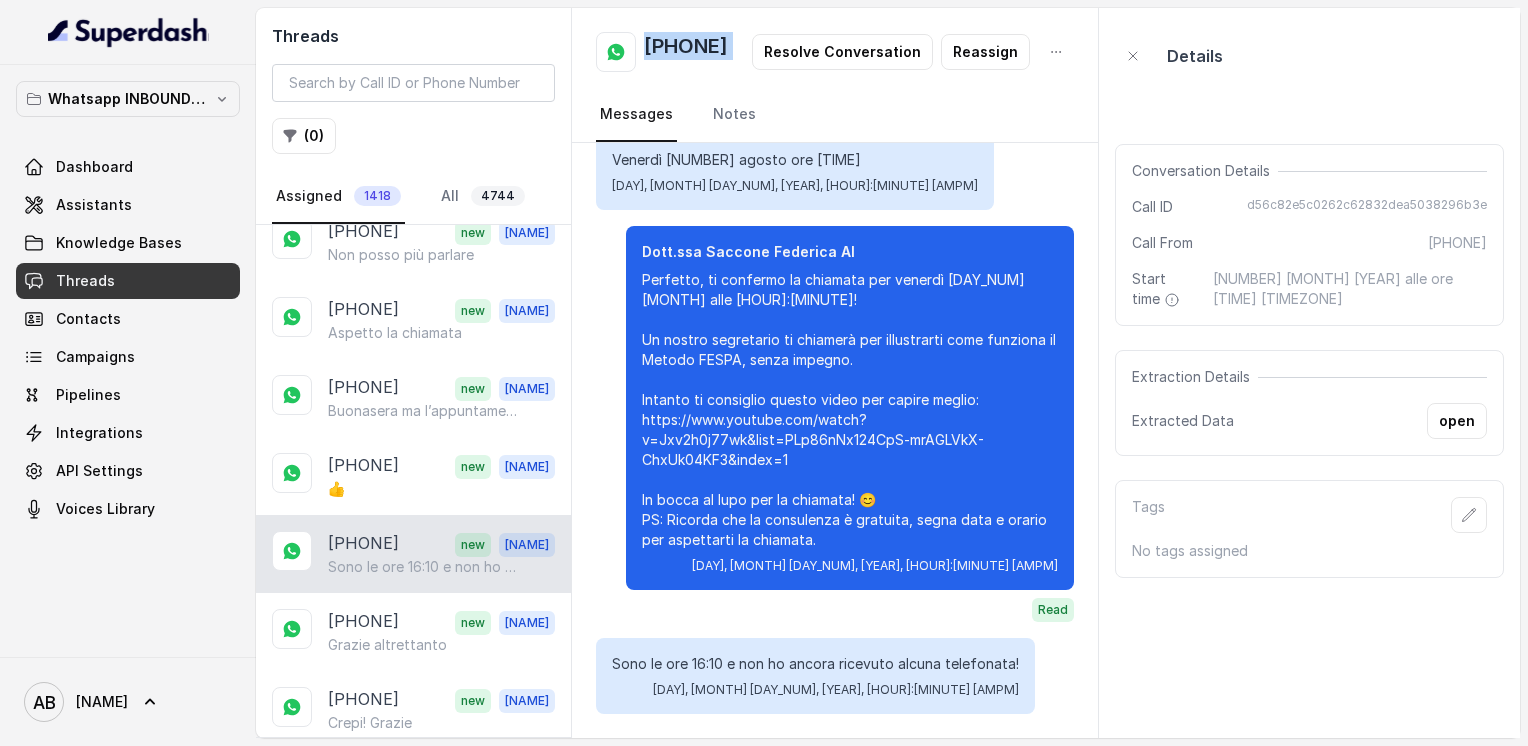 copy on "[PHONE]" 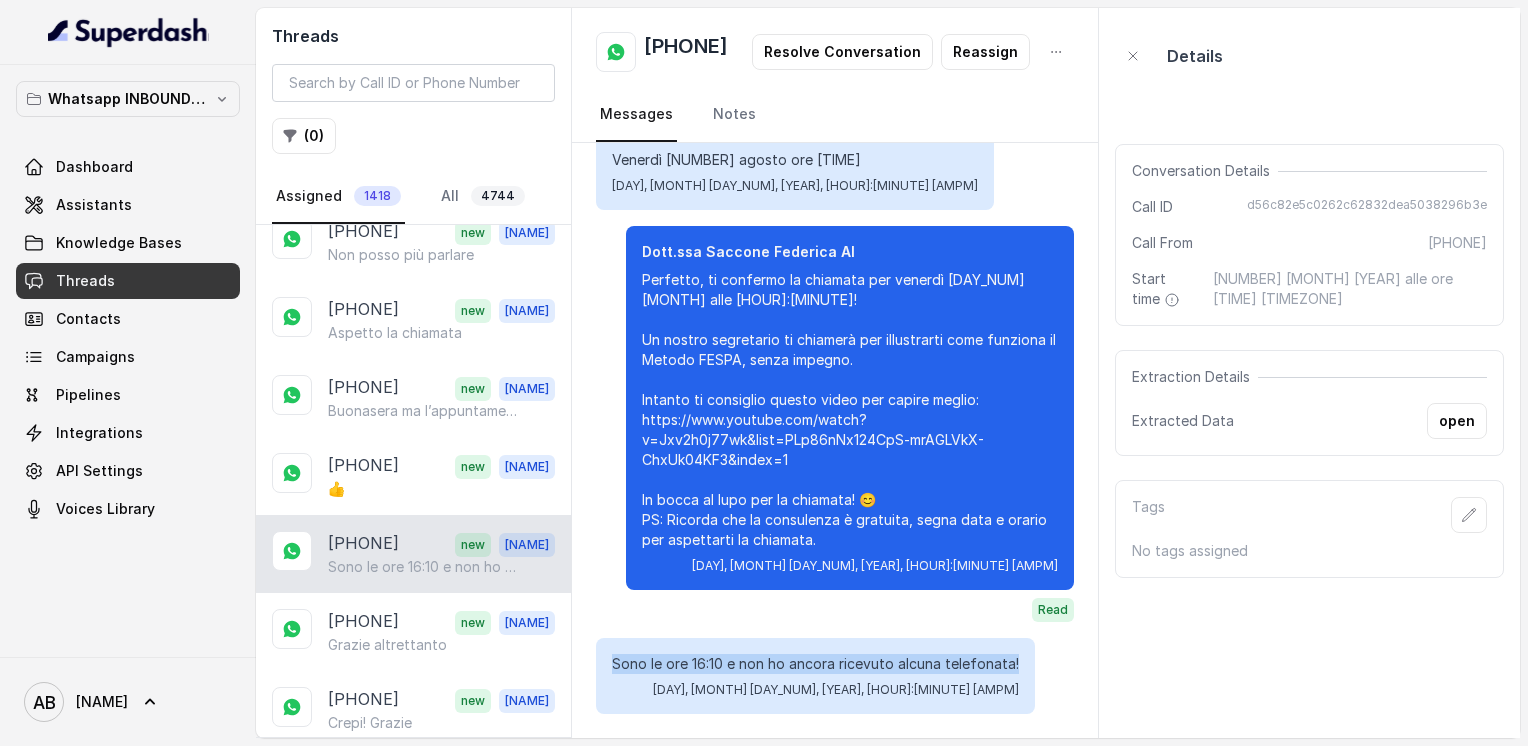 drag, startPoint x: 612, startPoint y: 667, endPoint x: 1017, endPoint y: 663, distance: 405.01974 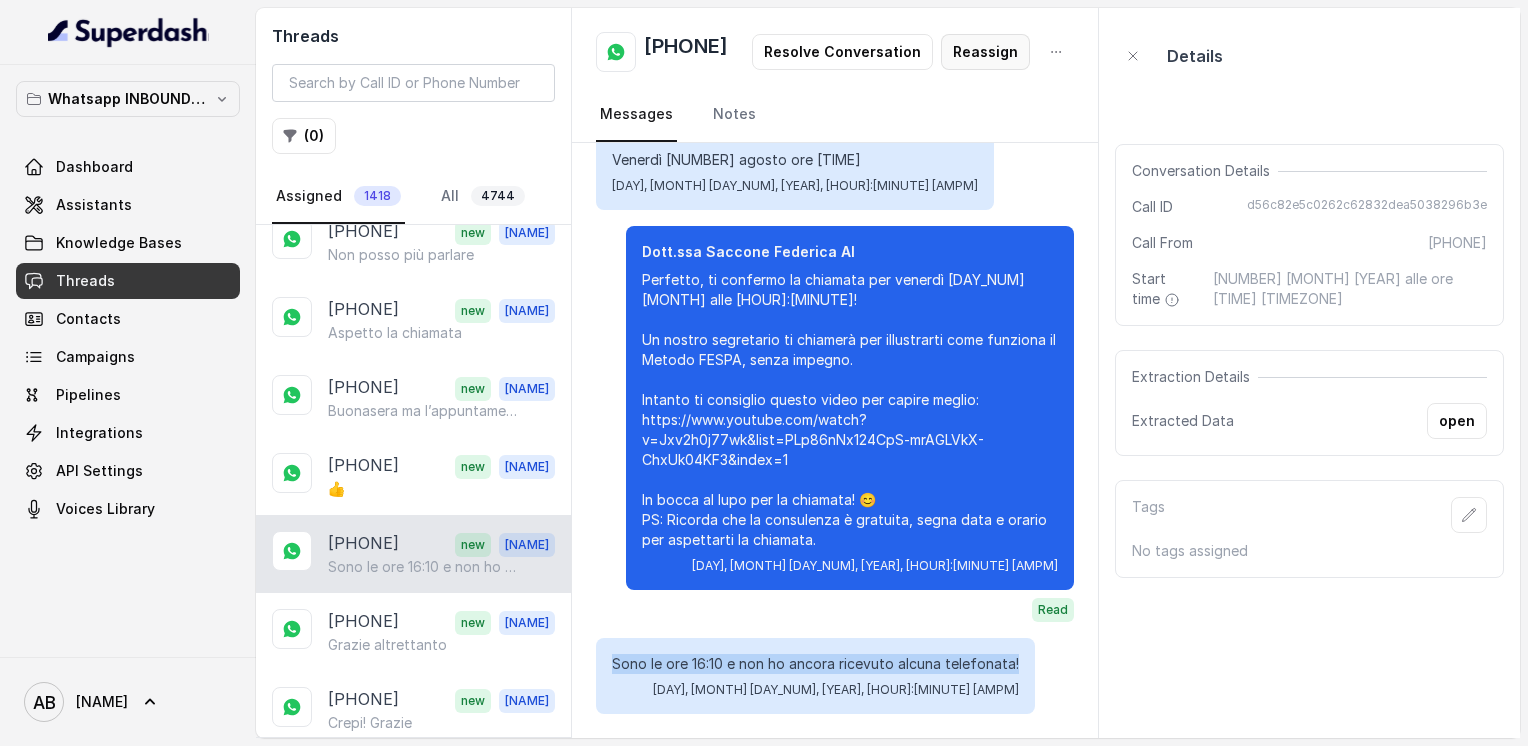 click on "Reassign" at bounding box center (985, 52) 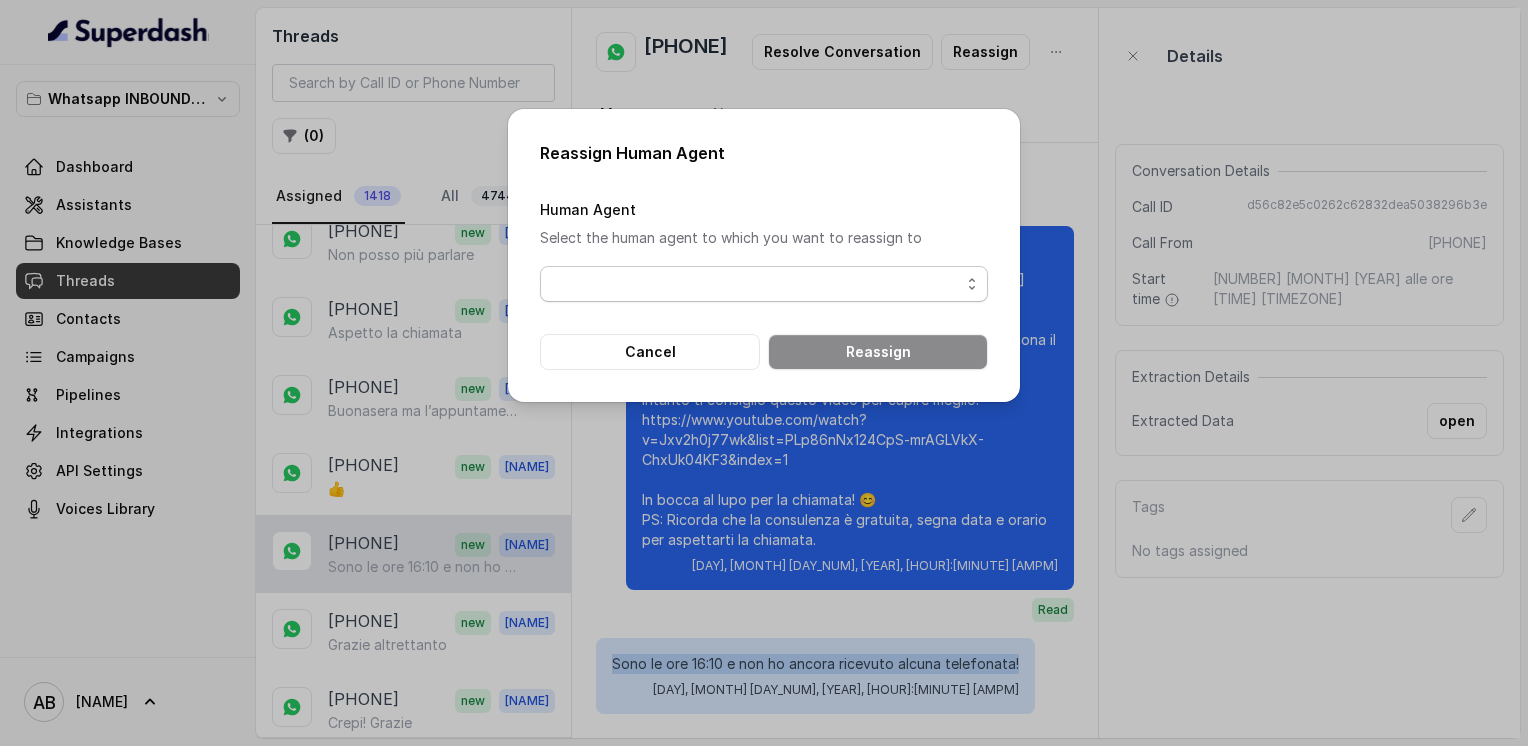 click at bounding box center [764, 284] 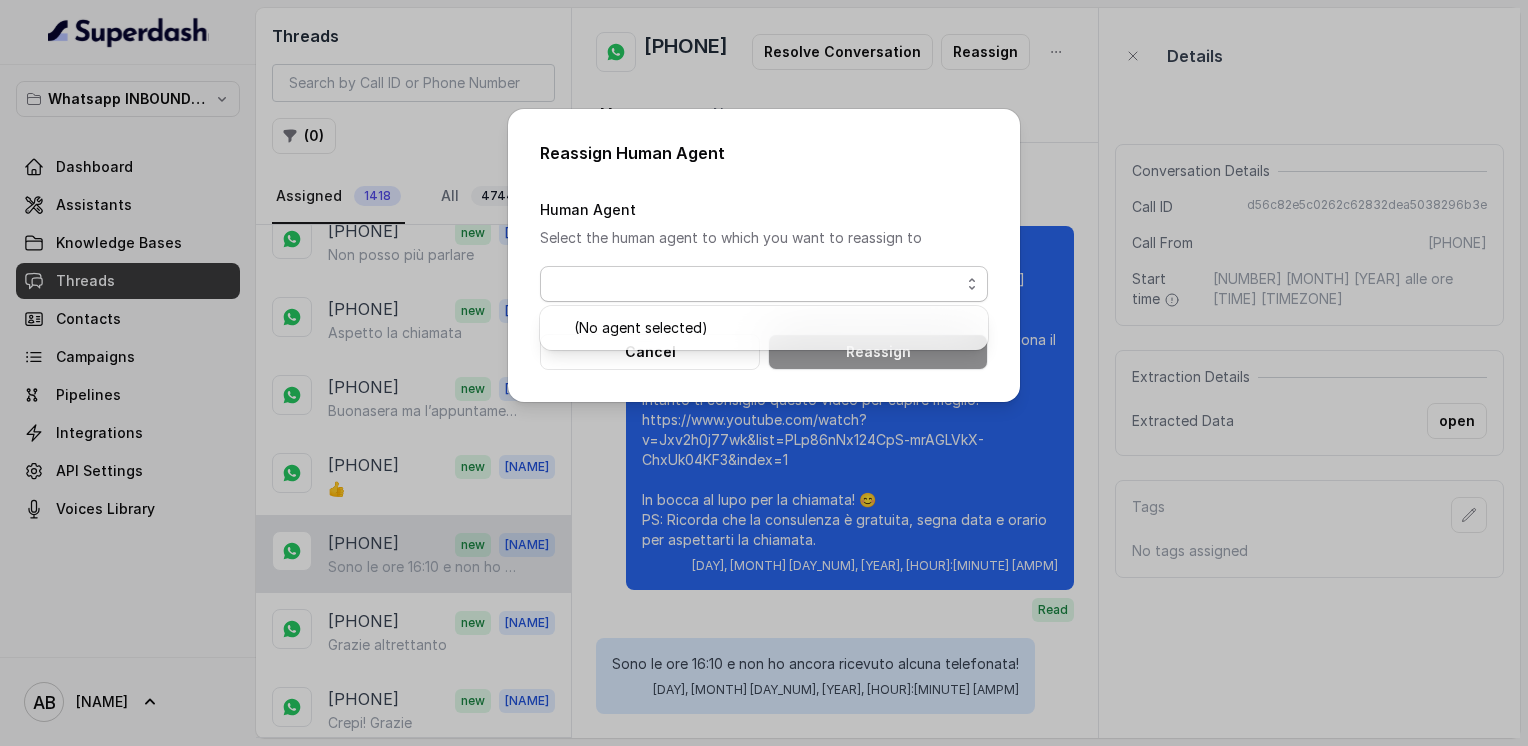 click on "Reassign Human Agent Human Agent Select the human agent to which you want to reassign to Cancel Reassign" at bounding box center [764, 373] 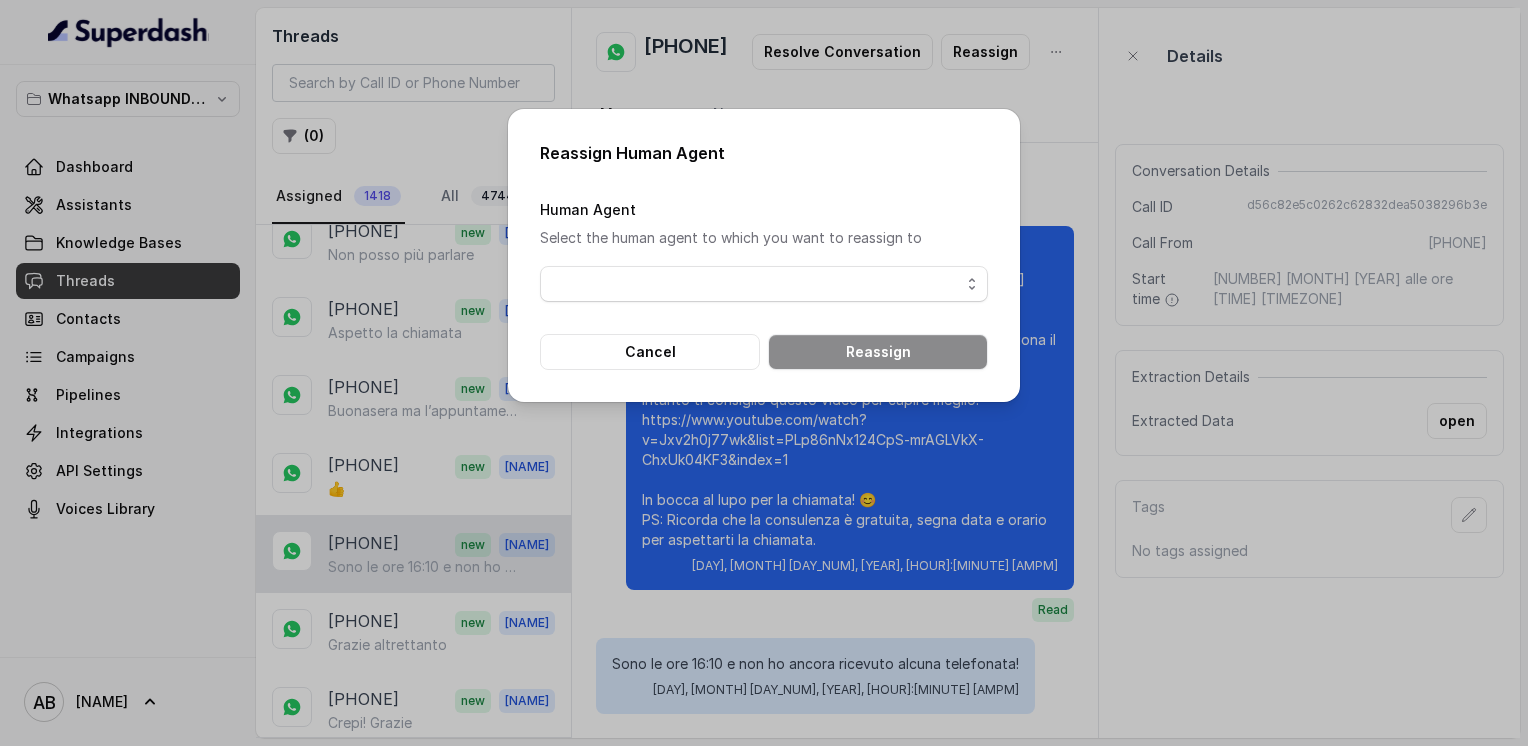 click on "Reassign Human Agent Human Agent Select the human agent to which you want to reassign to Cancel Reassign" at bounding box center [764, 373] 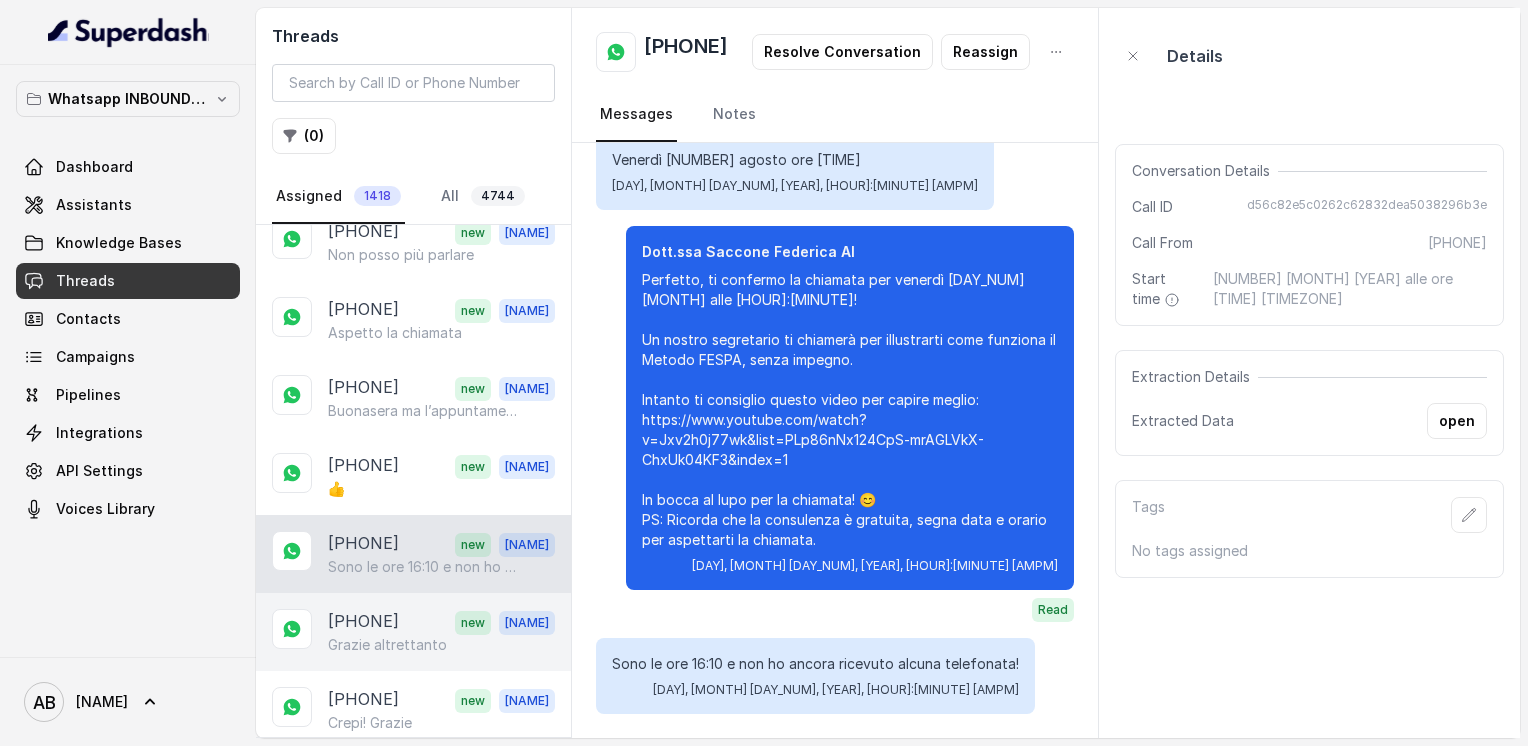 click on "Grazie altrettanto" at bounding box center (387, 645) 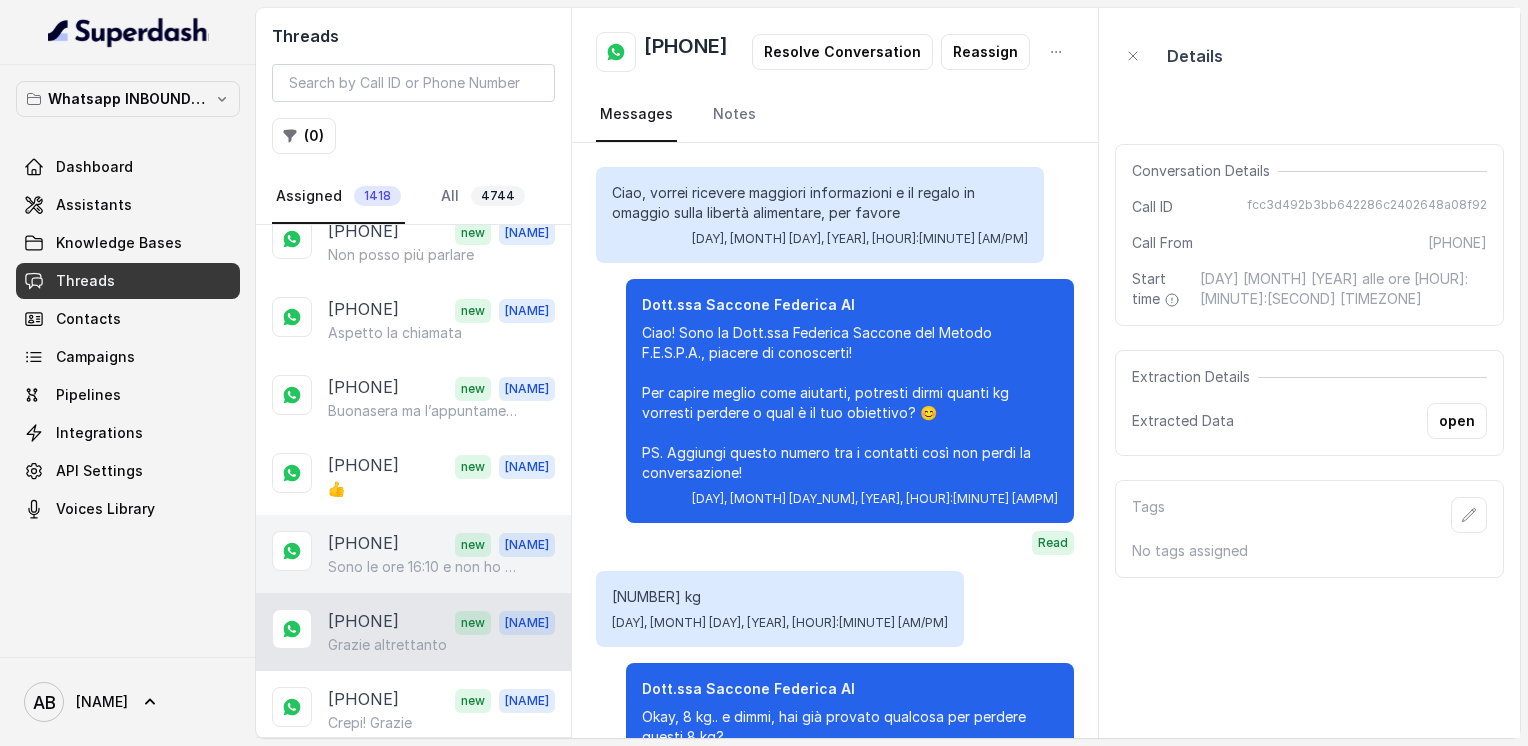 scroll, scrollTop: 1995, scrollLeft: 0, axis: vertical 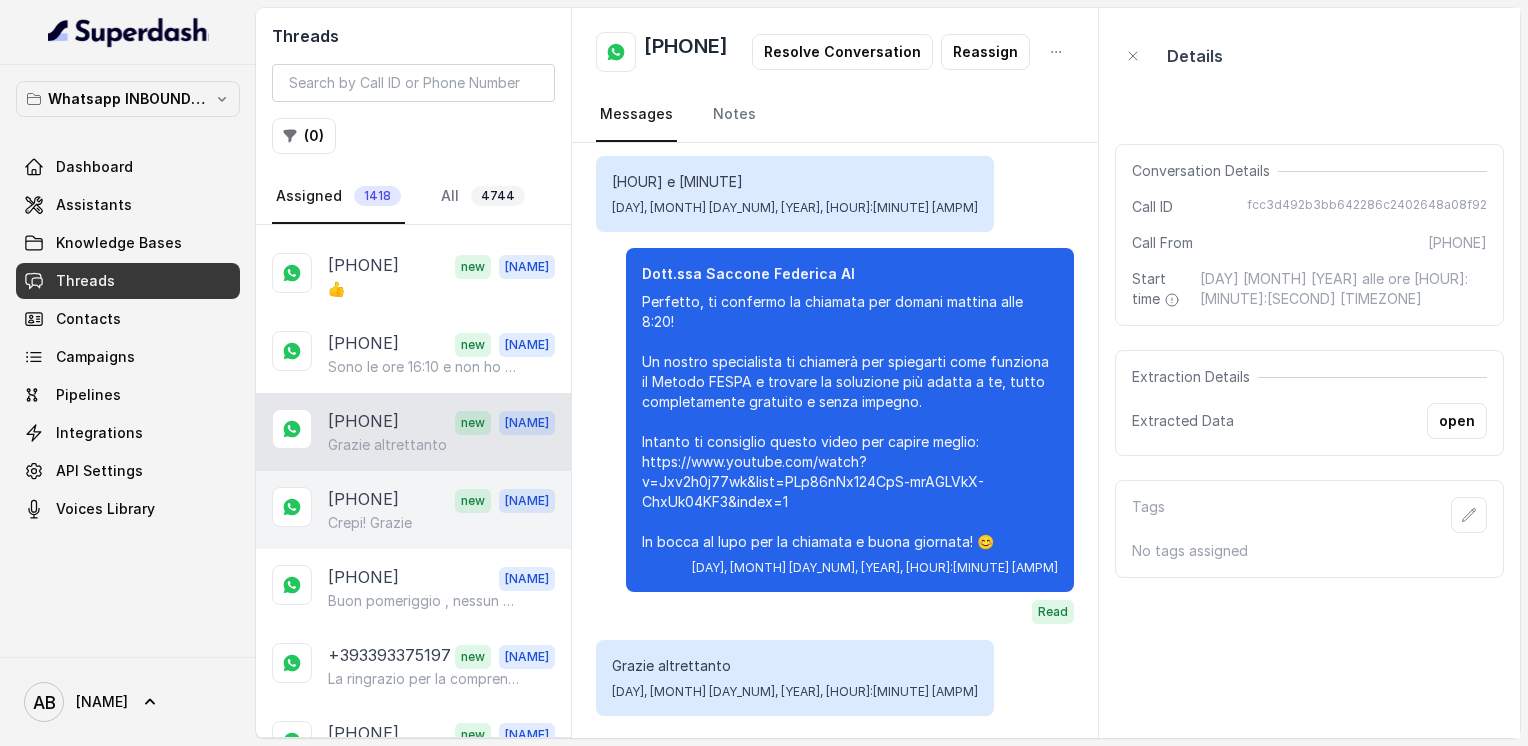 click on "Crepi! Grazie" at bounding box center (370, 523) 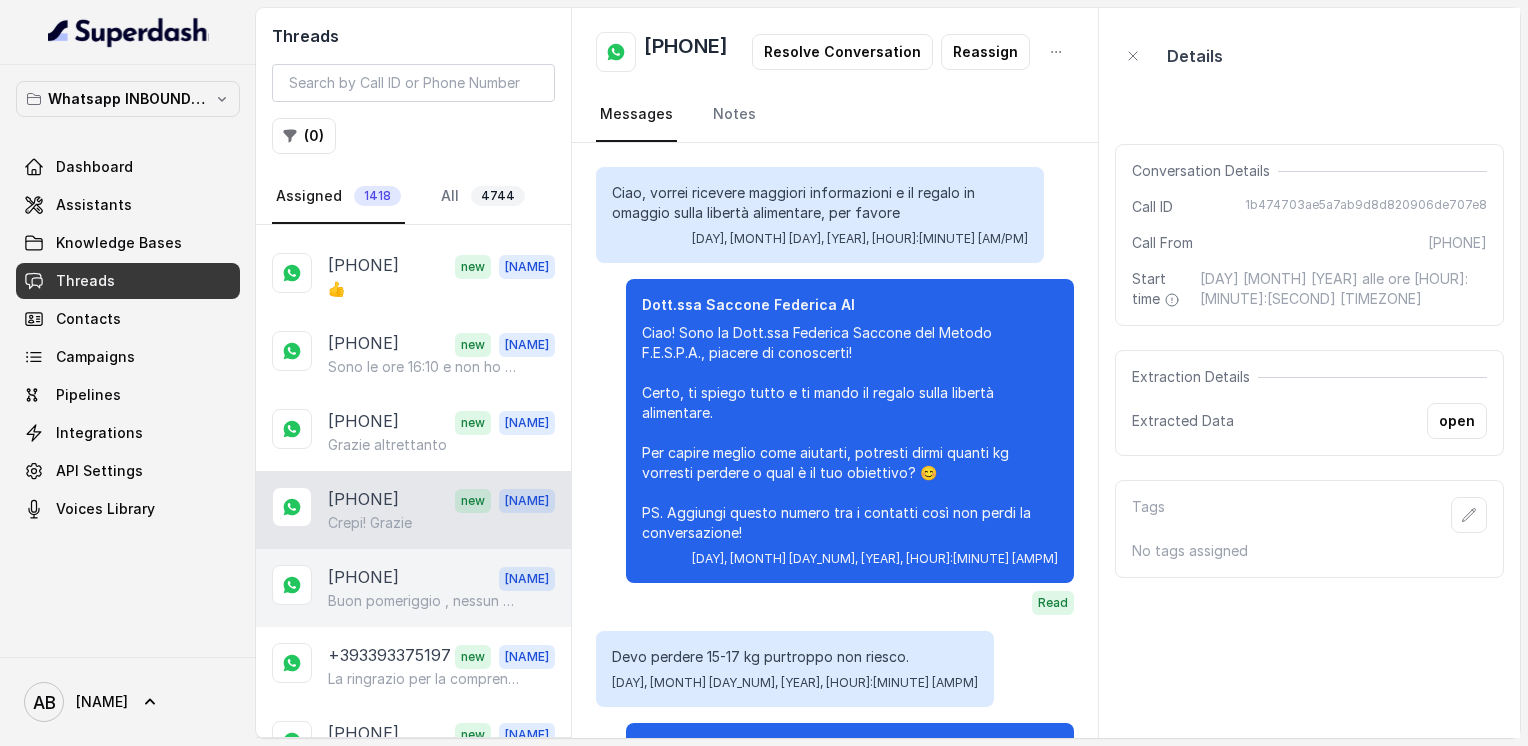 click on "[PHONE]" at bounding box center (363, 578) 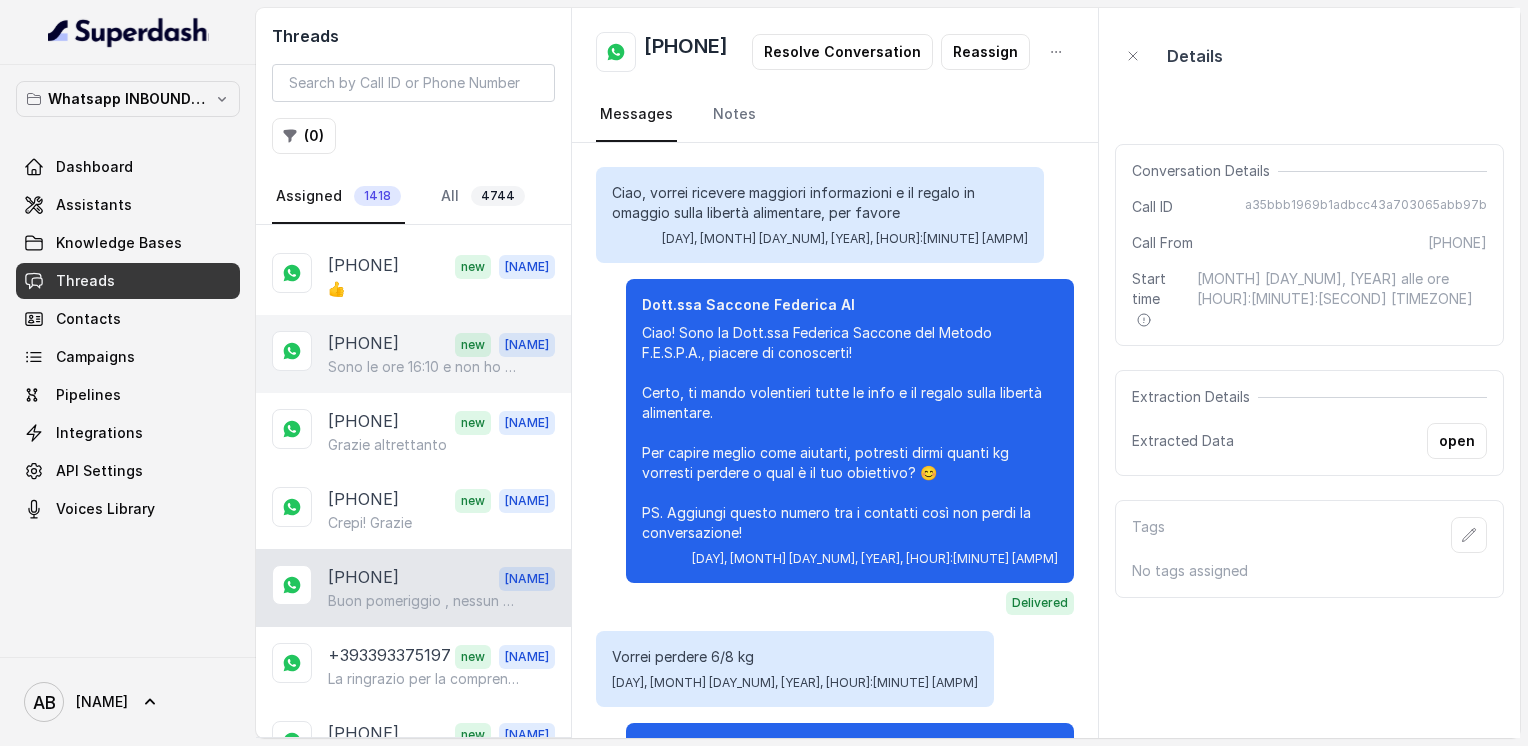 scroll, scrollTop: 3055, scrollLeft: 0, axis: vertical 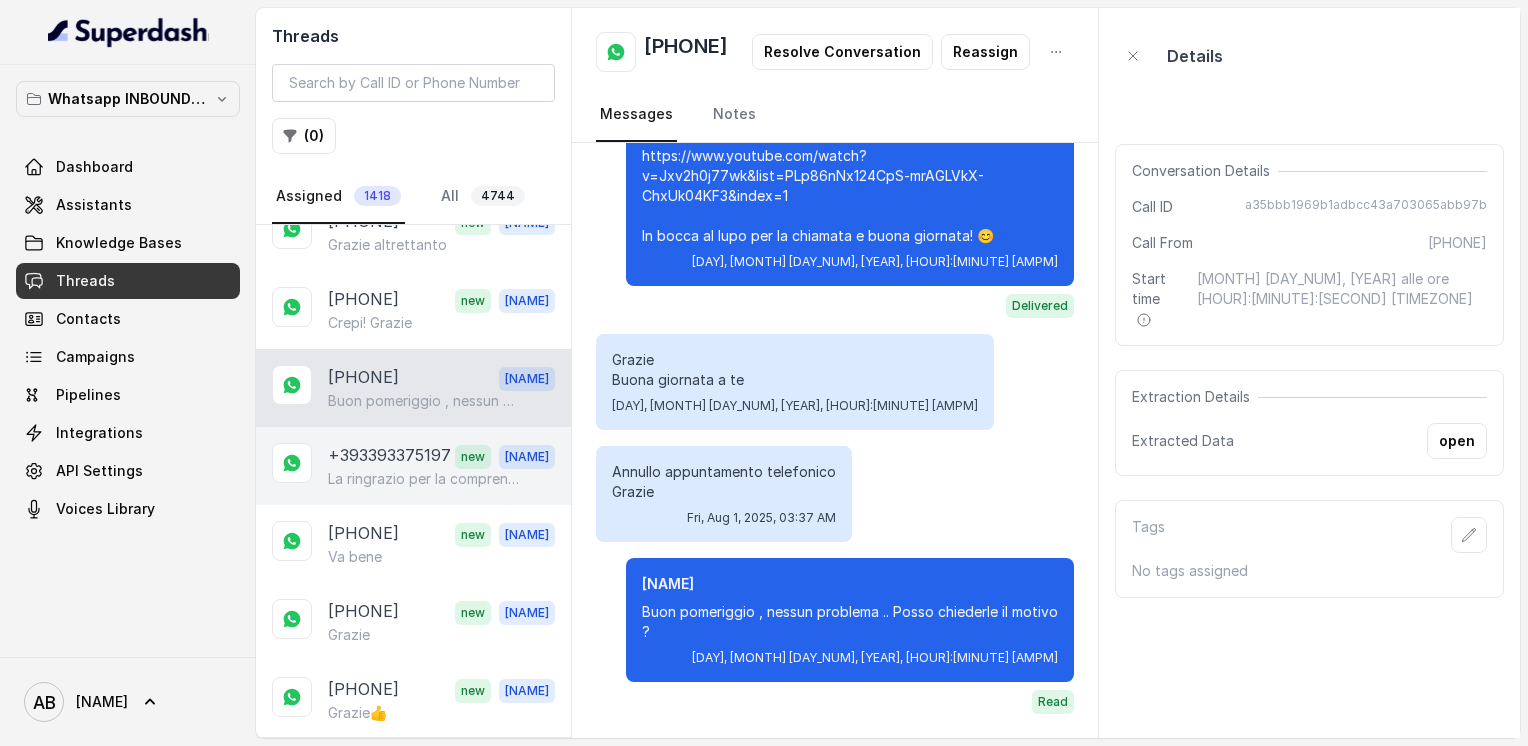 click on "+393393375197" at bounding box center (389, 456) 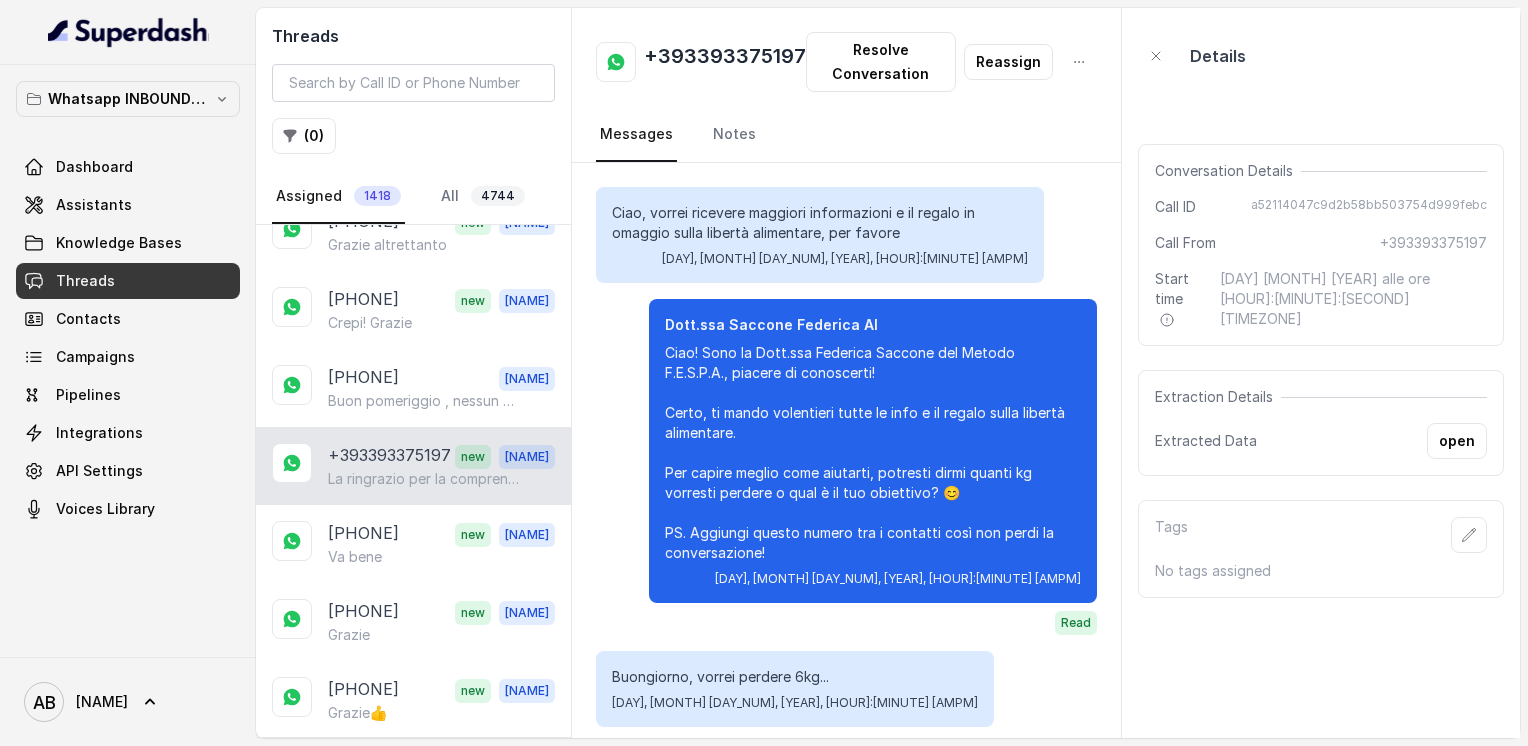 scroll, scrollTop: 2531, scrollLeft: 0, axis: vertical 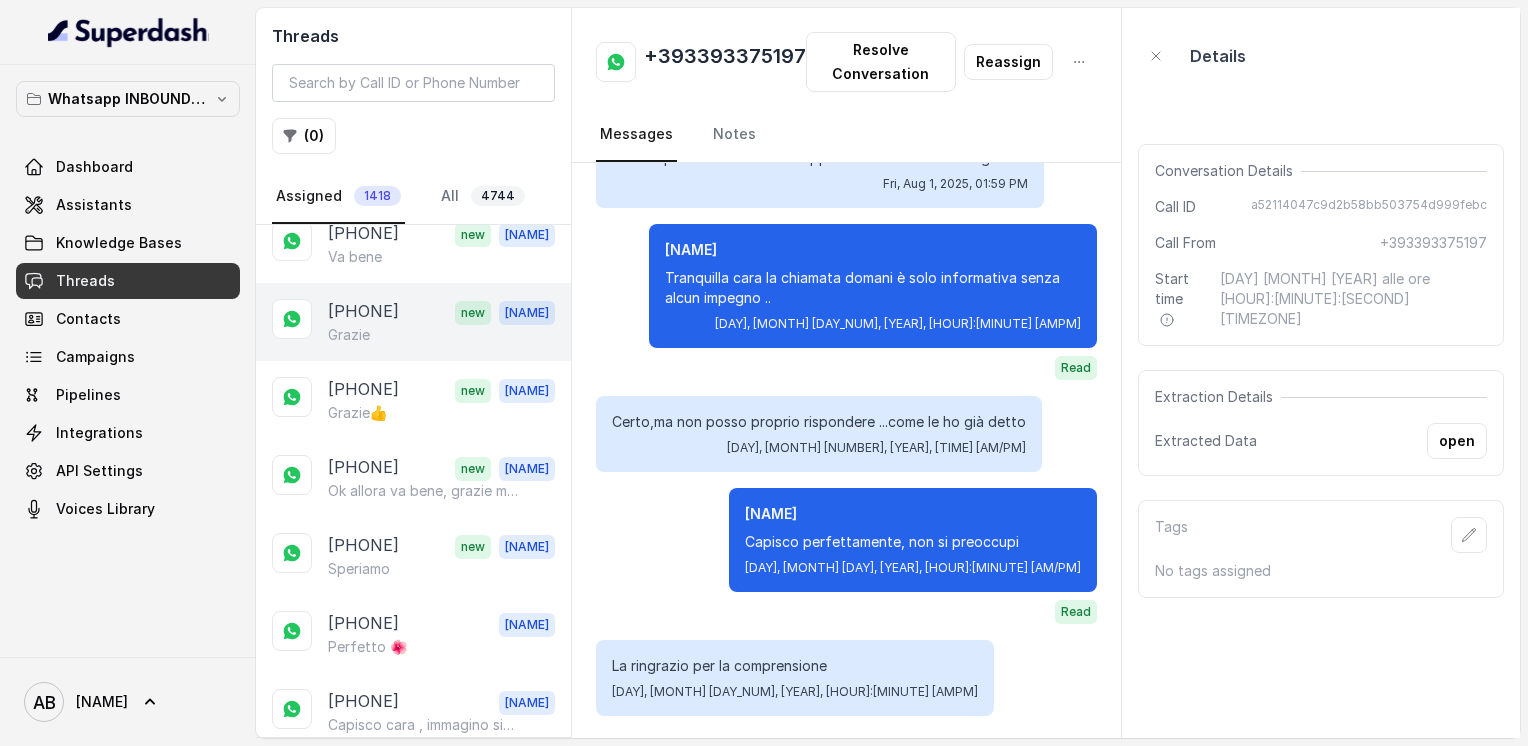click on "Grazie" at bounding box center (441, 335) 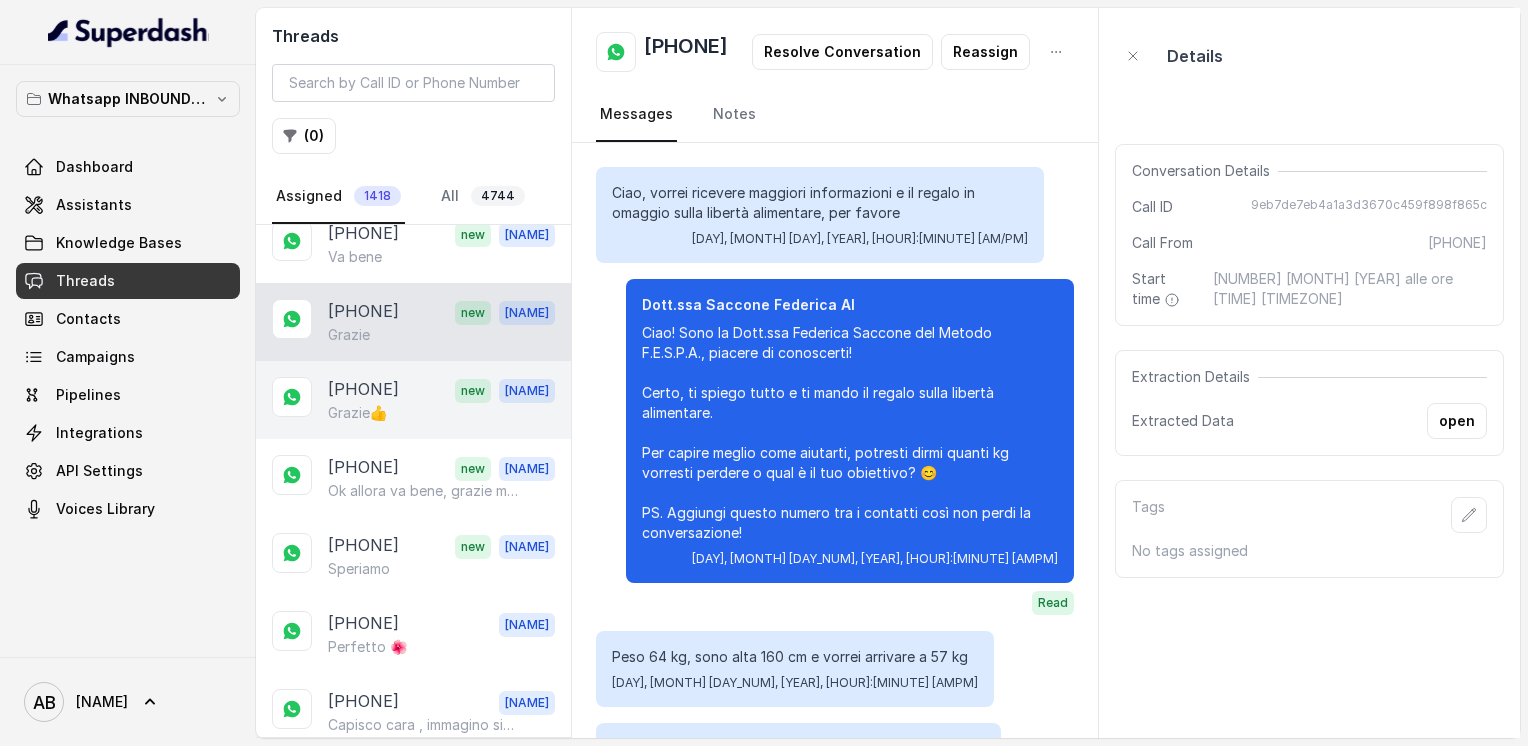 click on "[PHONE]" at bounding box center (363, 390) 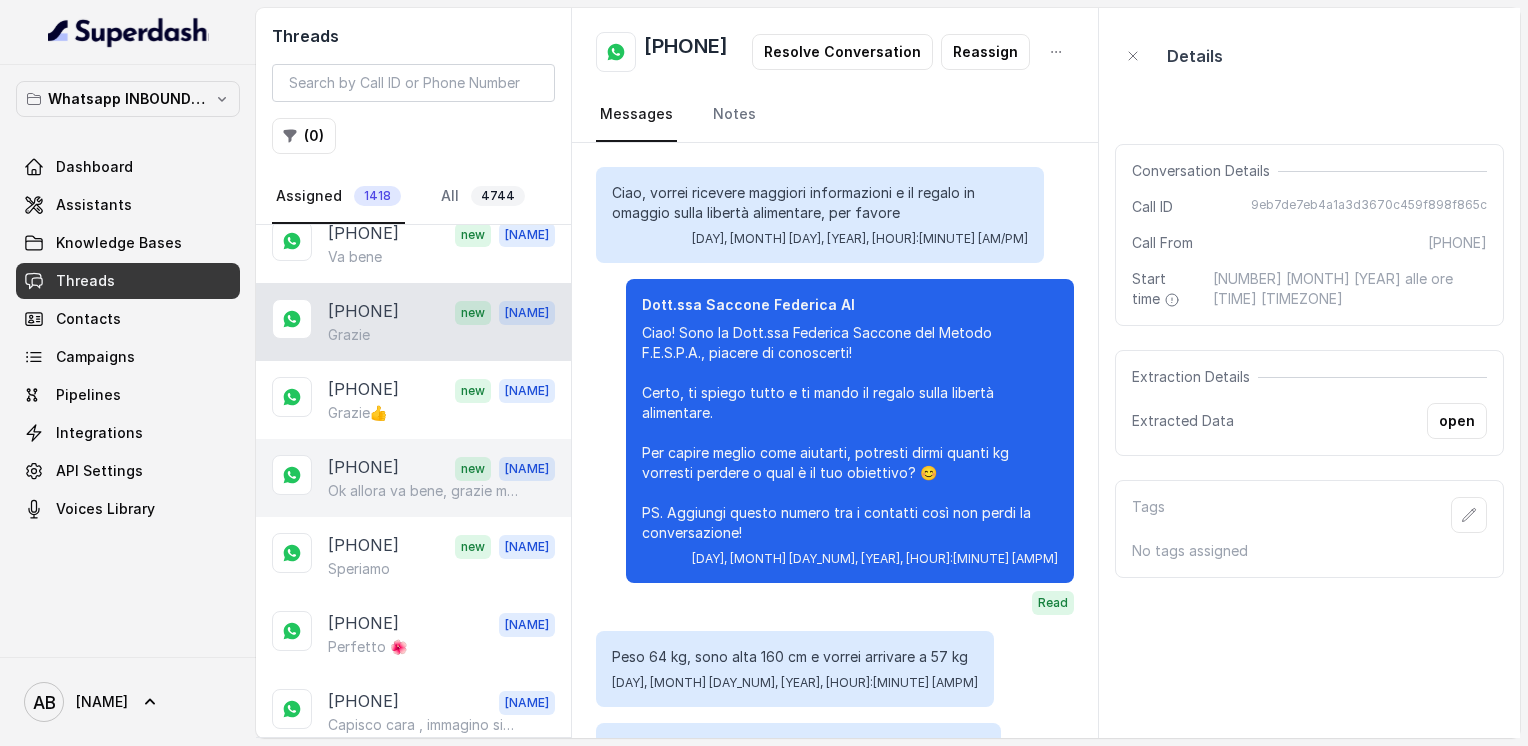 scroll, scrollTop: 0, scrollLeft: 0, axis: both 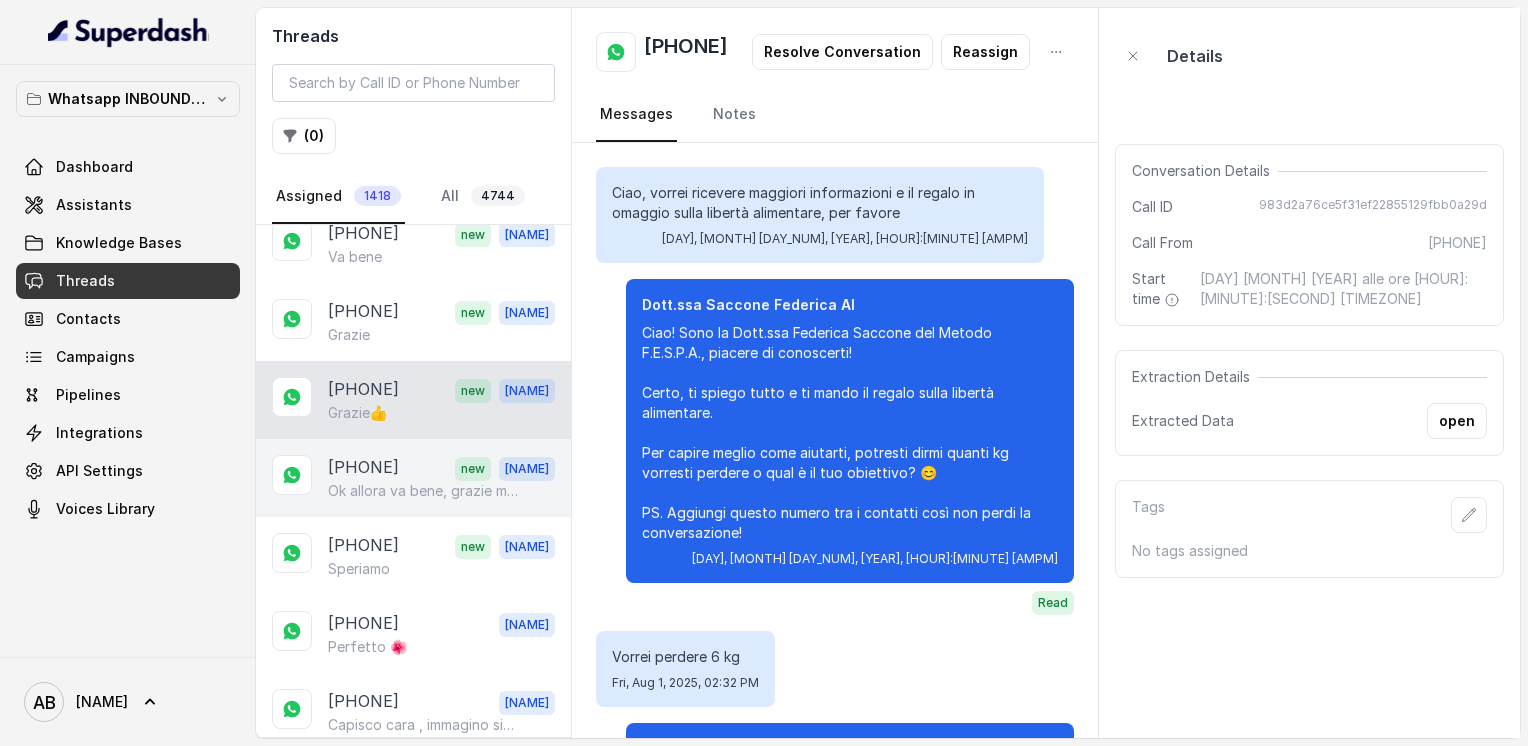 click on "[PHONE]" at bounding box center [363, 468] 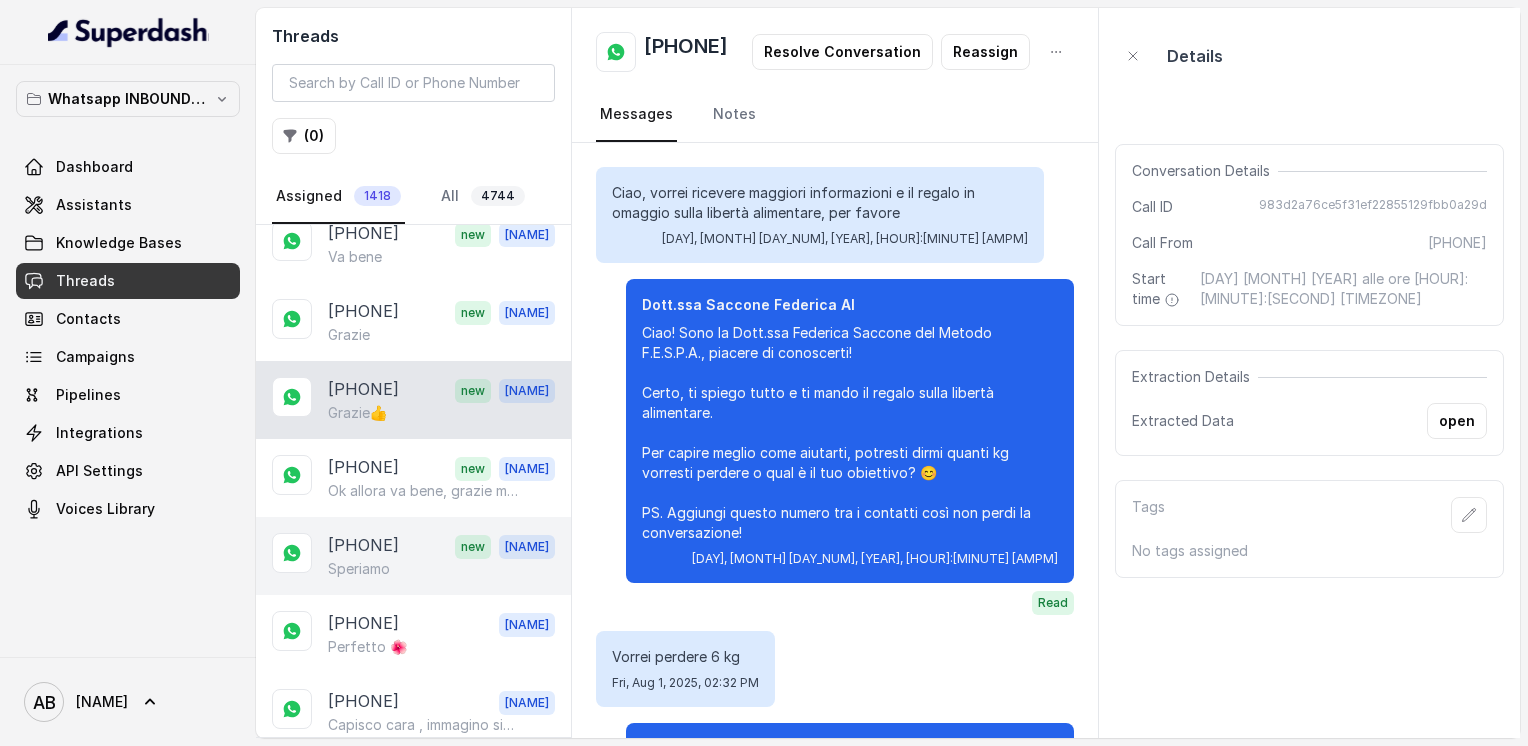 scroll, scrollTop: 0, scrollLeft: 0, axis: both 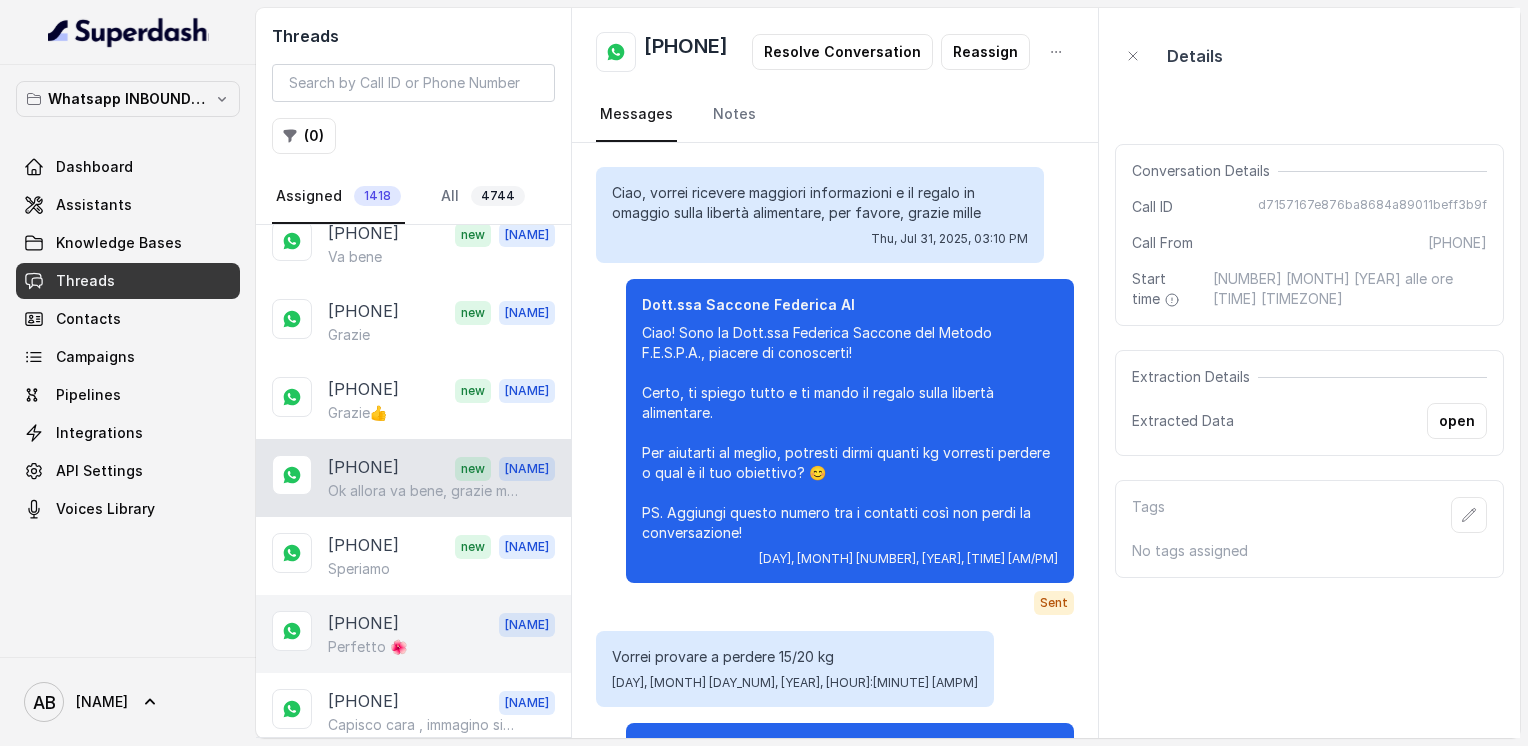 click on "[PHONE]" at bounding box center [363, 546] 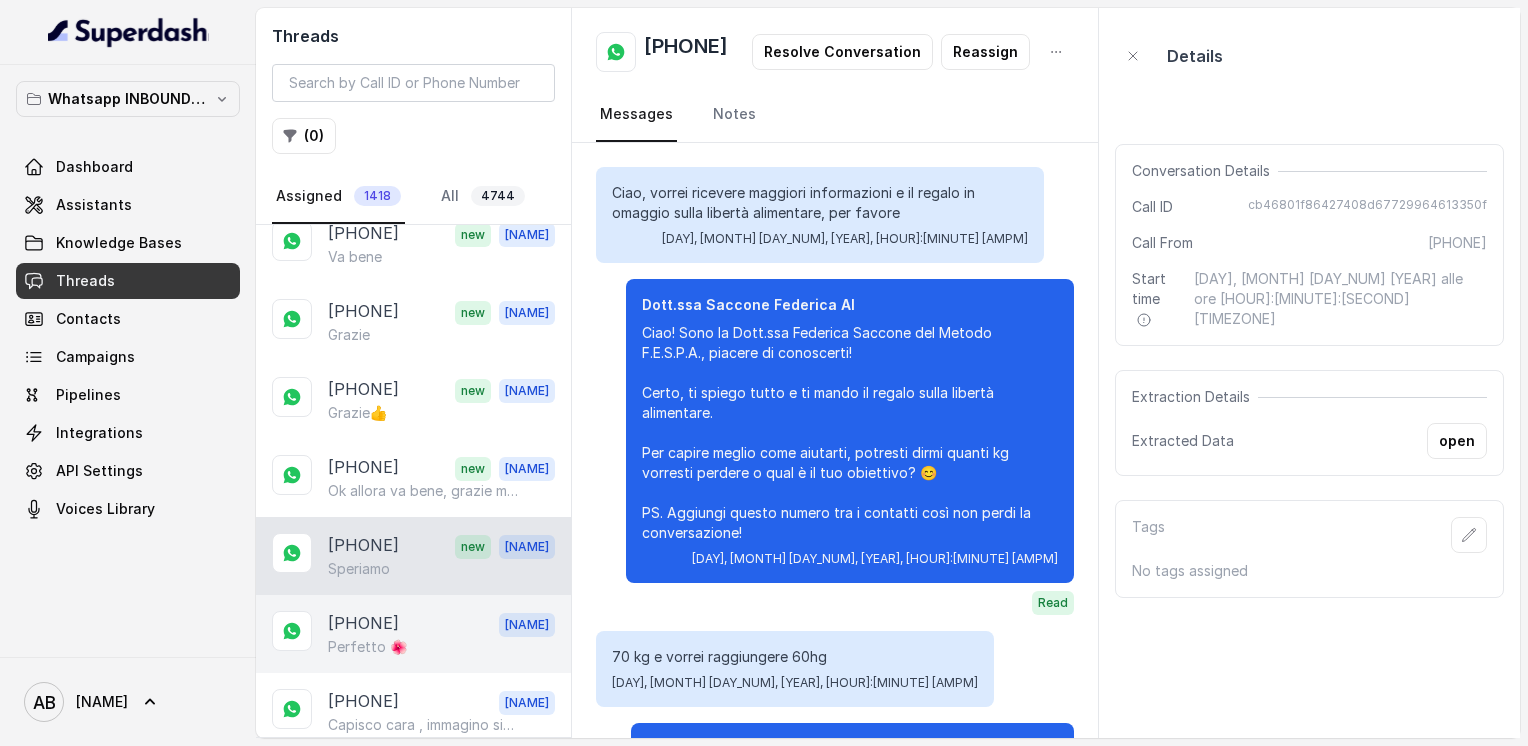scroll, scrollTop: 3491, scrollLeft: 0, axis: vertical 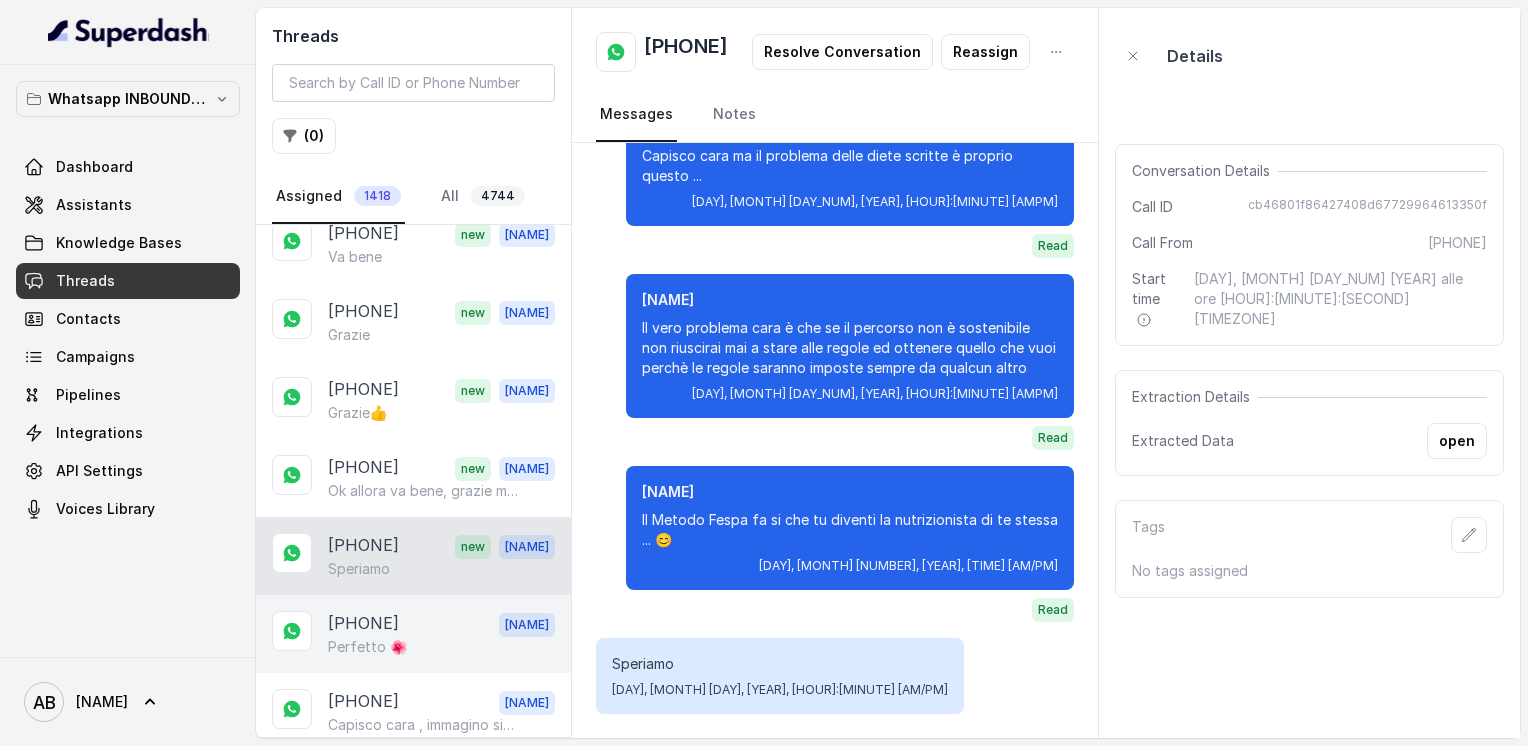 click on "[PHONE]" at bounding box center (363, 624) 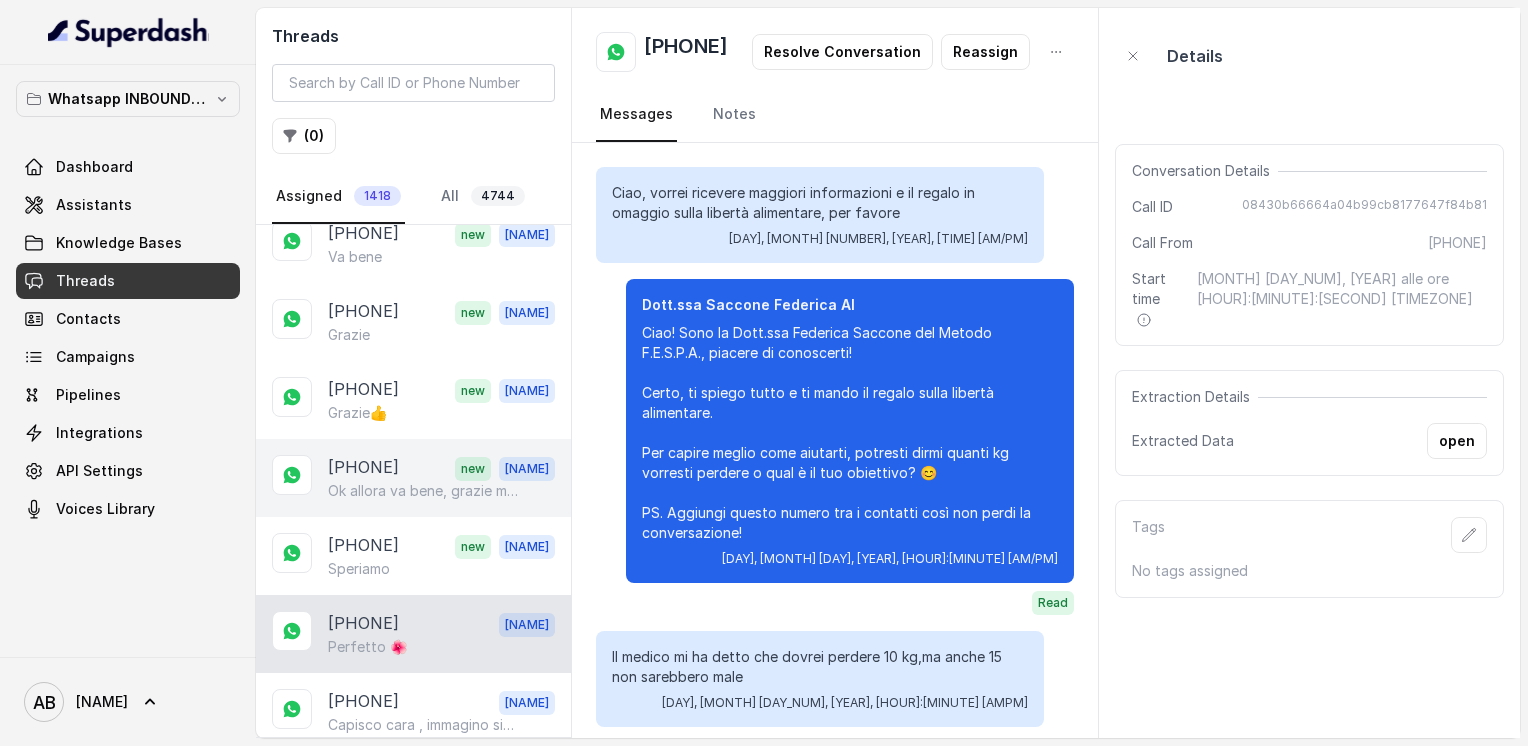 scroll, scrollTop: 3279, scrollLeft: 0, axis: vertical 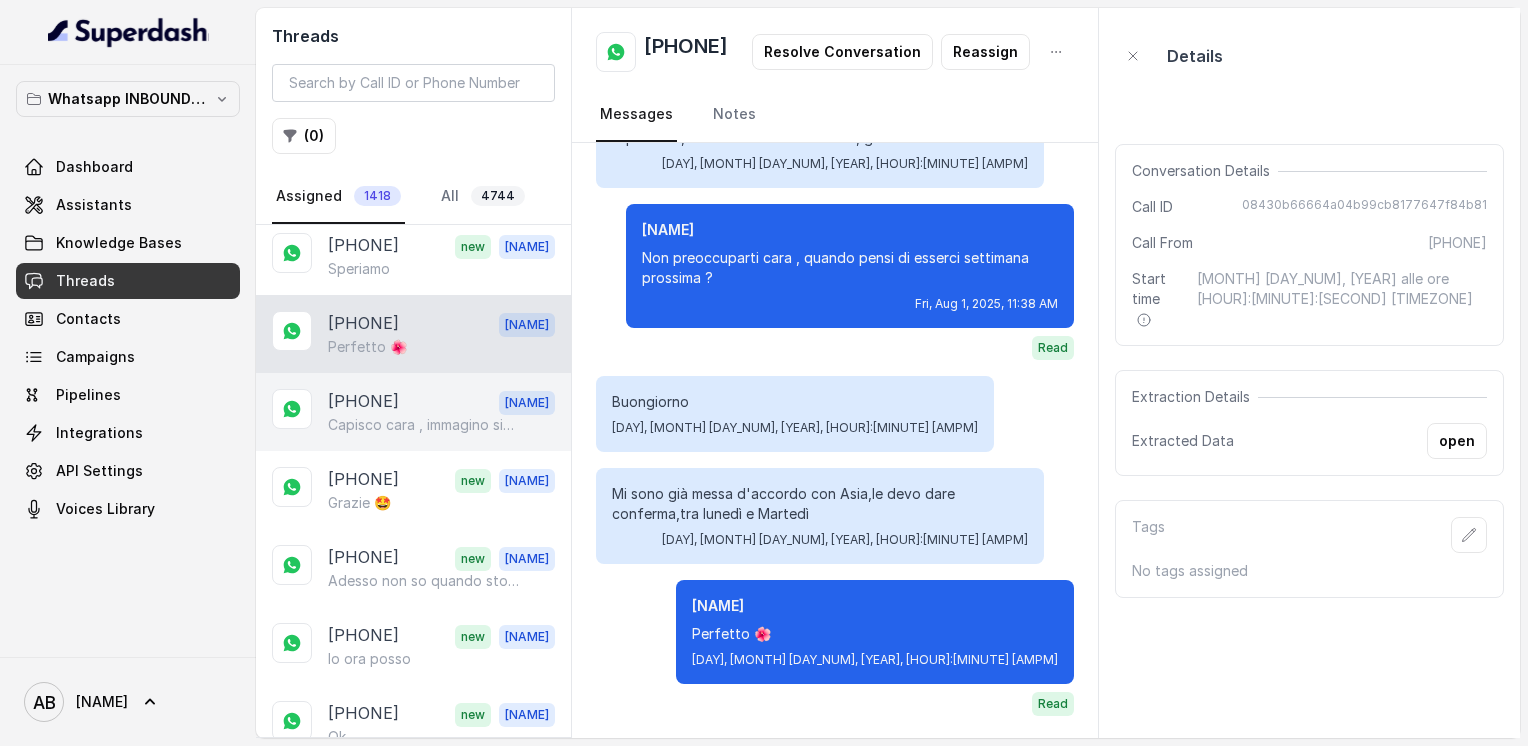 click on "[PHONE]" at bounding box center (363, 402) 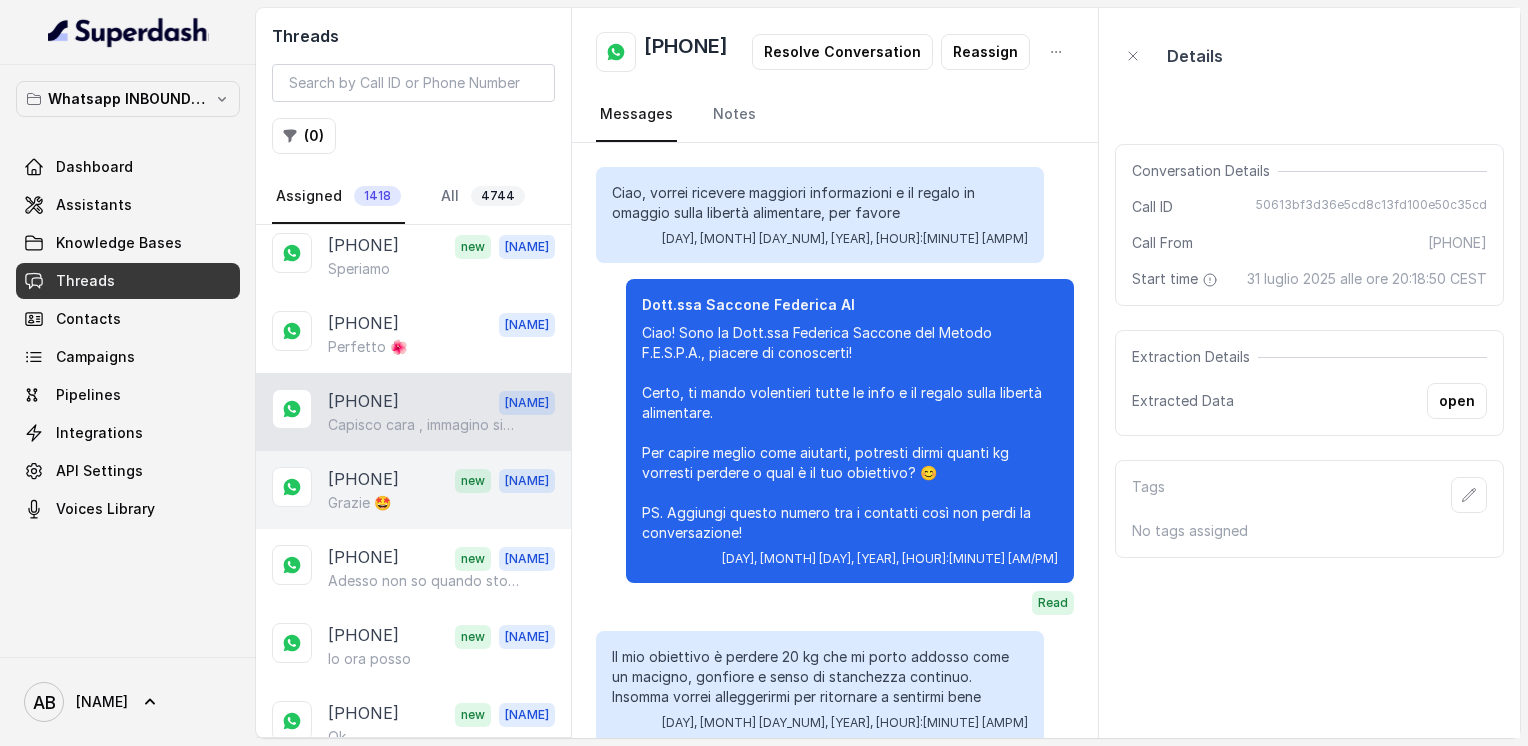 scroll, scrollTop: 2459, scrollLeft: 0, axis: vertical 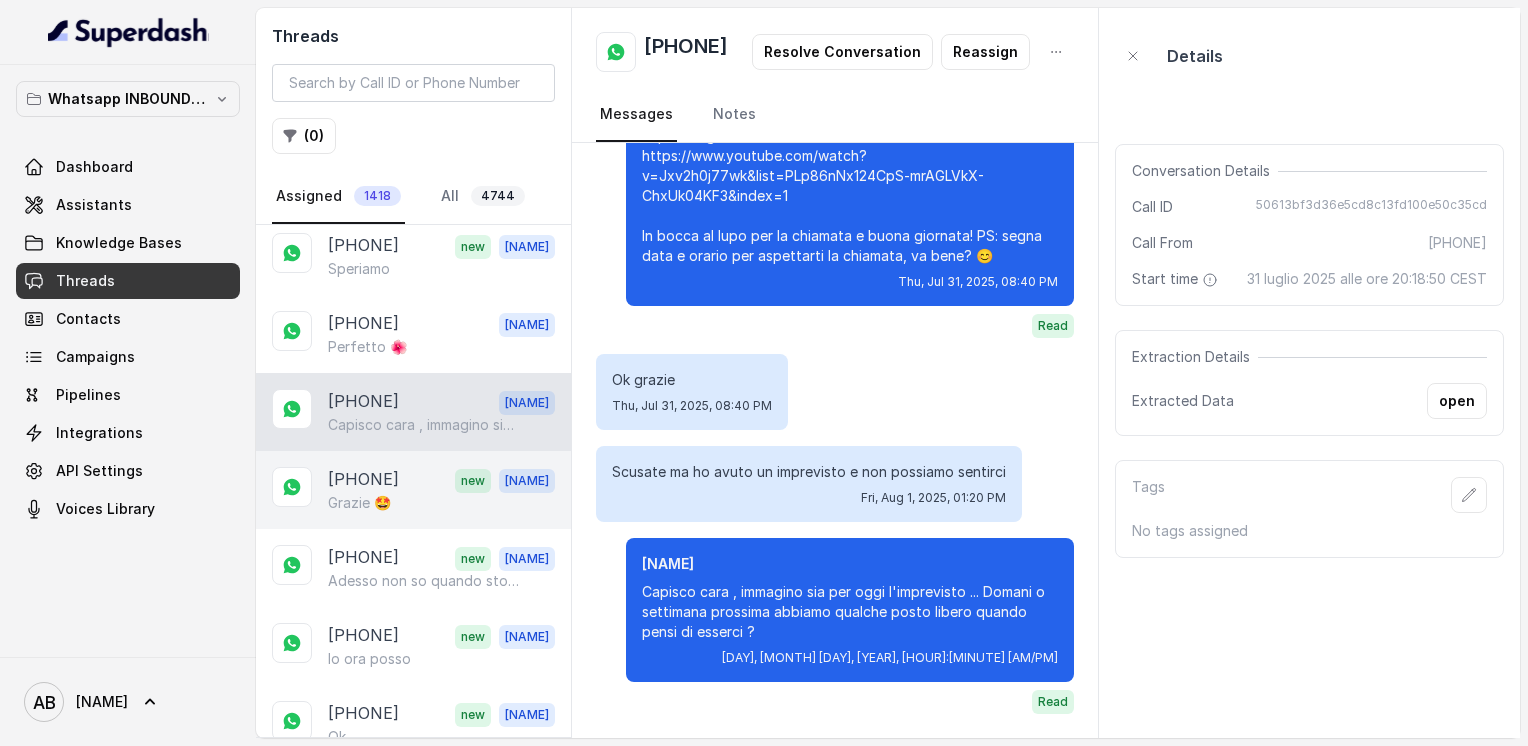 click on "Grazie 🤩" at bounding box center (359, 503) 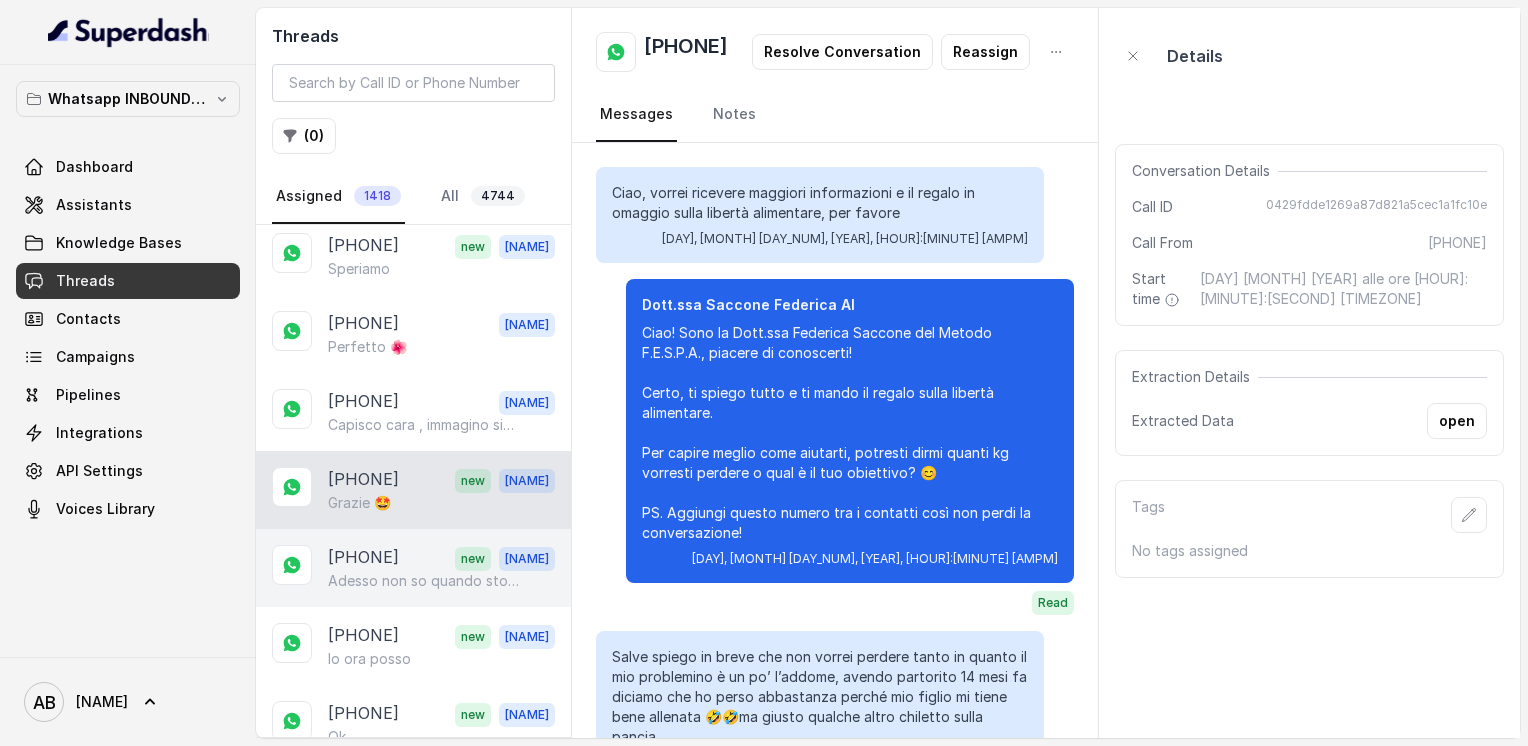 scroll, scrollTop: 2643, scrollLeft: 0, axis: vertical 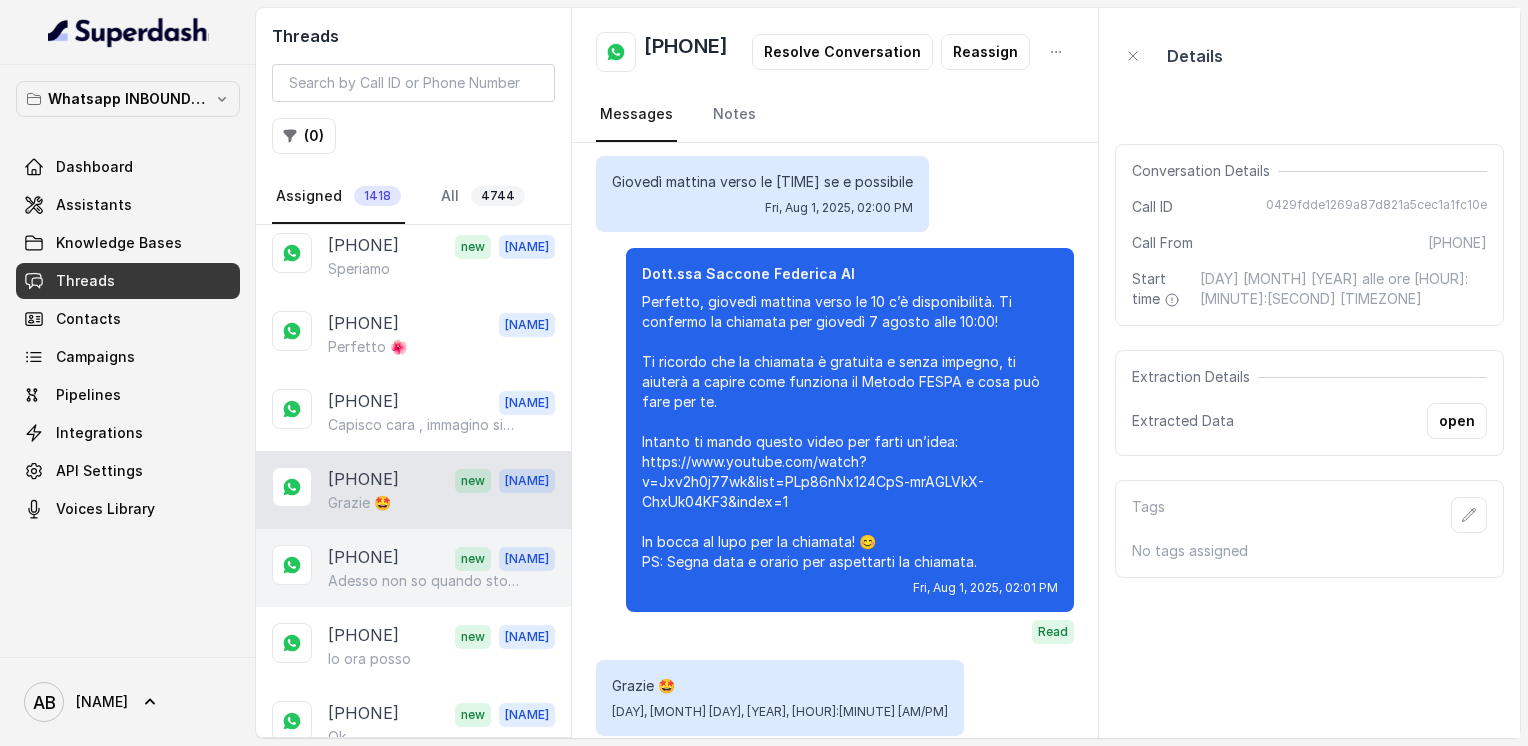 click on "Adesso non so quando sto bene" at bounding box center [424, 581] 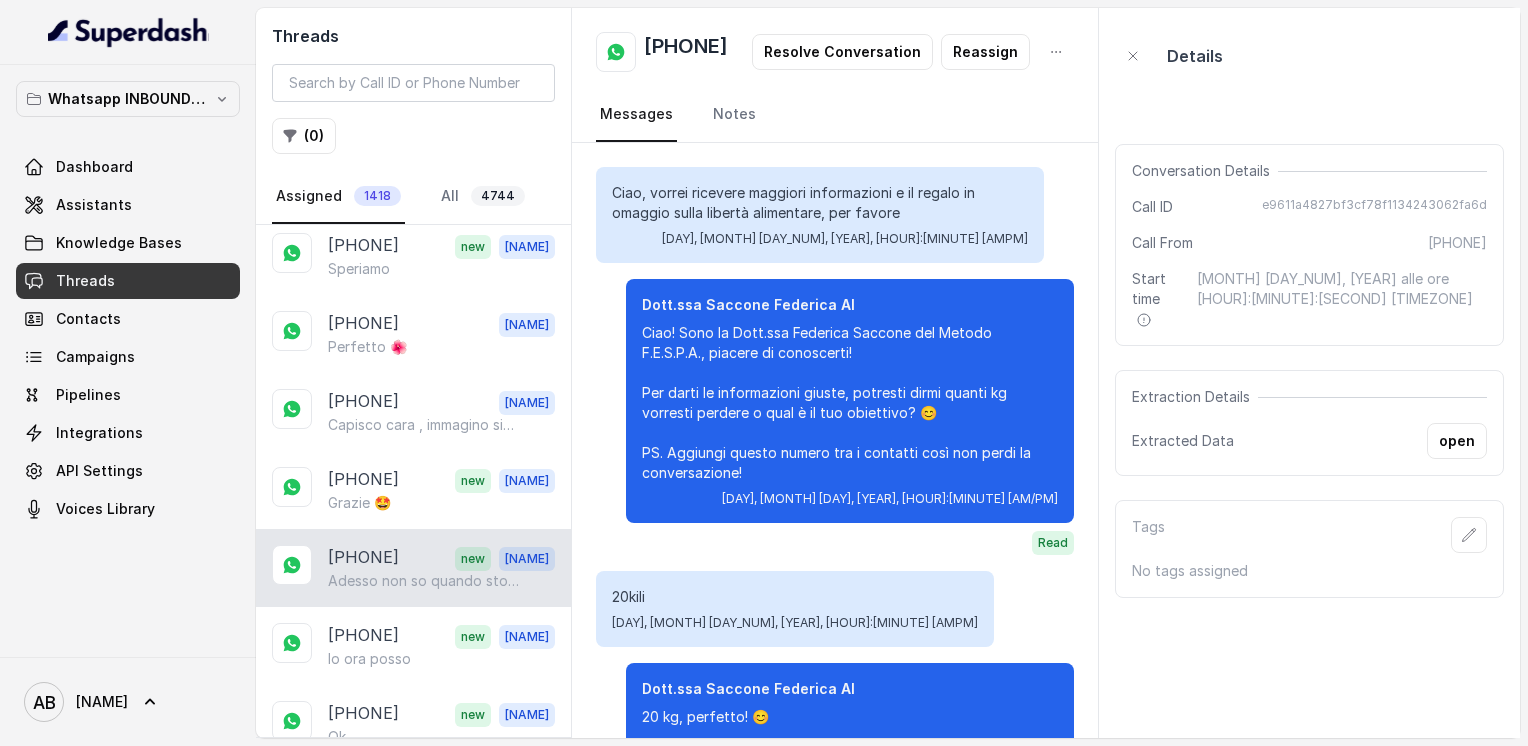scroll, scrollTop: 2955, scrollLeft: 0, axis: vertical 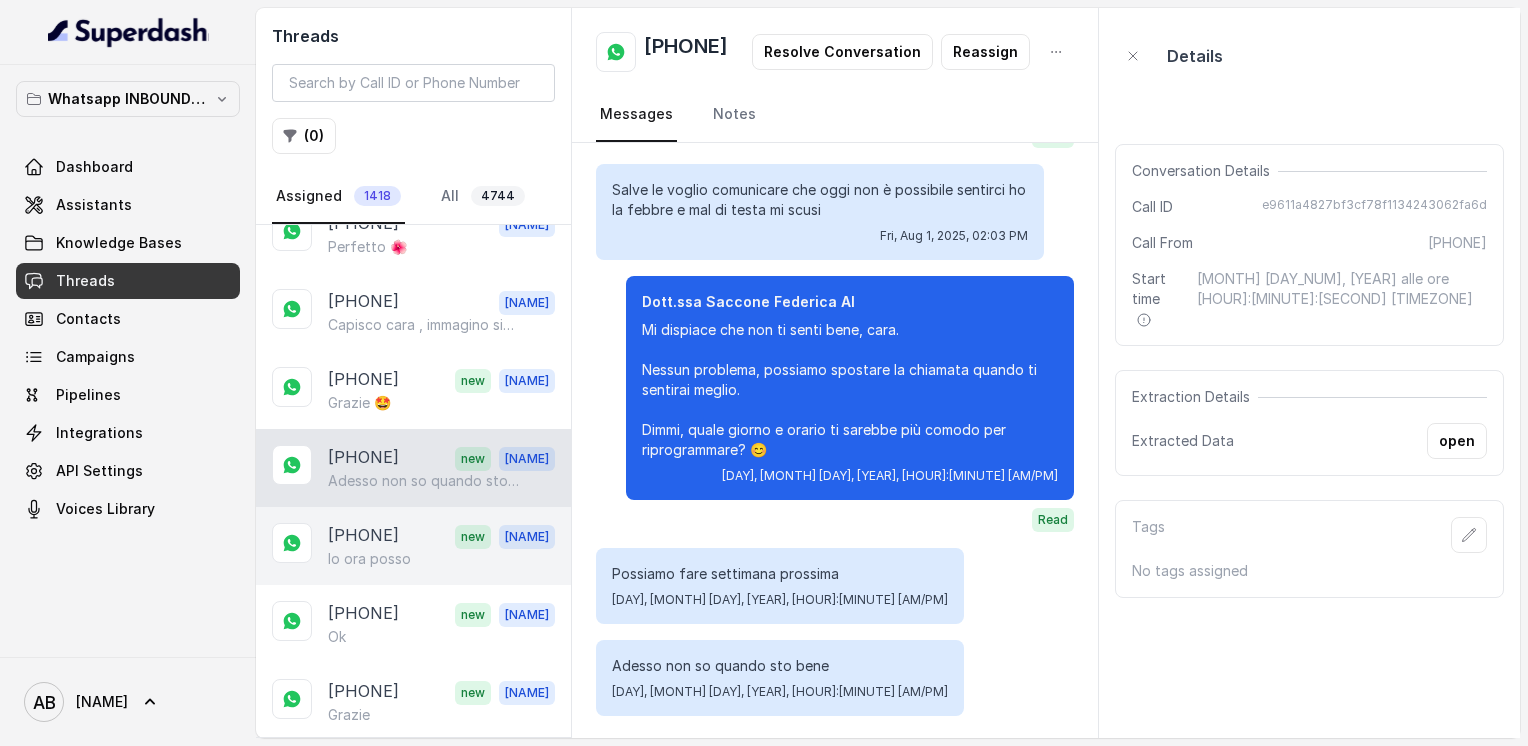 click on "[PHONE]" at bounding box center [363, 536] 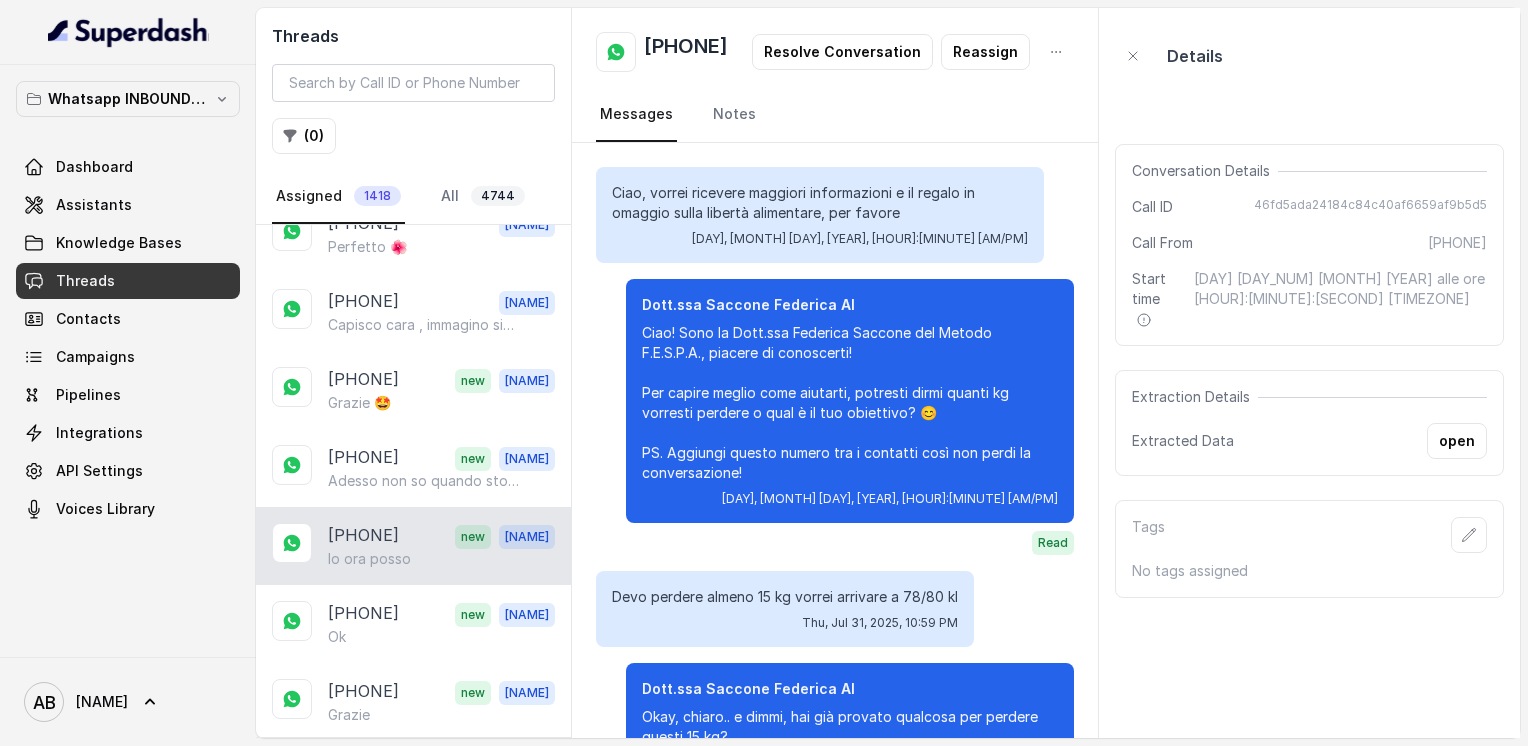 scroll, scrollTop: 2319, scrollLeft: 0, axis: vertical 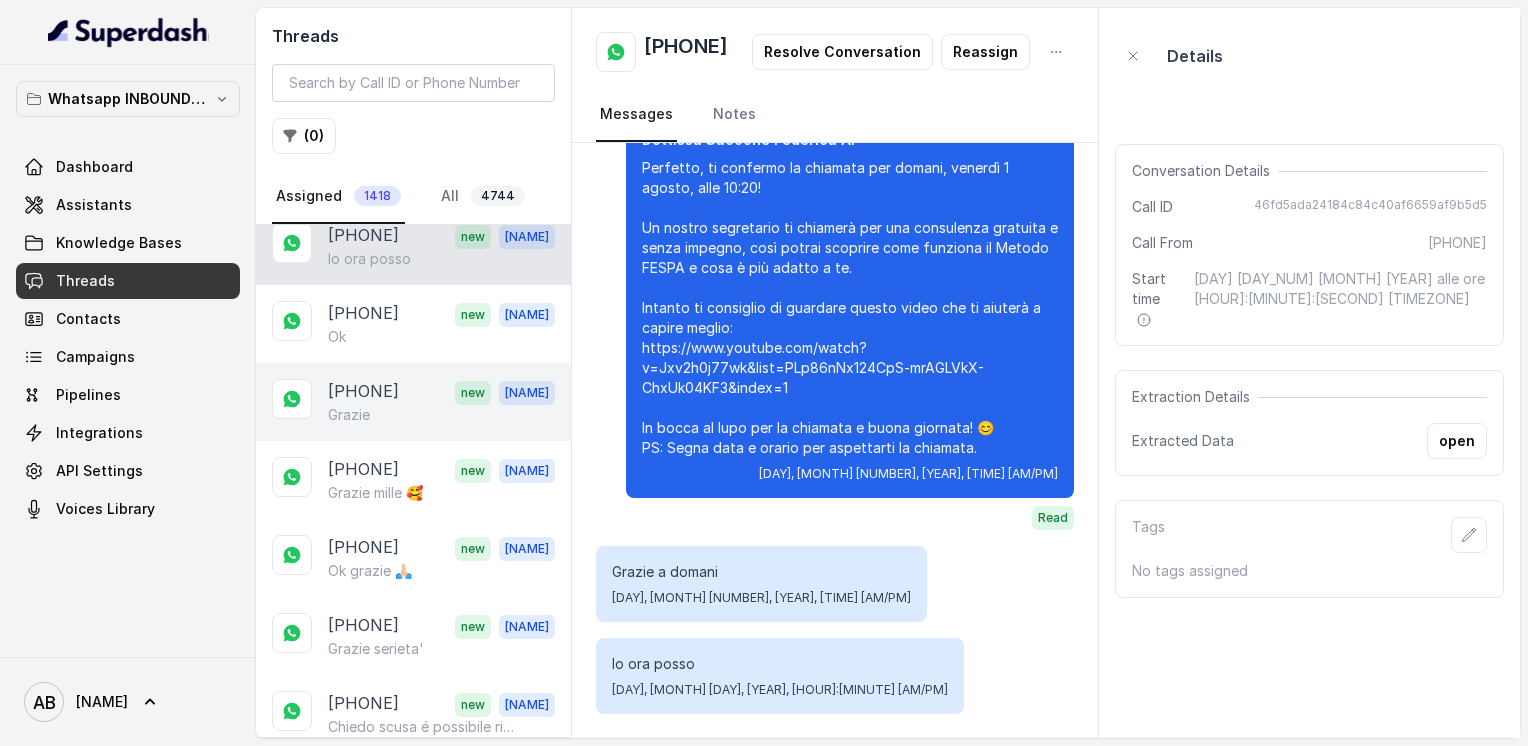 click on "[PHONE] new [NAME] Grazie" at bounding box center (413, 402) 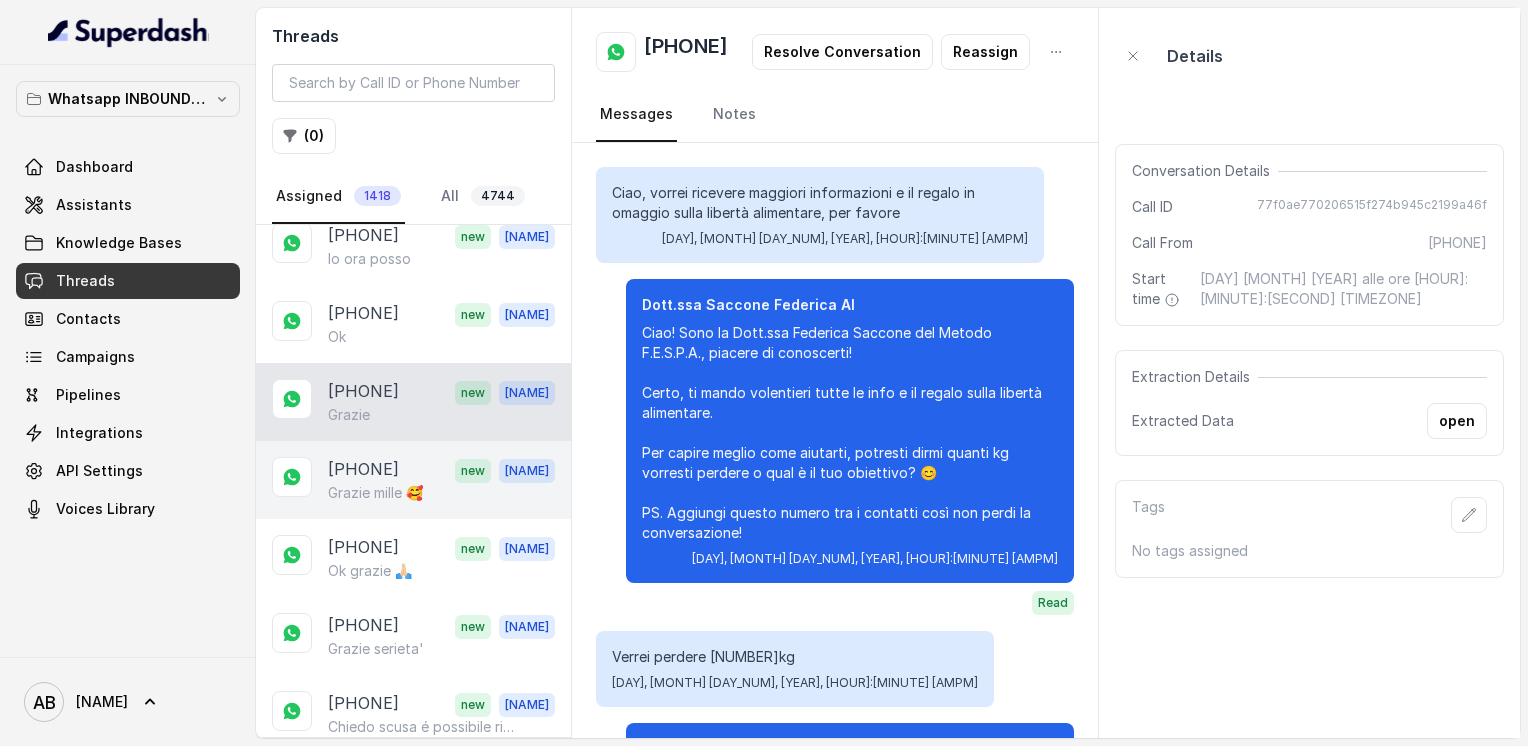 click on "[PHONE] new [NAME] Grazie mille 🥰" at bounding box center [413, 480] 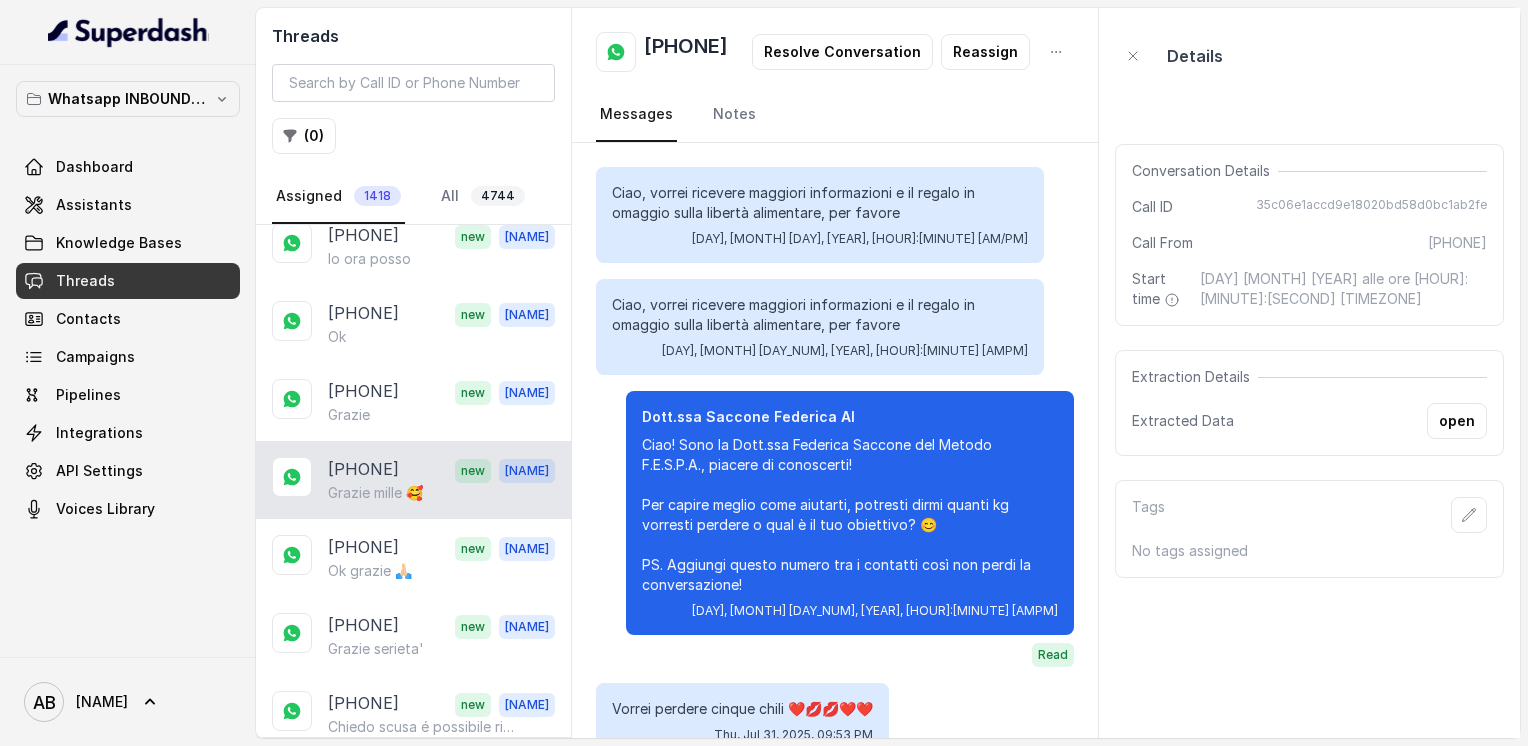 click on "Grazie mille 🥰" at bounding box center (375, 493) 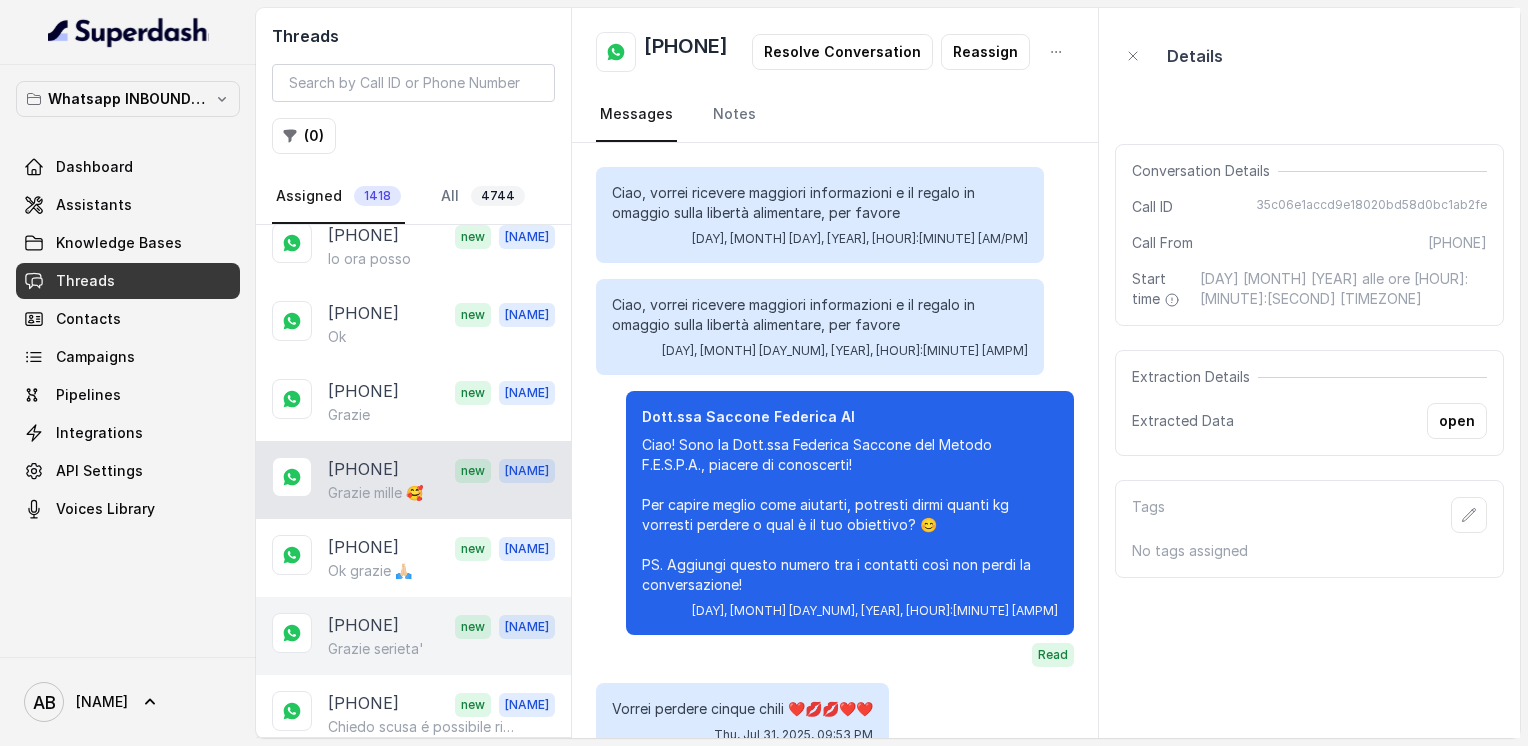 scroll, scrollTop: 1935, scrollLeft: 0, axis: vertical 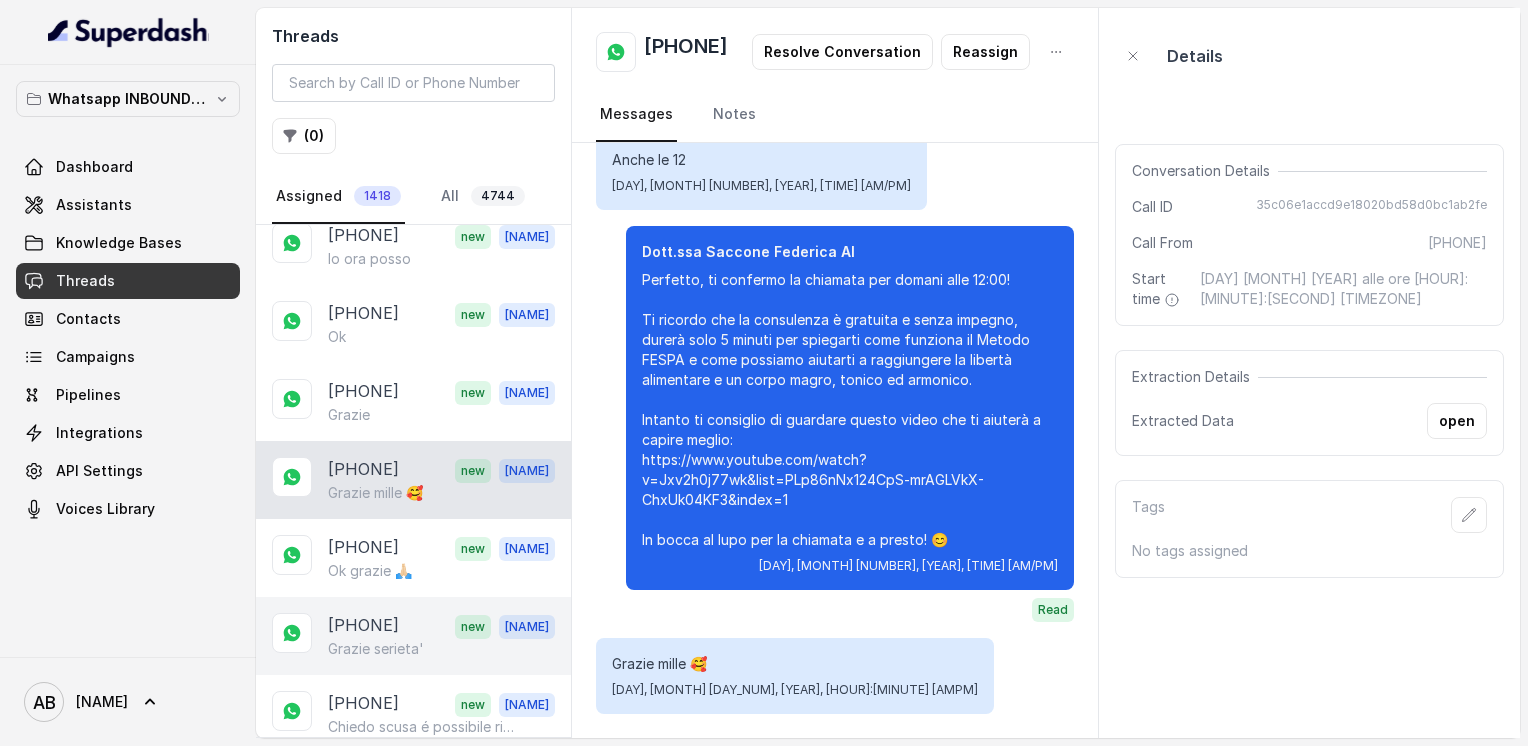 click on "[PHONE] new [NAME] Grazie serieta'" at bounding box center (413, 636) 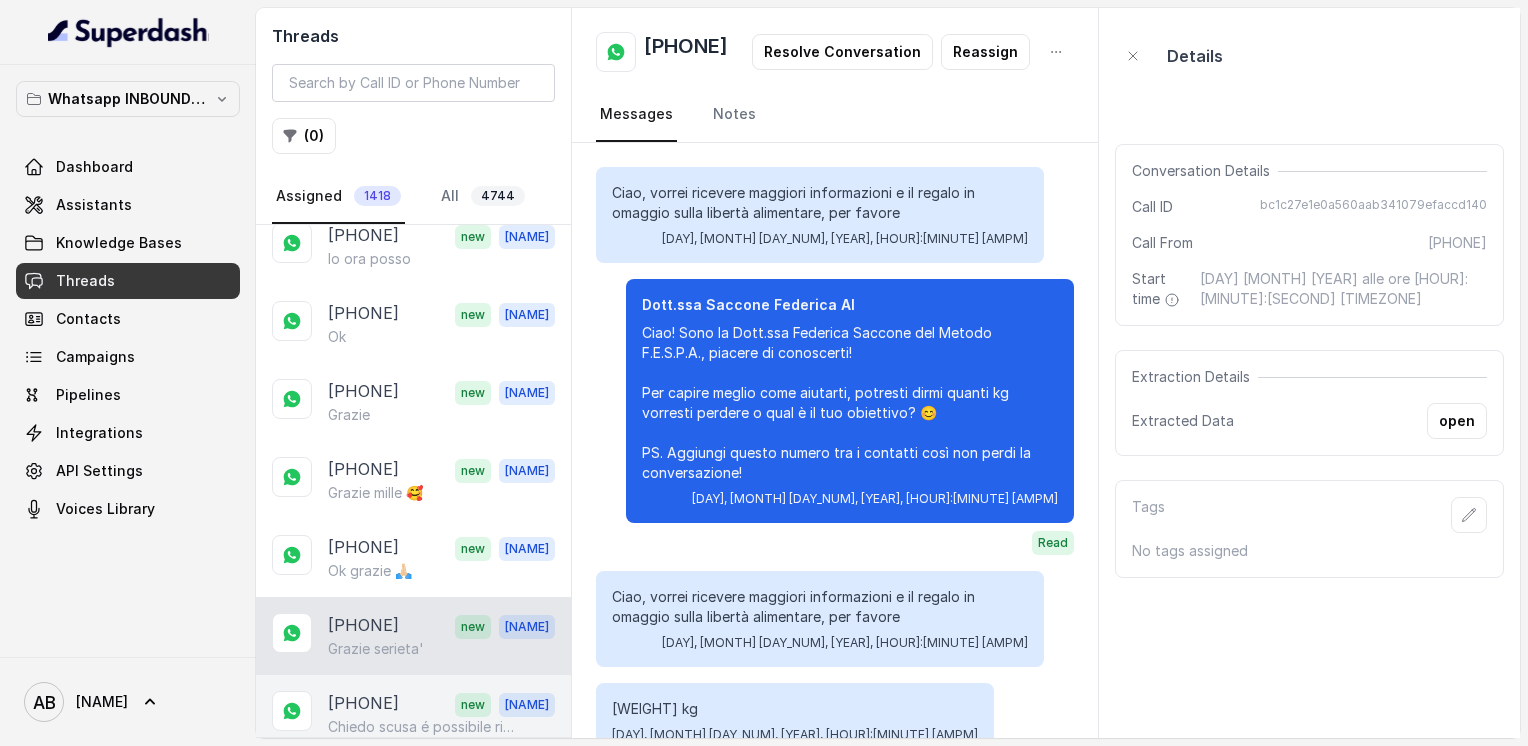 scroll, scrollTop: 2391, scrollLeft: 0, axis: vertical 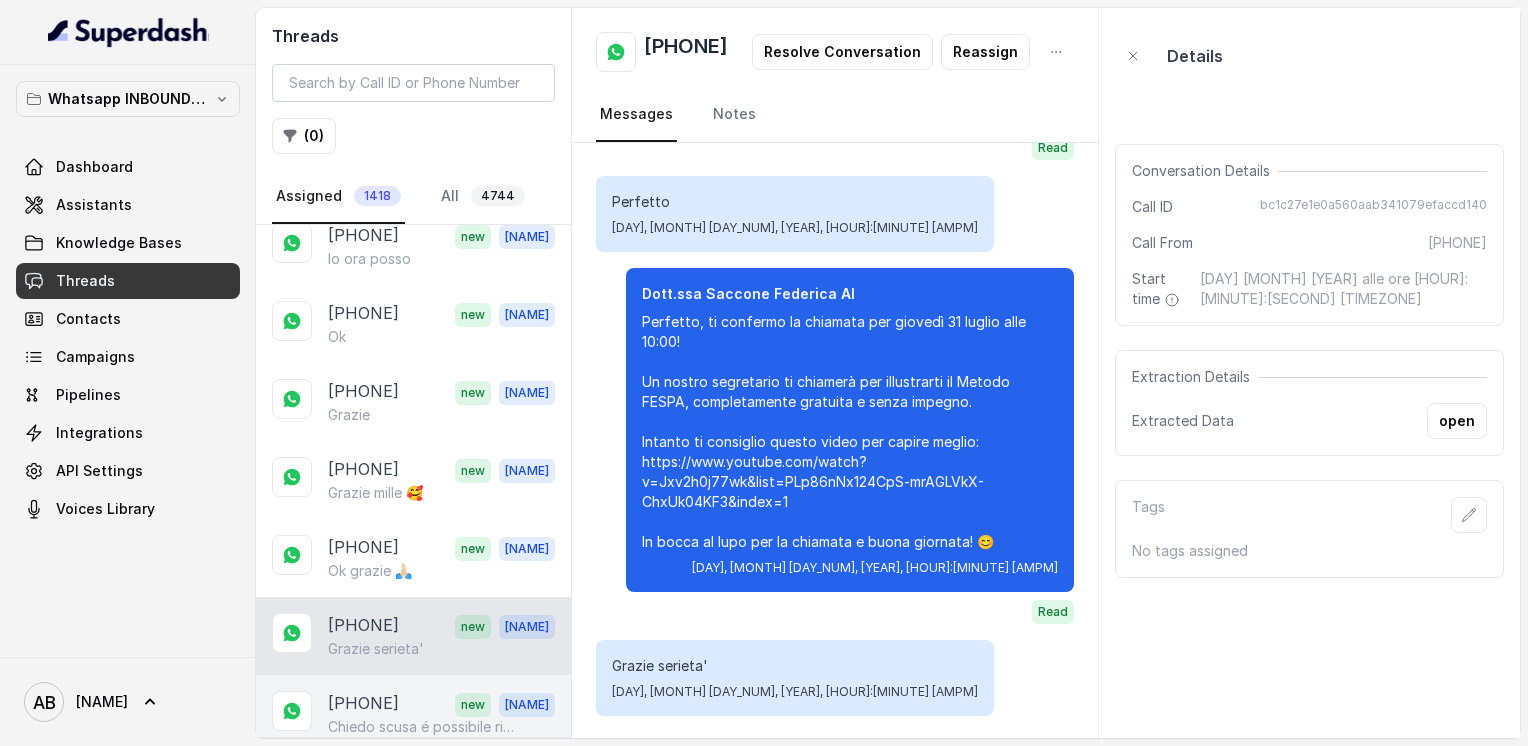 click on "[PHONE]" at bounding box center (363, 704) 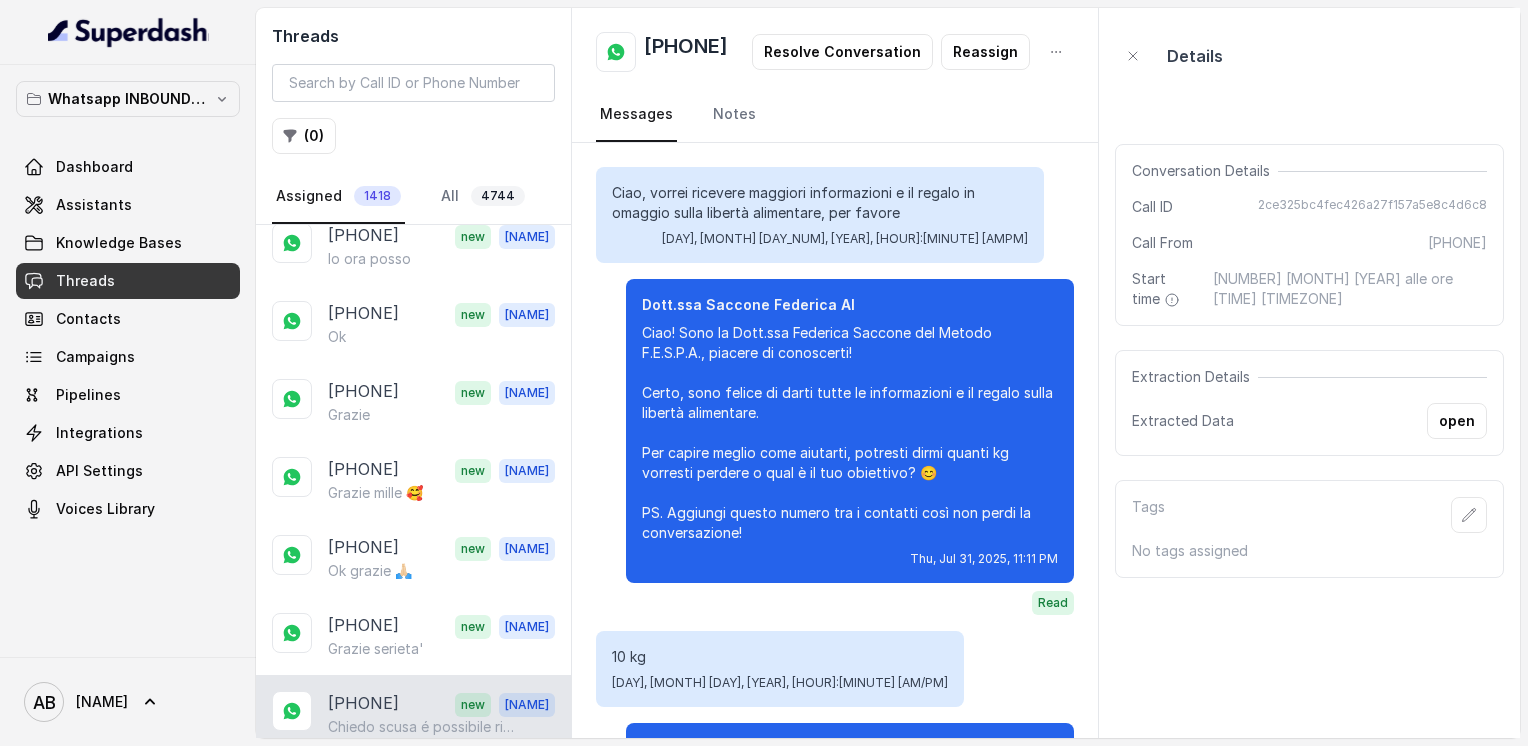 scroll, scrollTop: 2215, scrollLeft: 0, axis: vertical 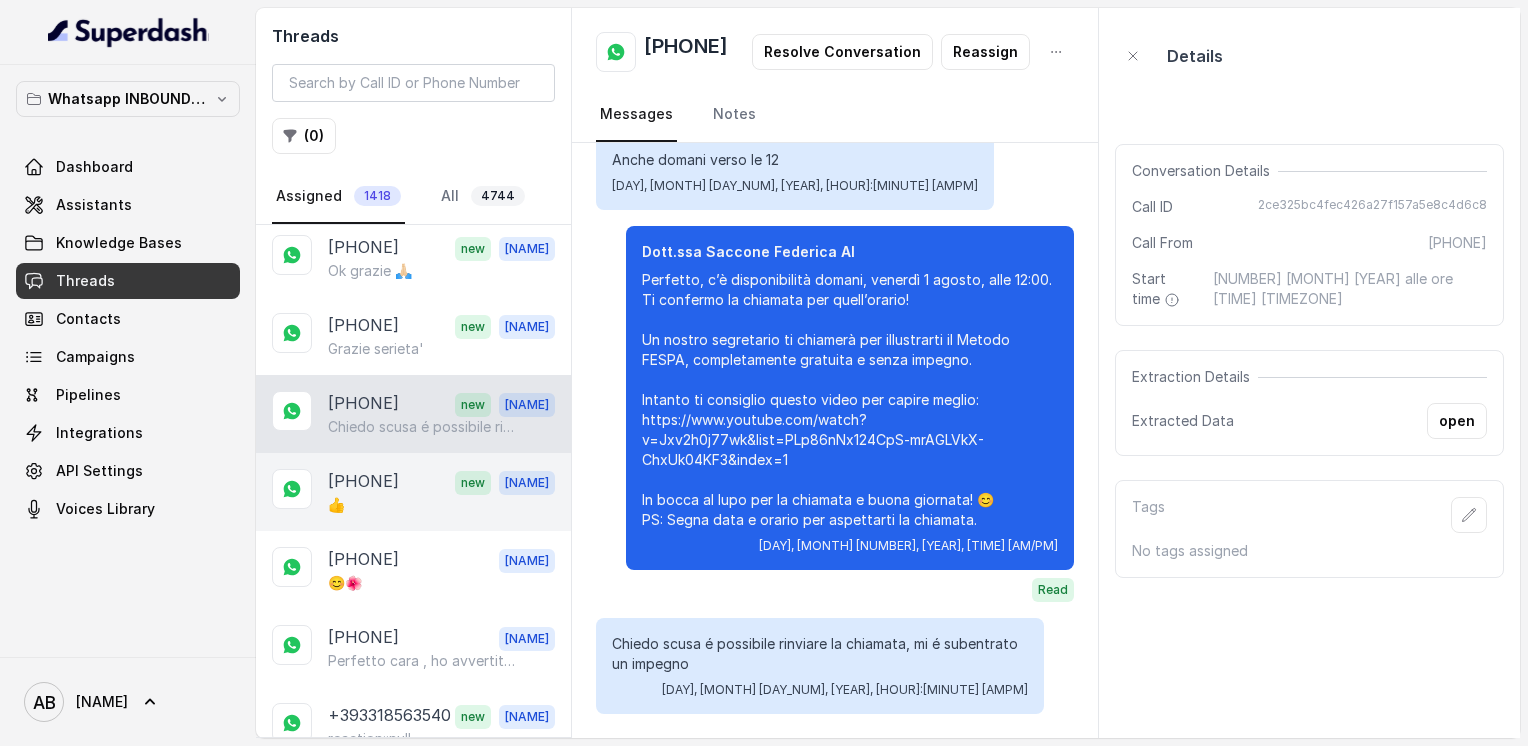 click on "[PHONE]" at bounding box center [363, 482] 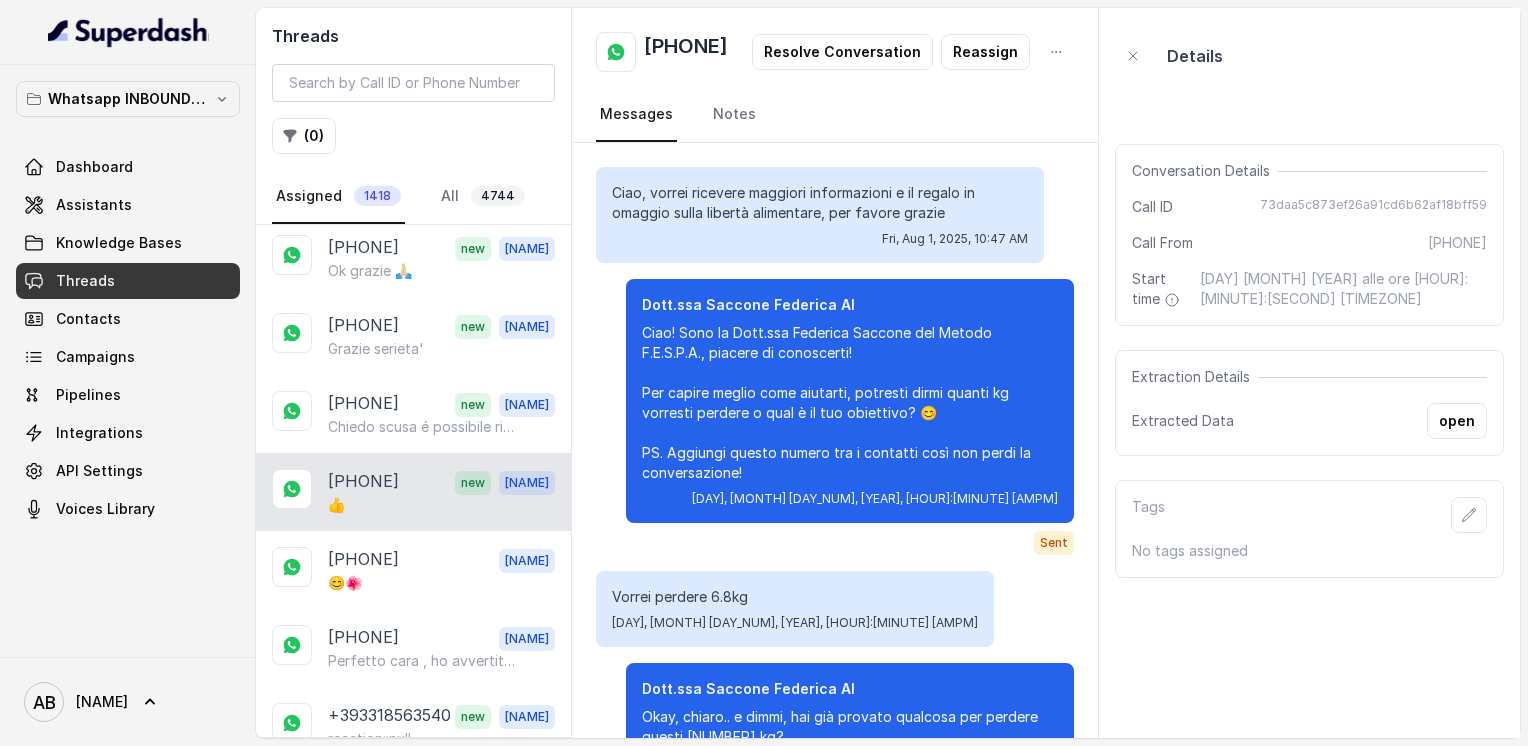 scroll, scrollTop: 2055, scrollLeft: 0, axis: vertical 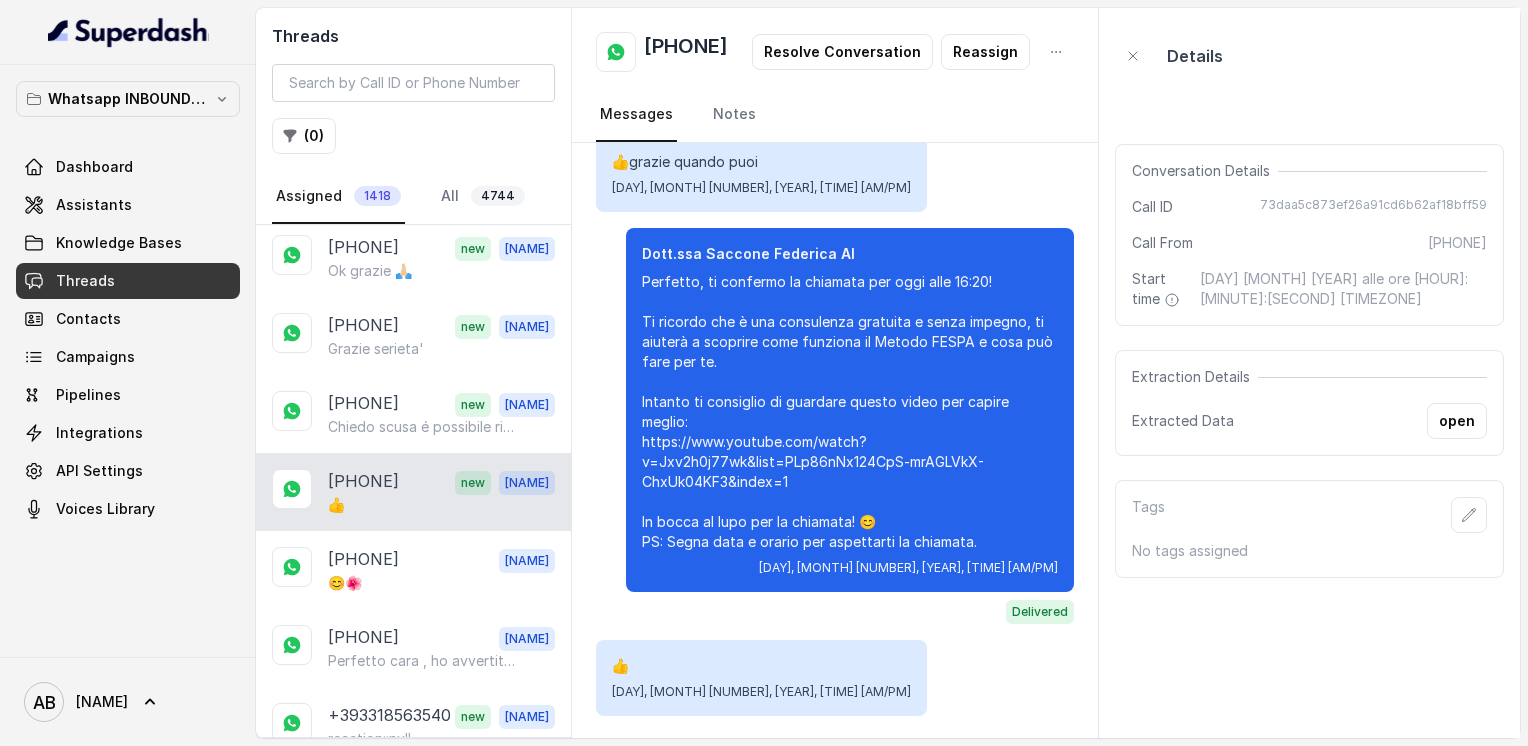 click on "👍" at bounding box center (441, 505) 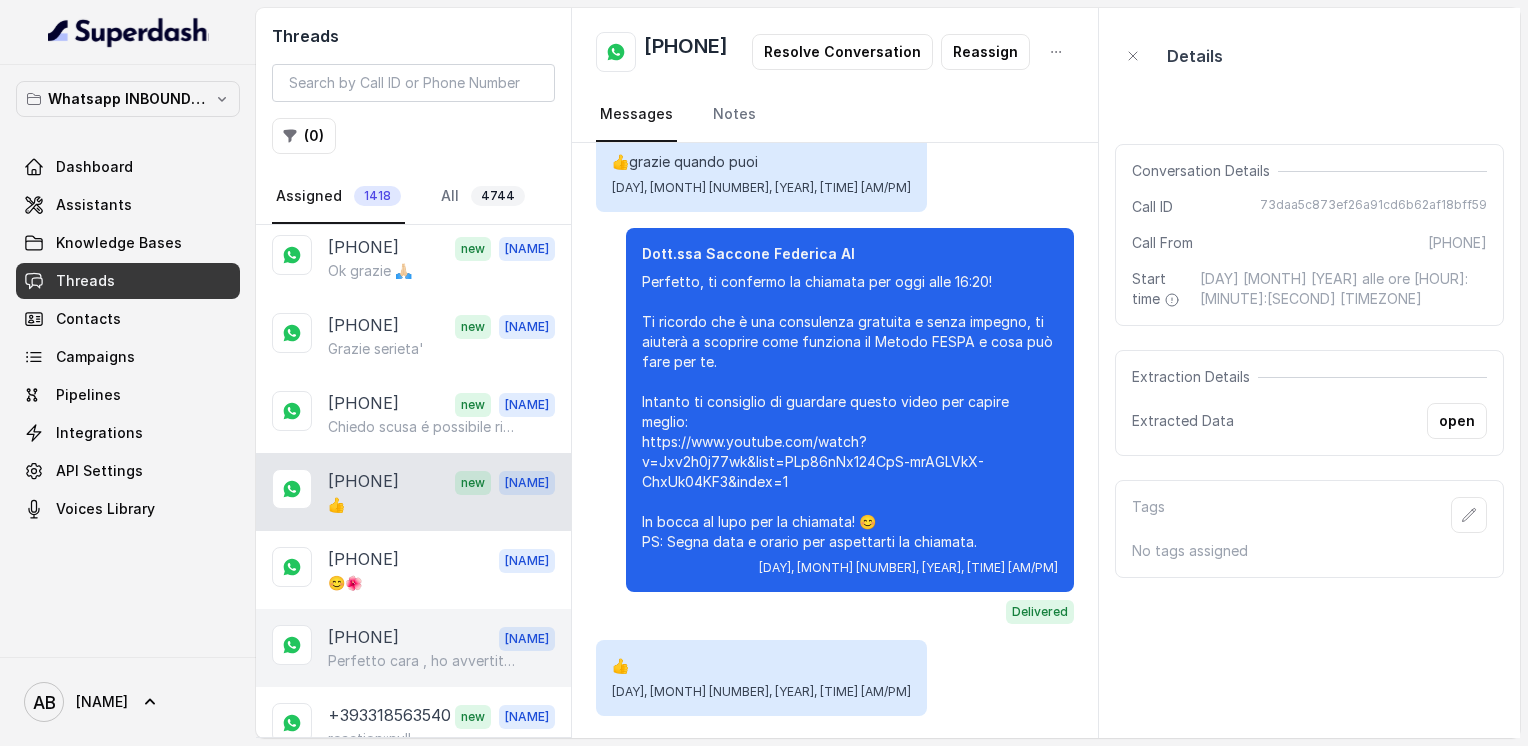 drag, startPoint x: 392, startPoint y: 505, endPoint x: 395, endPoint y: 557, distance: 52.086468 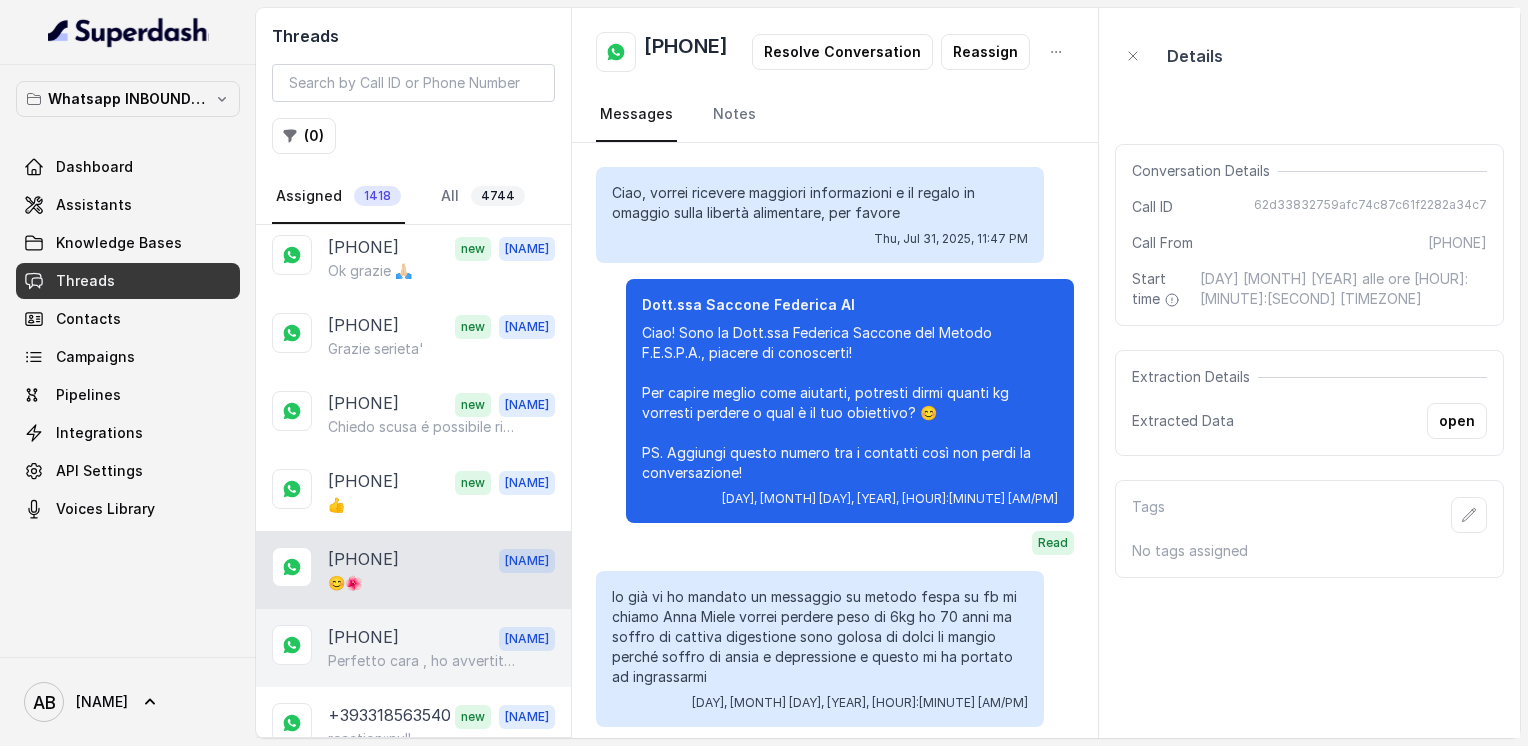 scroll, scrollTop: 1919, scrollLeft: 0, axis: vertical 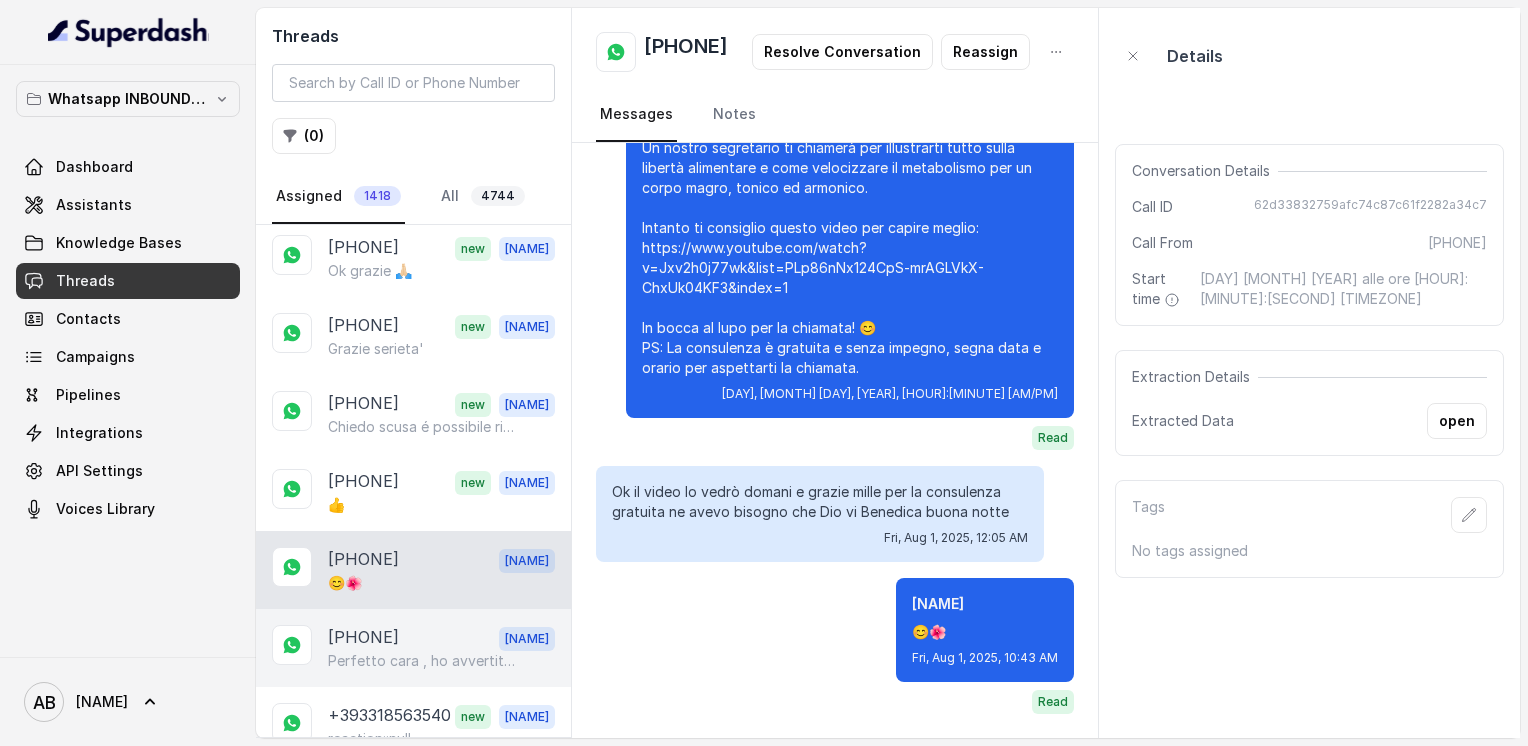click on "[PHONE]" at bounding box center [363, 638] 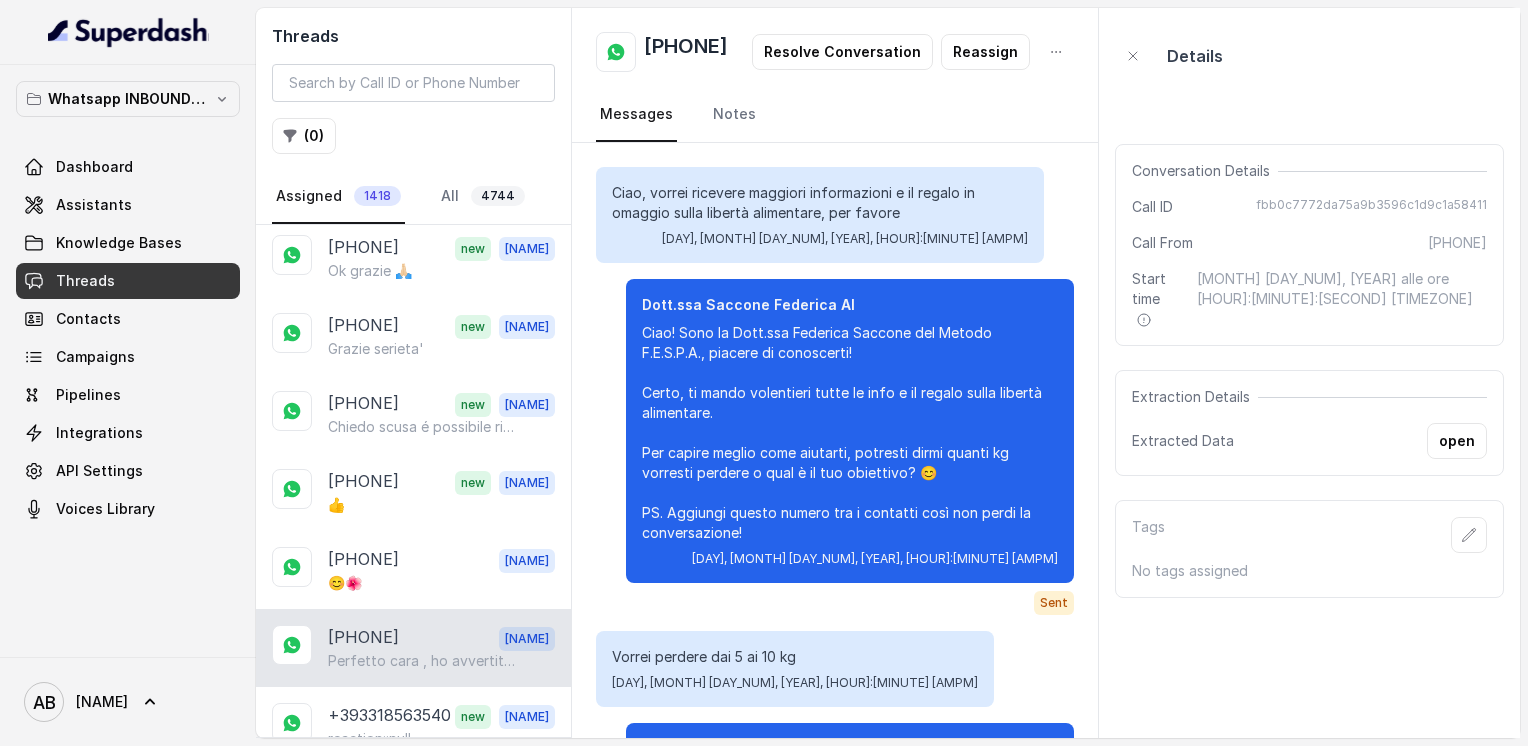 scroll, scrollTop: 3771, scrollLeft: 0, axis: vertical 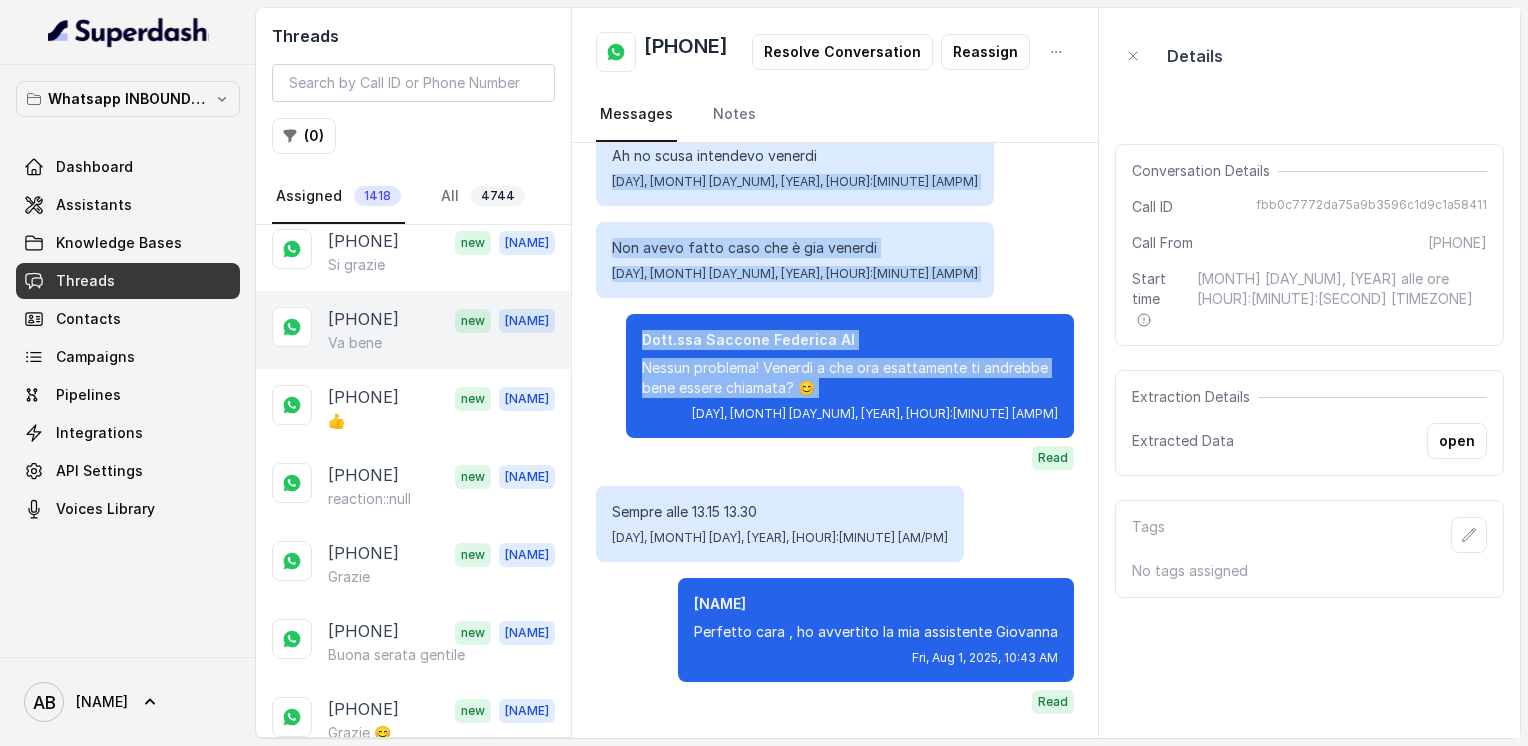 drag, startPoint x: 605, startPoint y: 379, endPoint x: 552, endPoint y: 313, distance: 84.646324 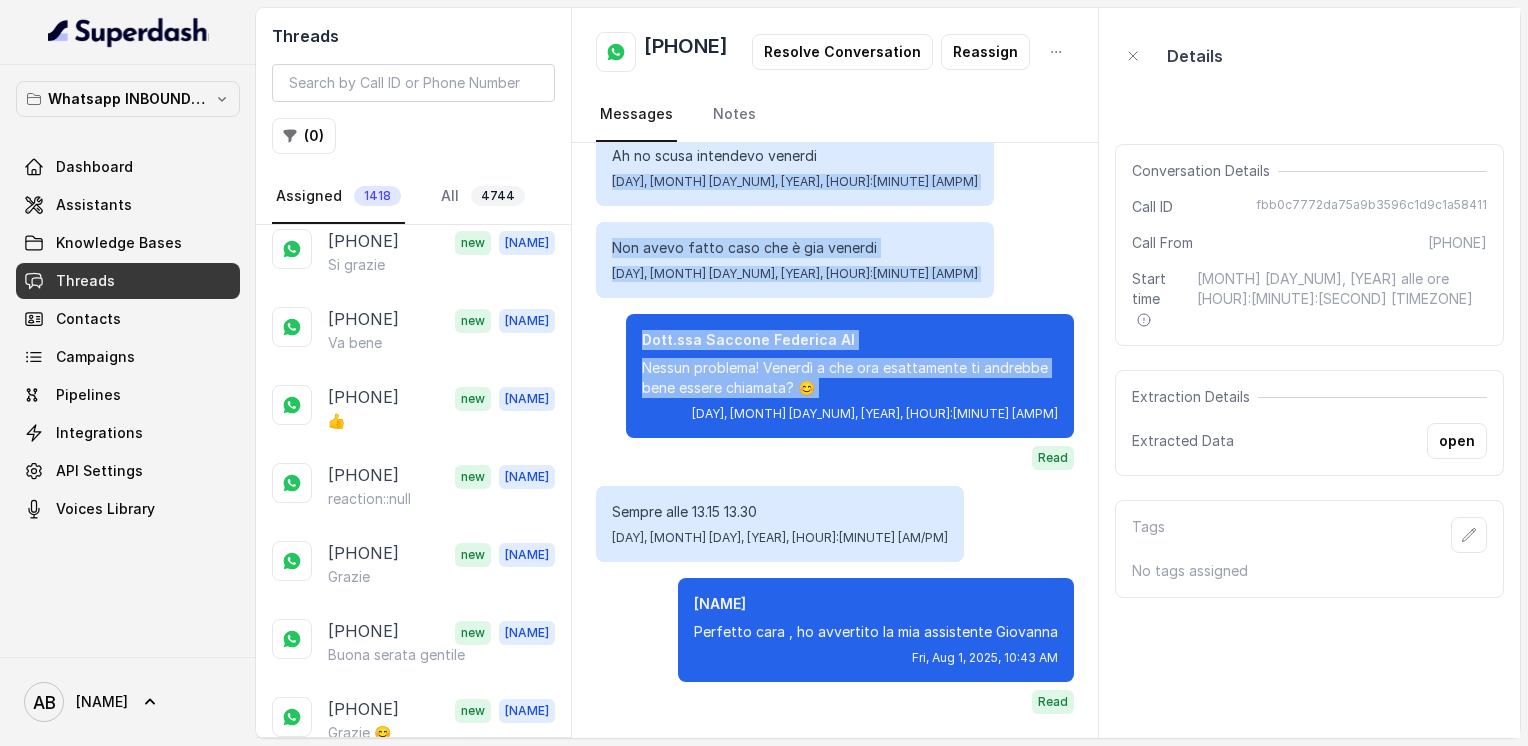 scroll, scrollTop: 805, scrollLeft: 0, axis: vertical 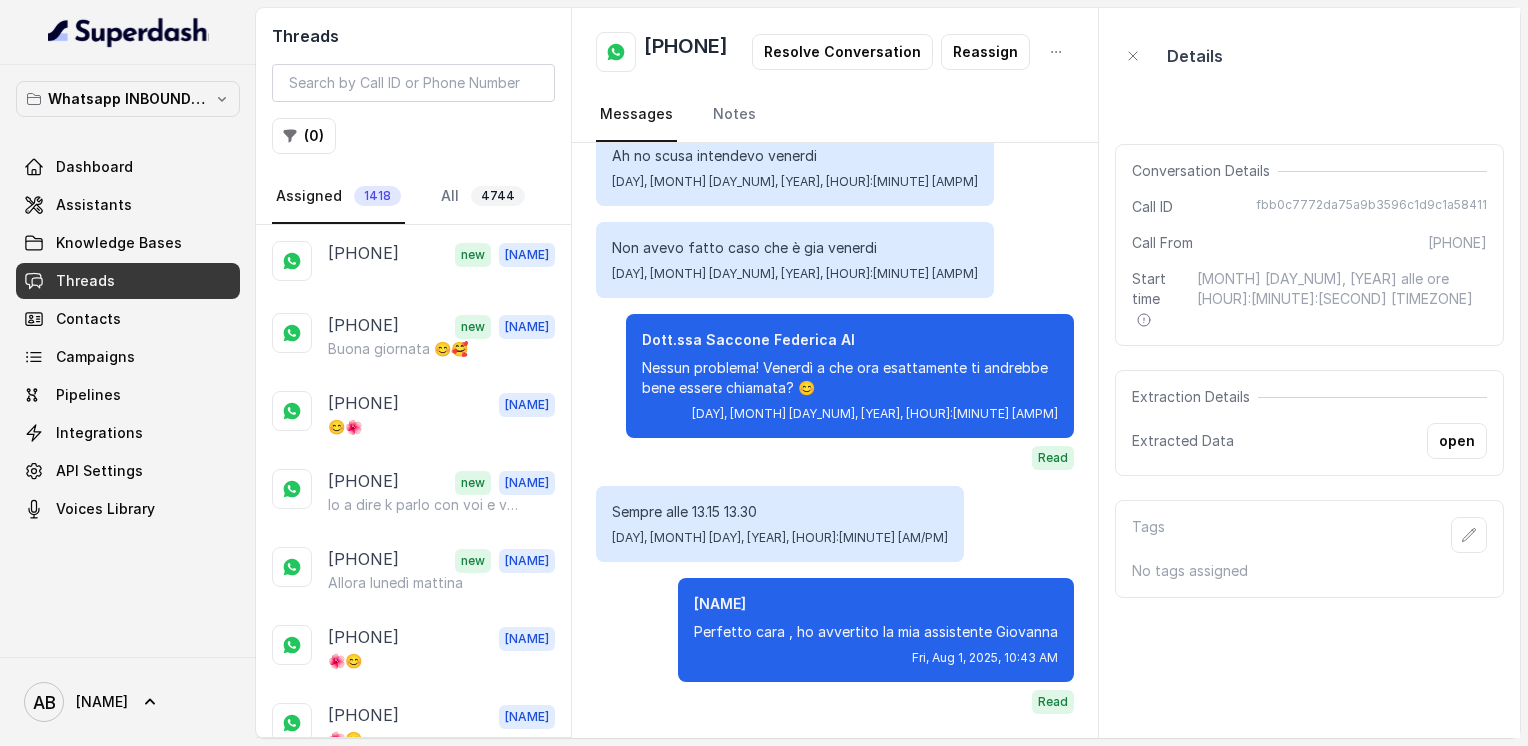 click on "( 0 )" at bounding box center (413, 136) 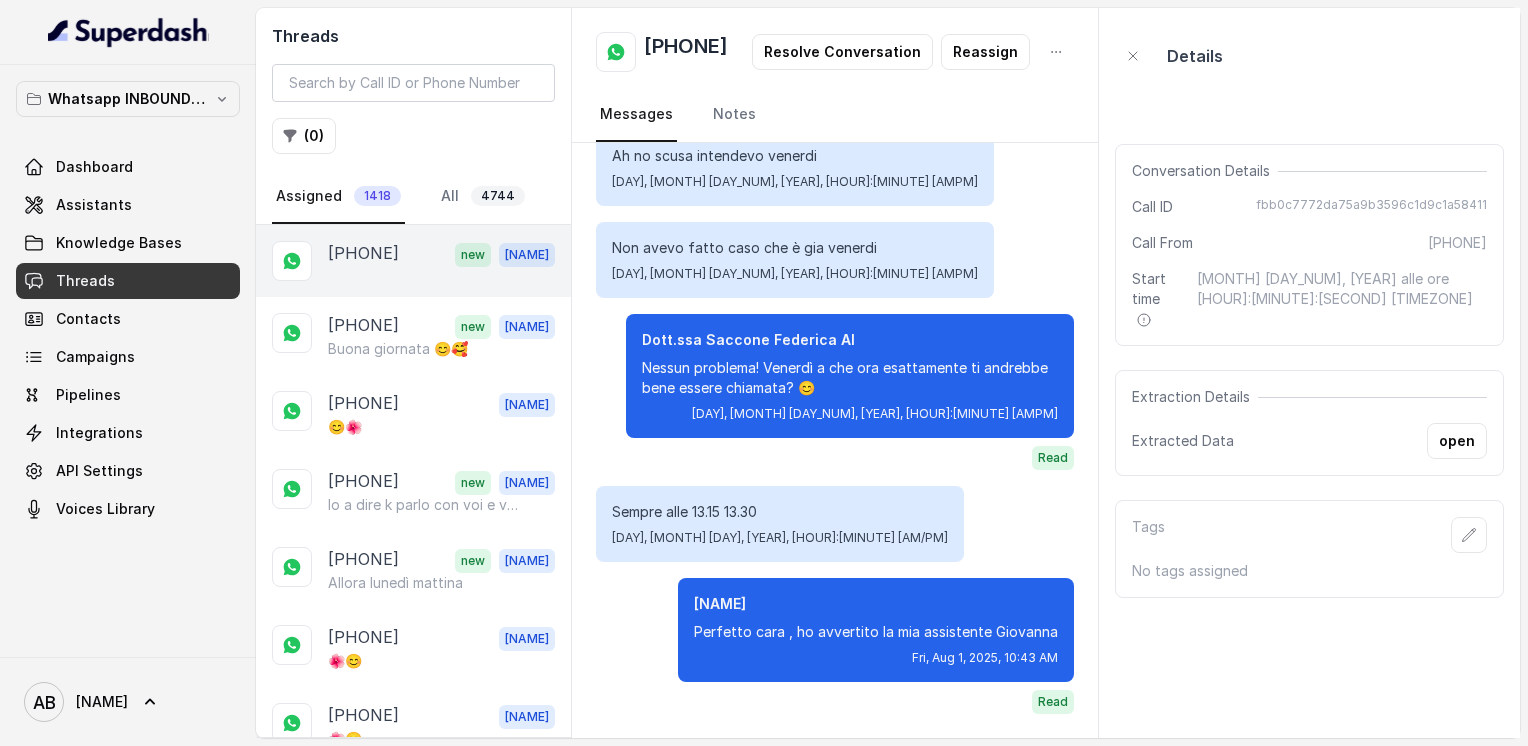 click on "[PHONE]   new [FIRST]" at bounding box center [413, 261] 